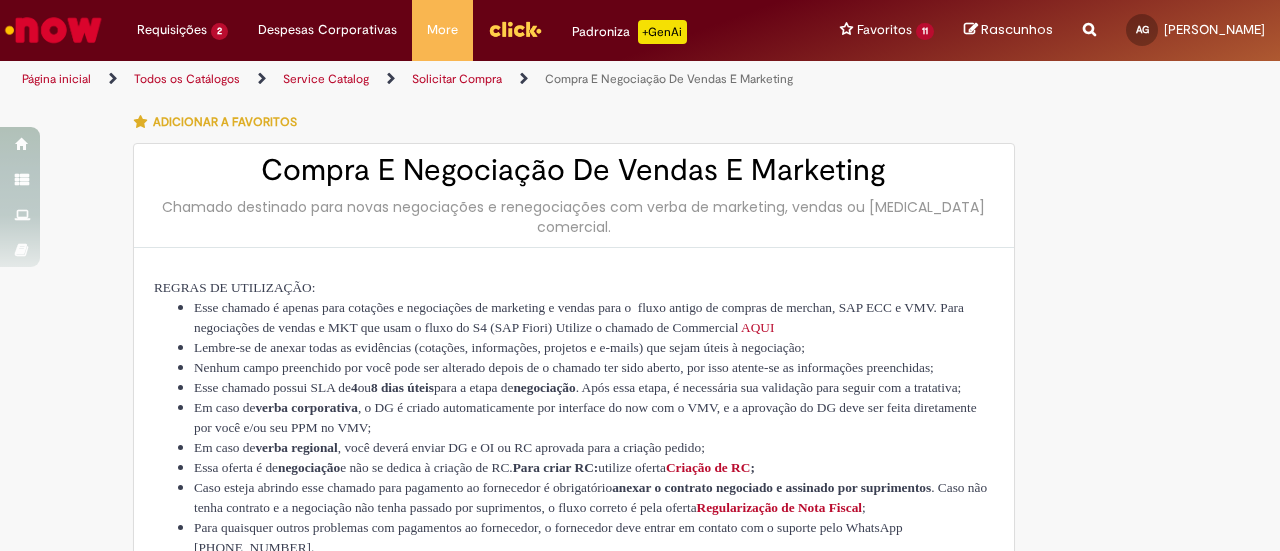 select on "**********" 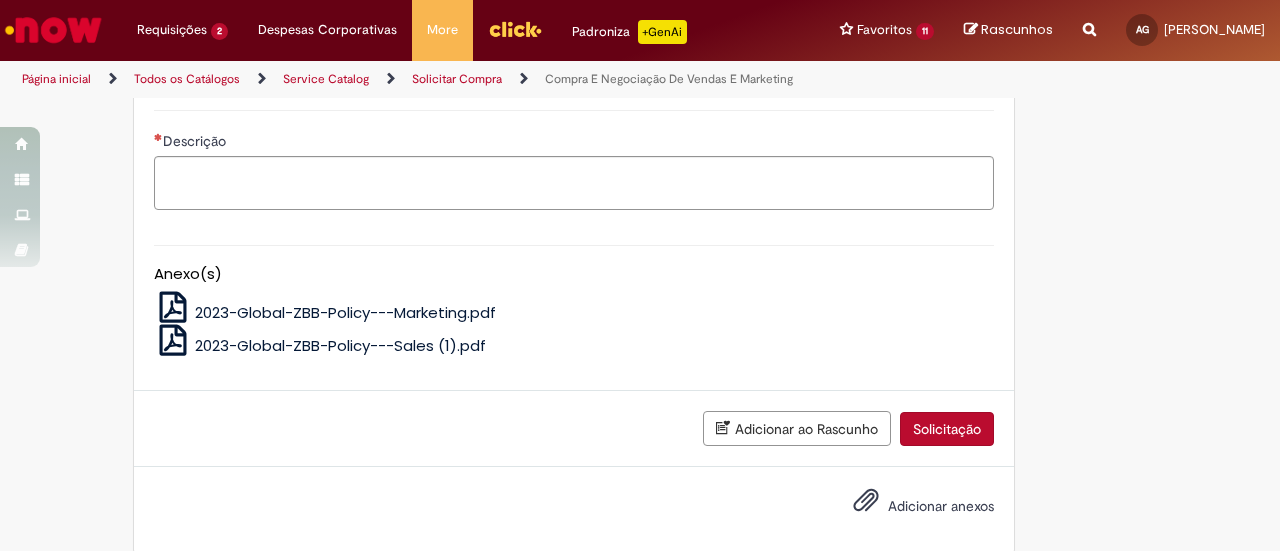 scroll, scrollTop: 1210, scrollLeft: 0, axis: vertical 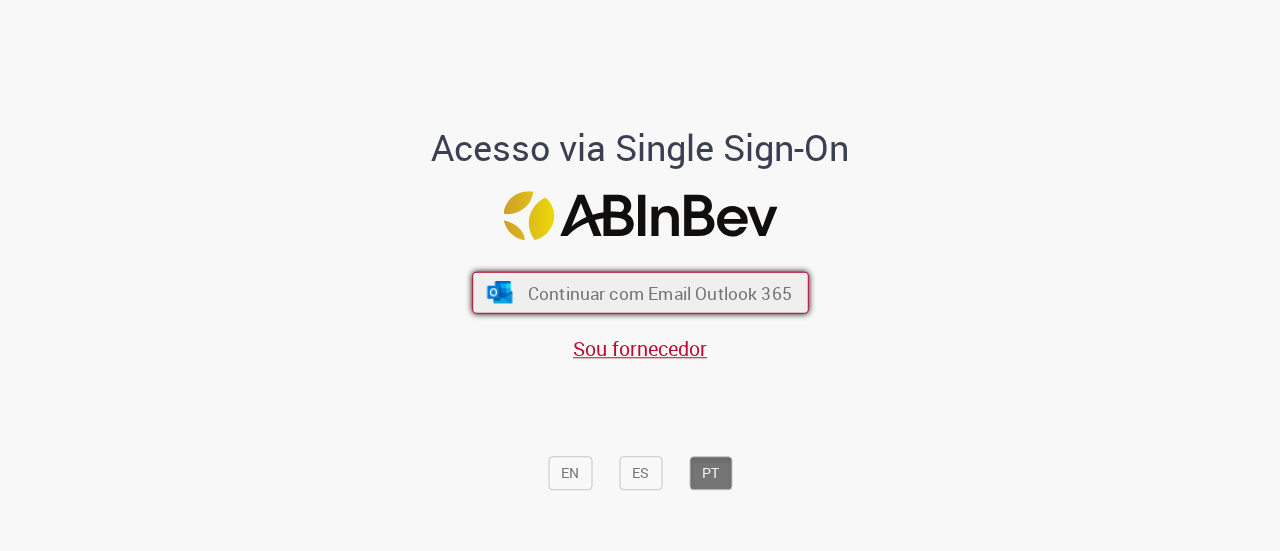 click on "Continuar com Email Outlook 365" at bounding box center (659, 292) 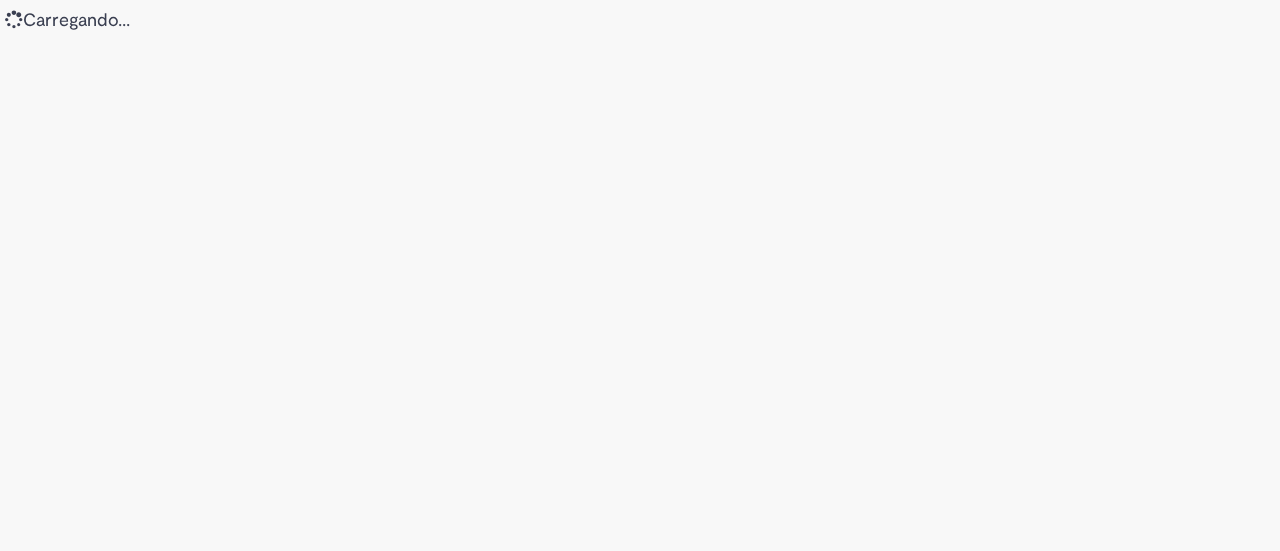 scroll, scrollTop: 0, scrollLeft: 0, axis: both 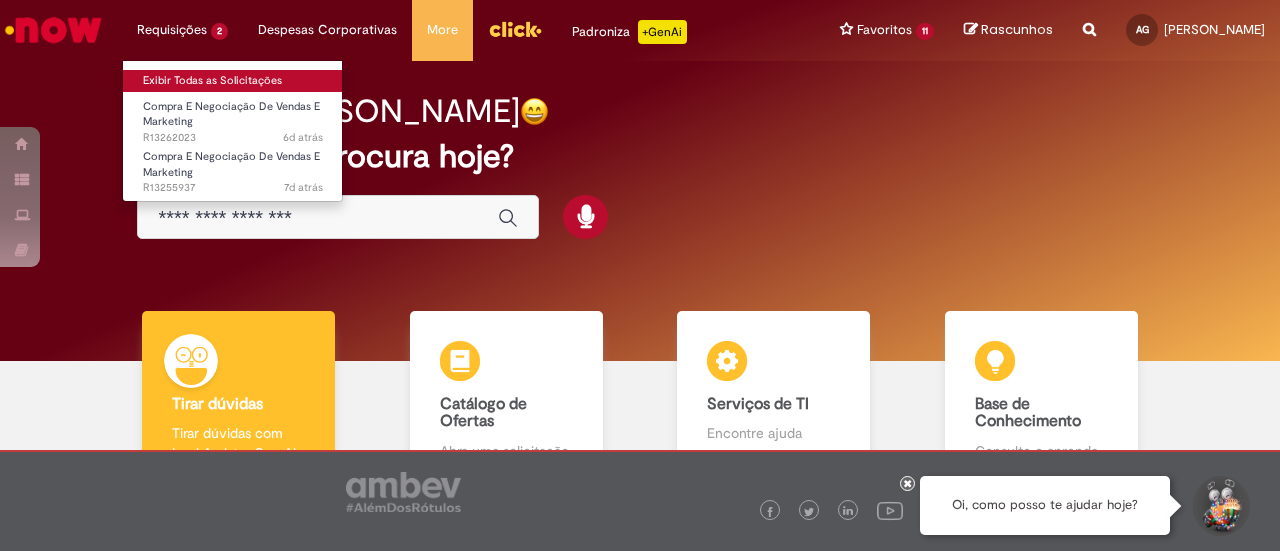 click on "Exibir Todas as Solicitações" at bounding box center (233, 81) 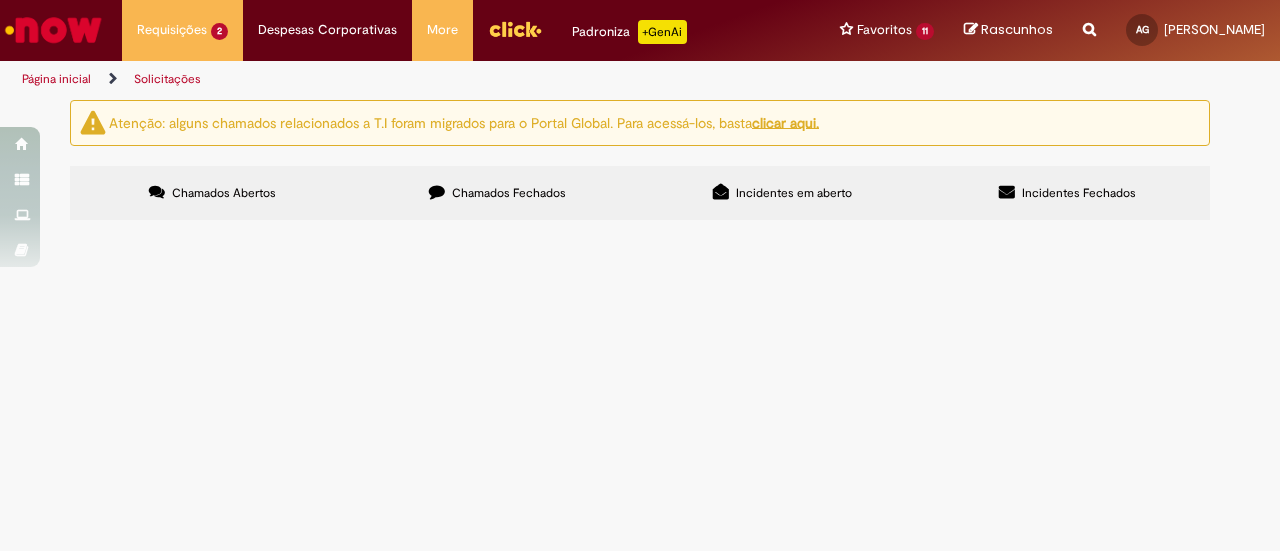 click on "Chamados Fechados" at bounding box center [497, 193] 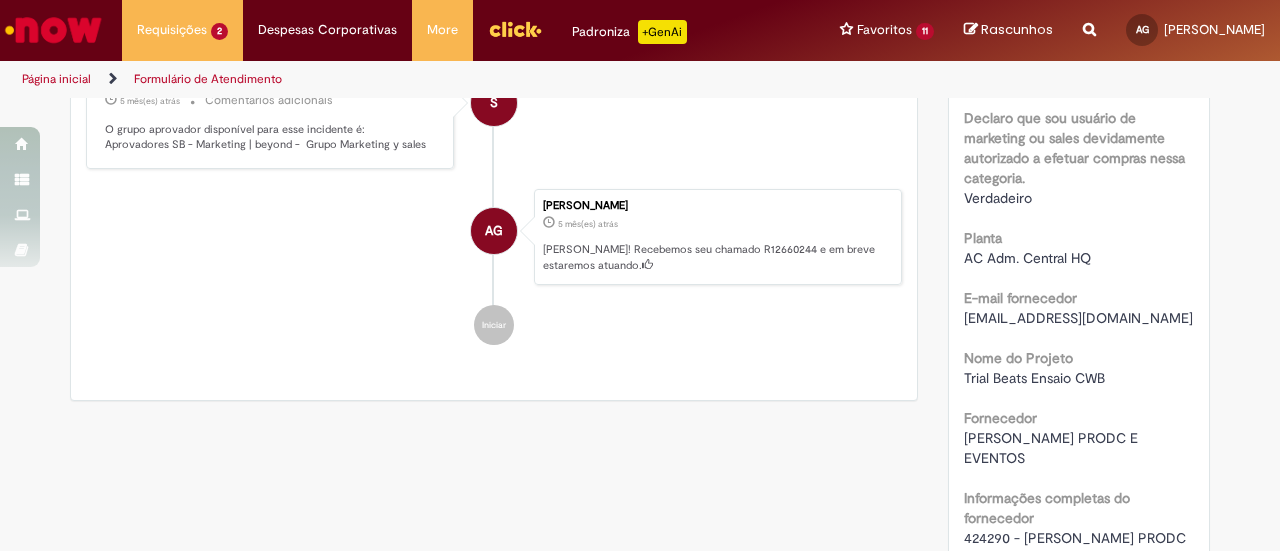 scroll, scrollTop: 1314, scrollLeft: 0, axis: vertical 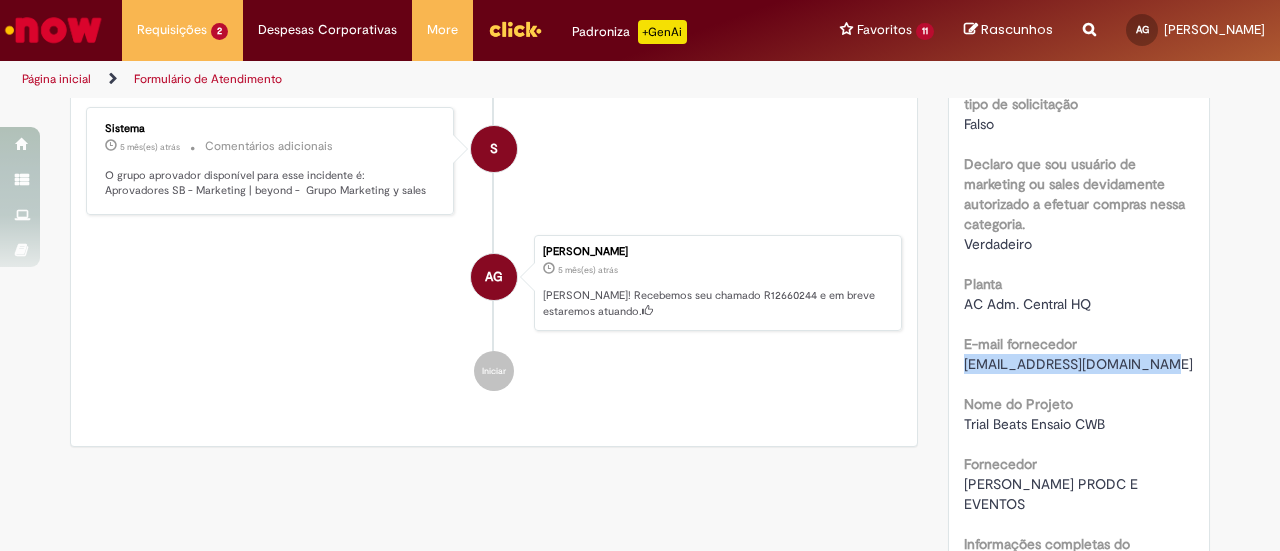 drag, startPoint x: 1146, startPoint y: 362, endPoint x: 951, endPoint y: 369, distance: 195.1256 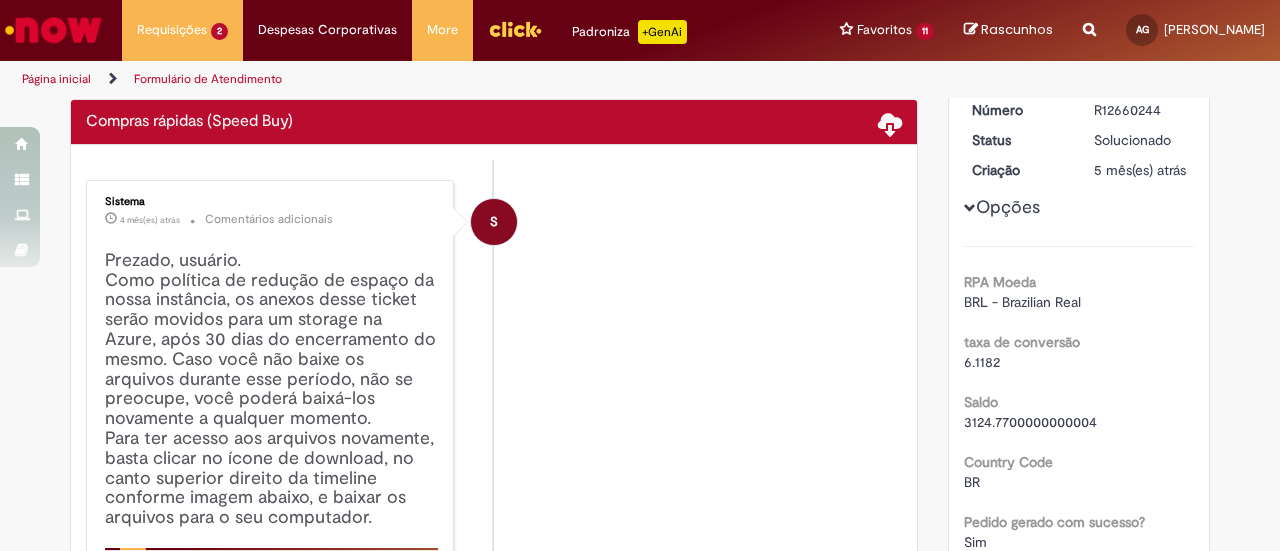 scroll, scrollTop: 0, scrollLeft: 0, axis: both 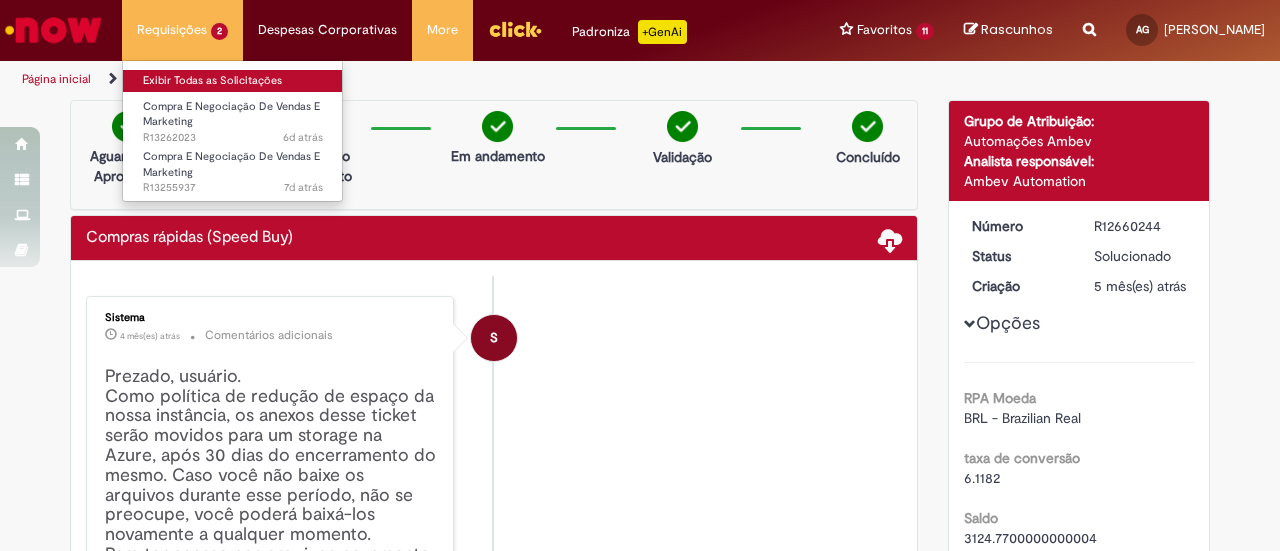 click on "Exibir Todas as Solicitações" at bounding box center (233, 81) 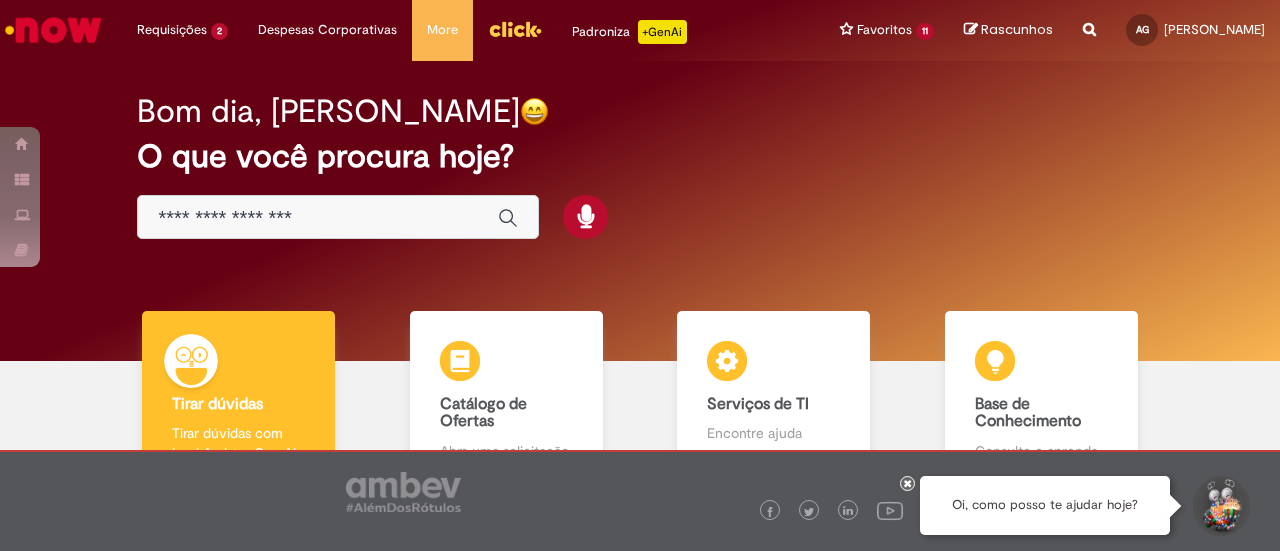 scroll, scrollTop: 0, scrollLeft: 0, axis: both 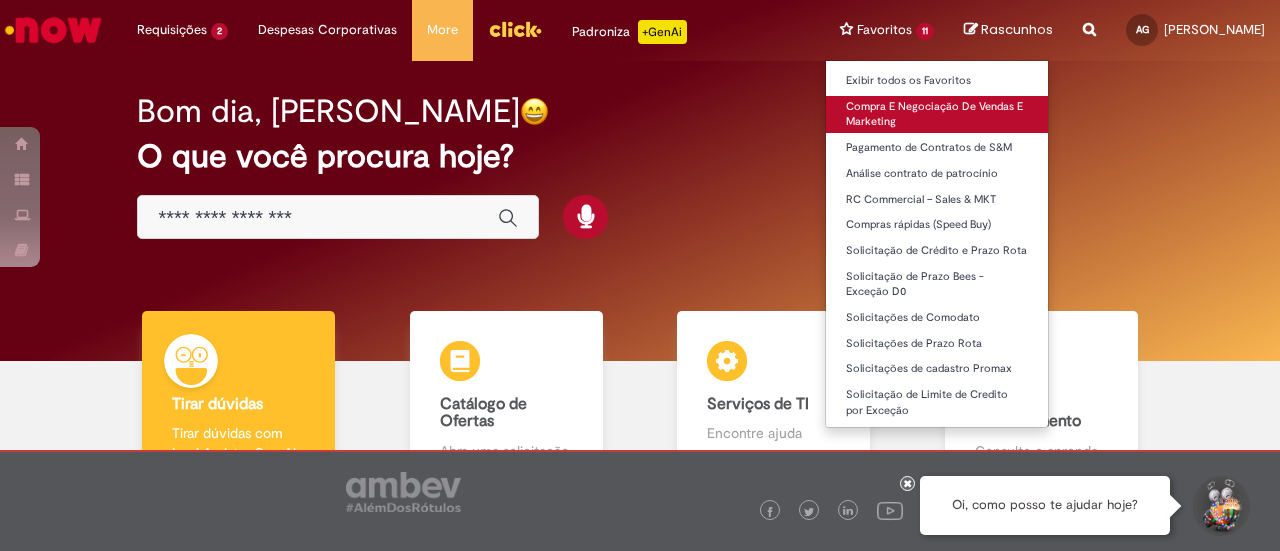 click on "Compra E Negociação De Vendas E Marketing" at bounding box center [937, 114] 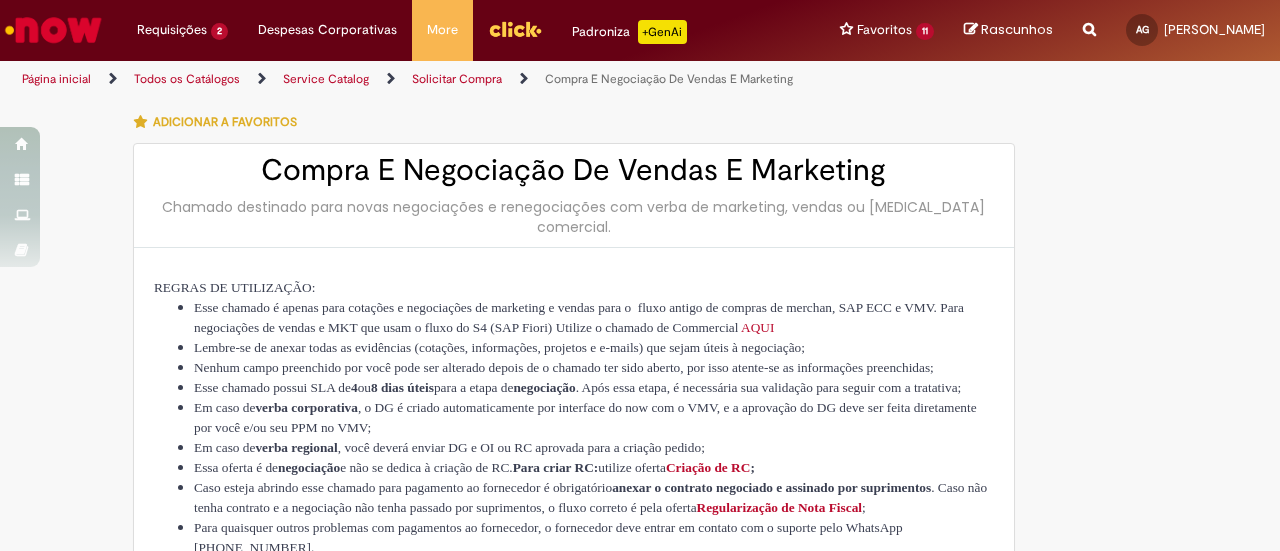 type on "********" 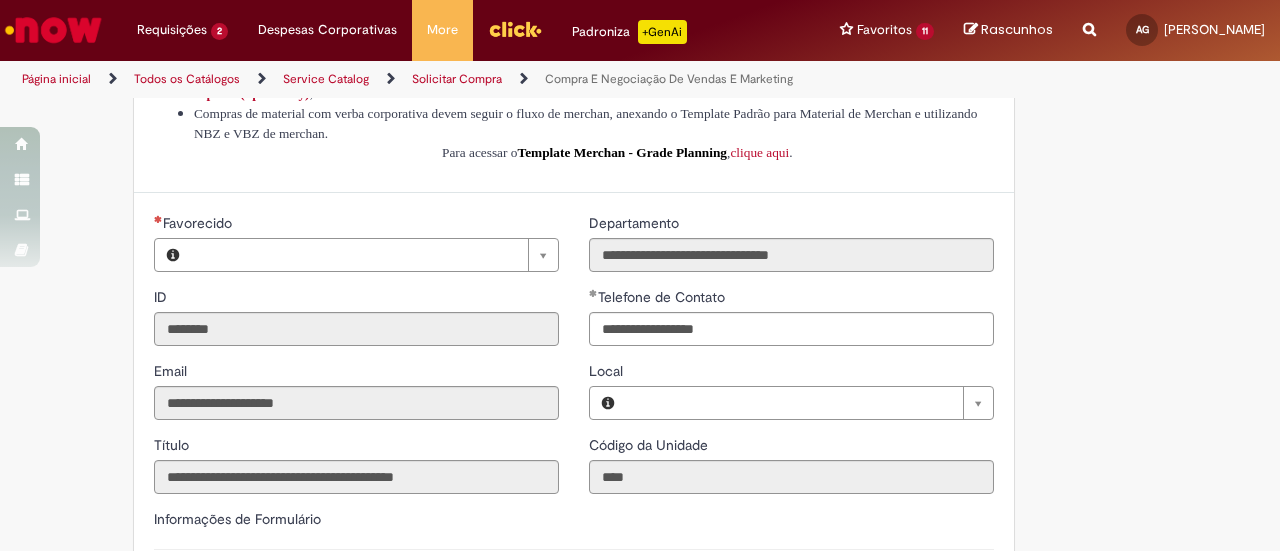 type on "**********" 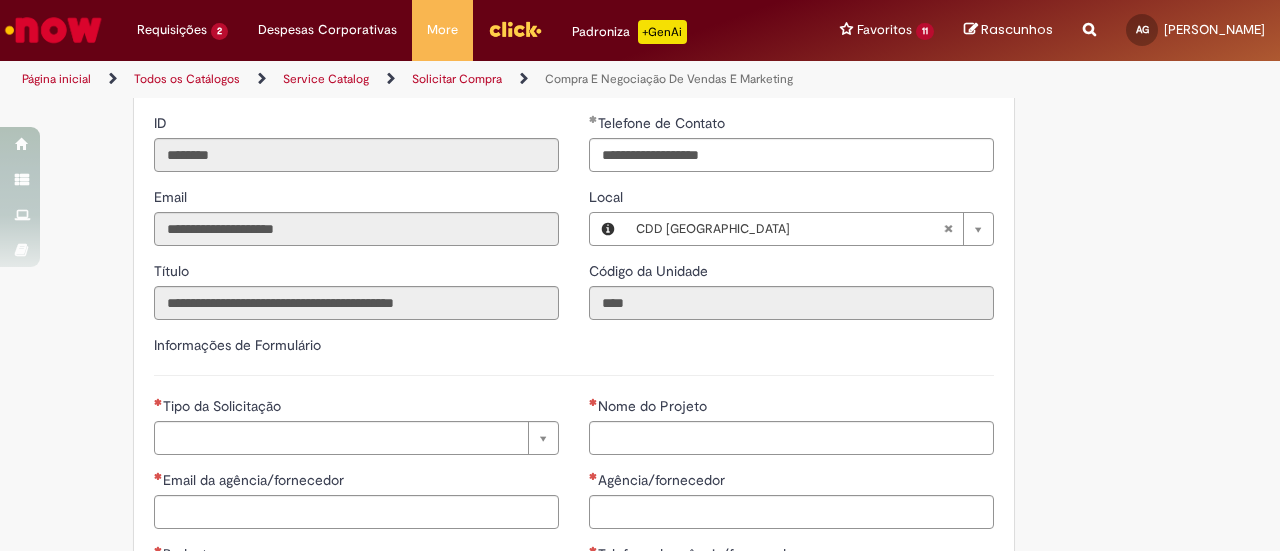 scroll, scrollTop: 700, scrollLeft: 0, axis: vertical 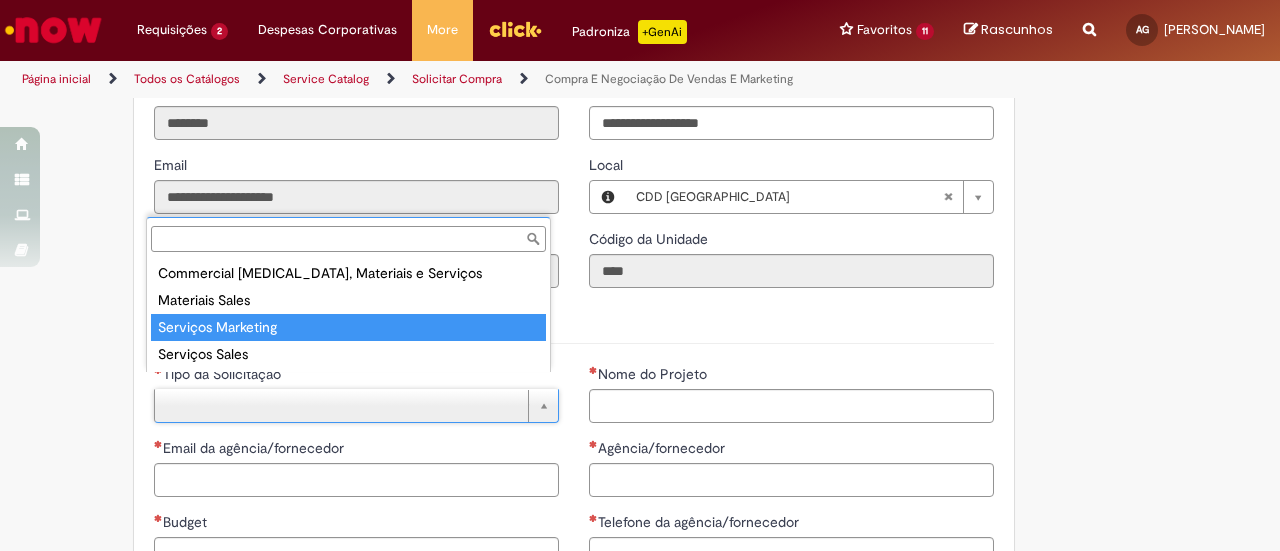 type on "**********" 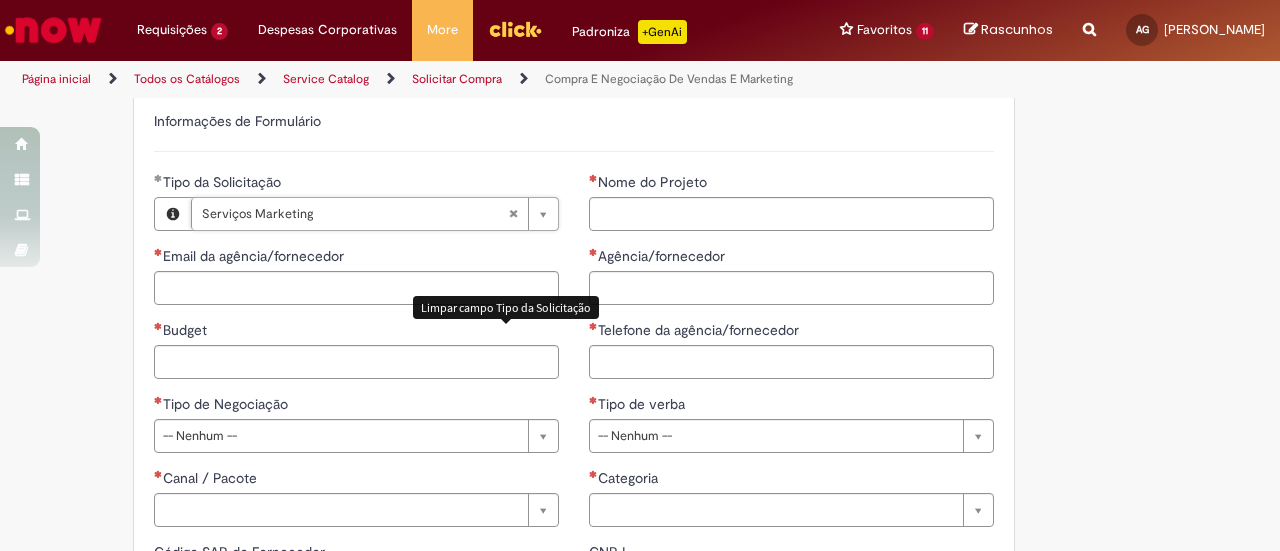 scroll, scrollTop: 900, scrollLeft: 0, axis: vertical 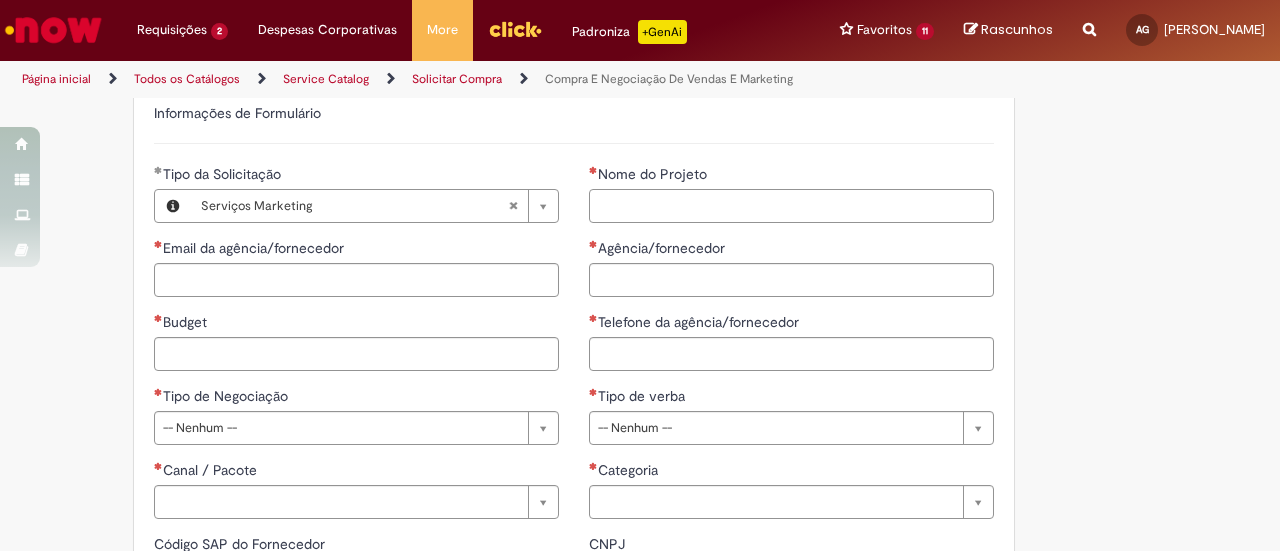 click on "Nome do Projeto" at bounding box center [791, 206] 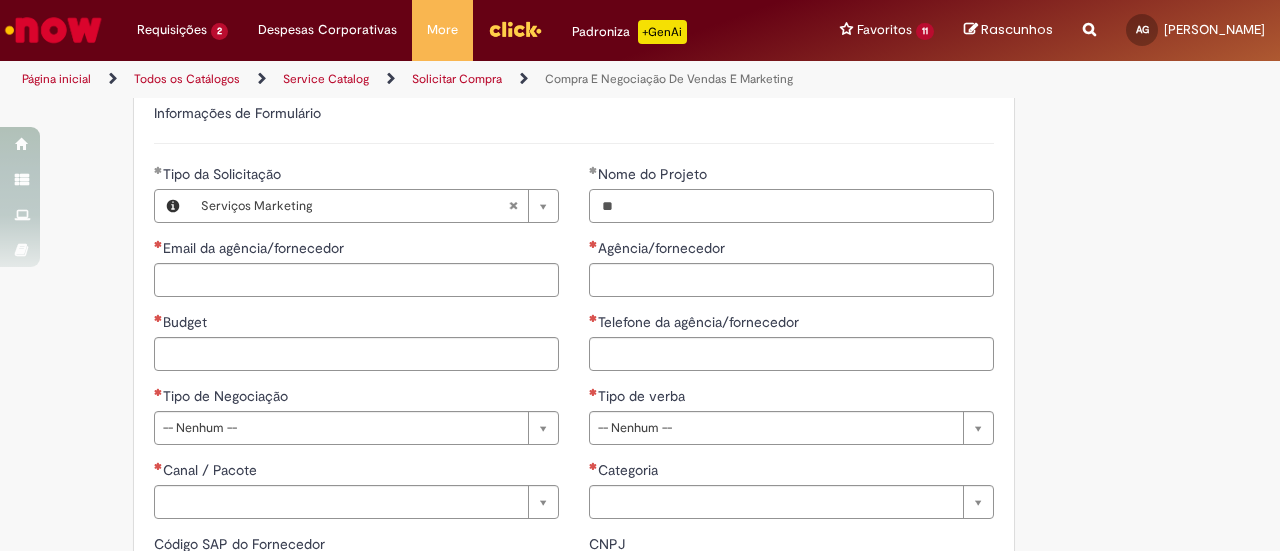 type on "*" 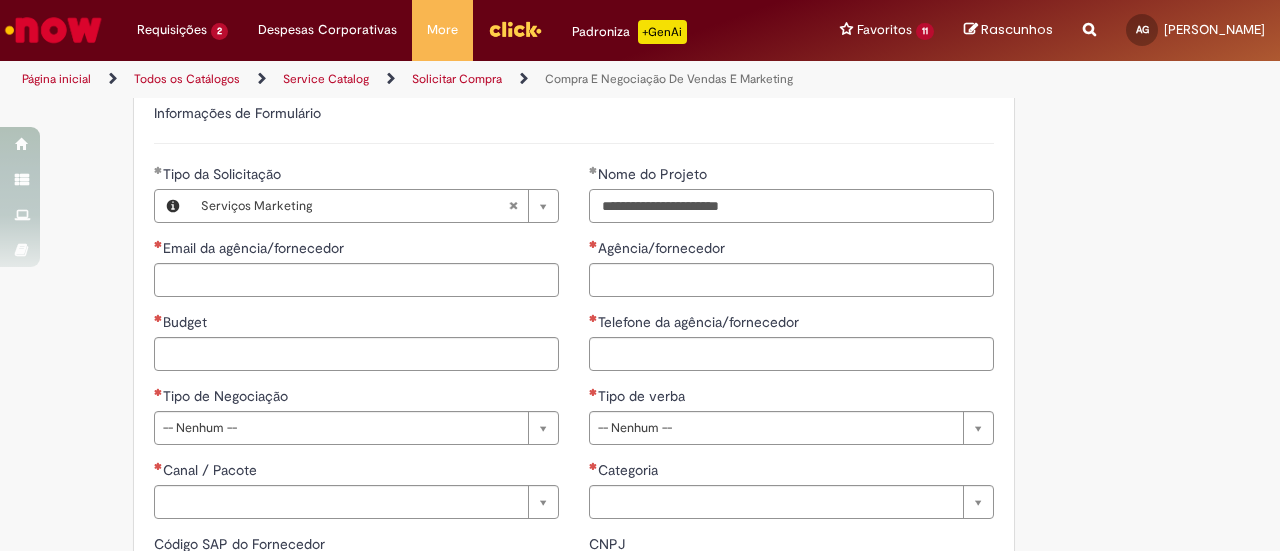 click on "**********" at bounding box center [791, 206] 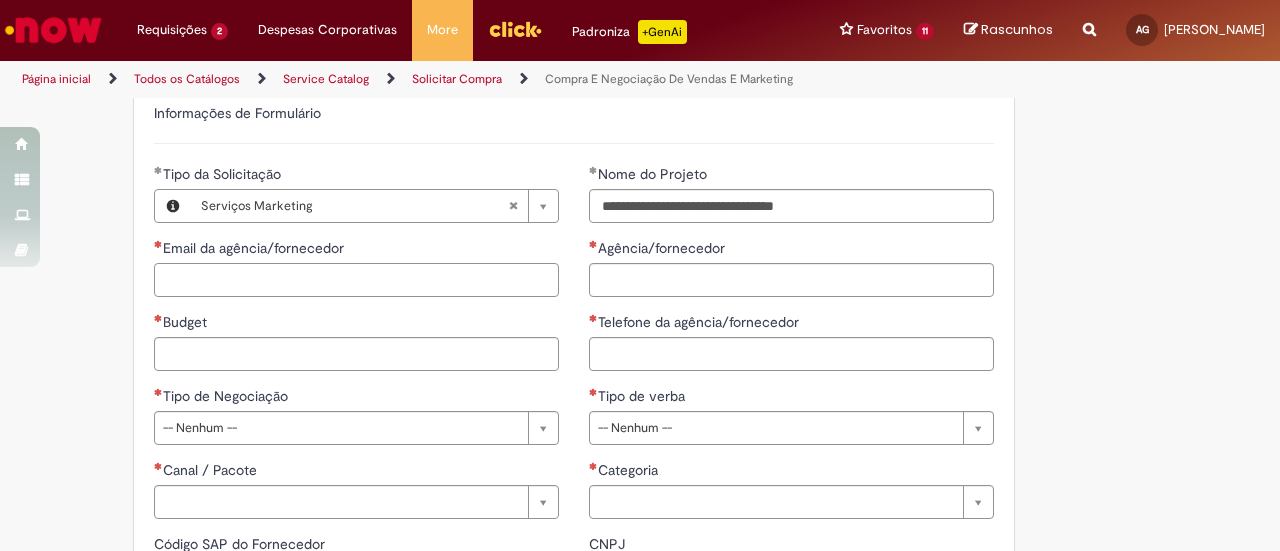click on "Email da agência/fornecedor" at bounding box center (356, 280) 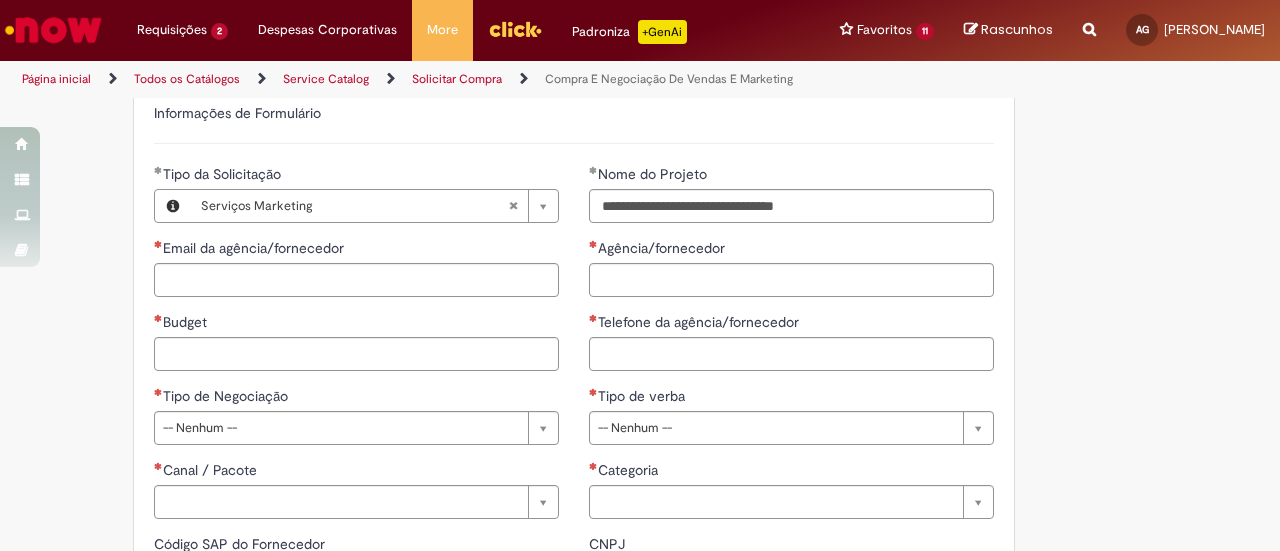 click on "Adicionar a Favoritos
Compra E Negociação De Vendas E Marketing
Chamado destinado para novas negociações e renegociações com verba de marketing, vendas ou capex comercial.
REGRAS DE UTILIZA ÇÃ O:
Esse chamado é apenas para   cotações e negociações de marketing e vendas   para o  fluxo antigo de compras de merchan, SAP ECC e VMV. Para negociações de vendas e MKT que usam o fluxo do S4 (SAP Fiori) Utilize o chamado de Commercial   AQUI
Lembre-se de anexar todas as evidências (cotações, informações, projetos e e-mails) que sejam úteis à negociação;
Nenhum campo preenchido por você pode ser alterado depois de o chamado ter sido aberto, por isso atente-se as informações preenchidas;
Esse chamado possui SLA de  4  ou  8 dias úteis  para a etapa de  negociação . Após essa etapa, é necessária sua validação para seguir com a tratativa;
Em caso de" at bounding box center (640, 147) 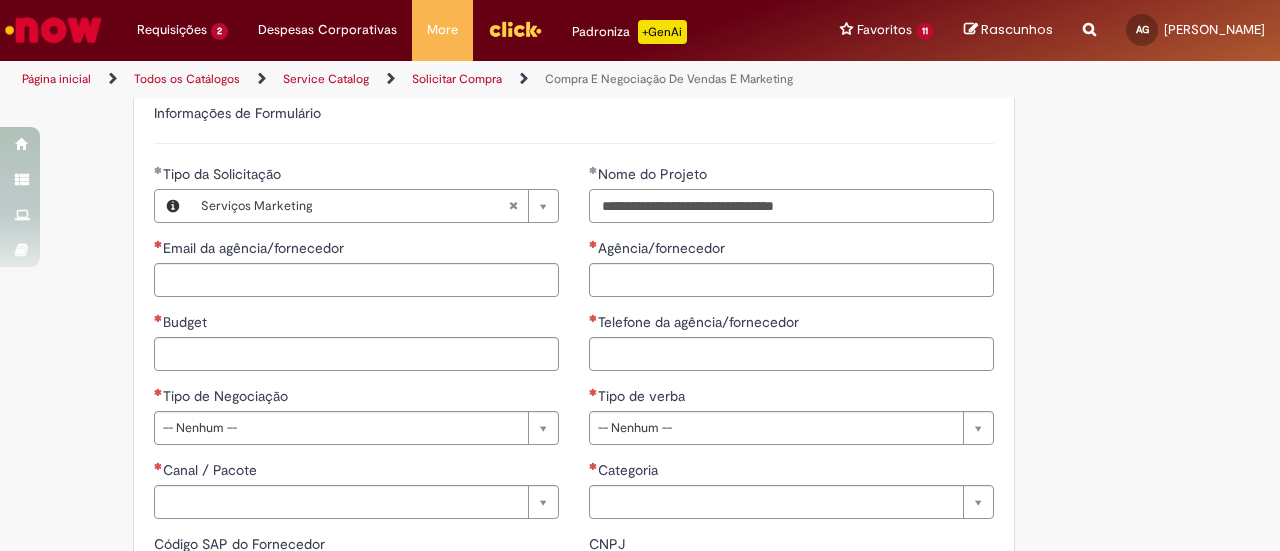 click on "**********" at bounding box center (791, 206) 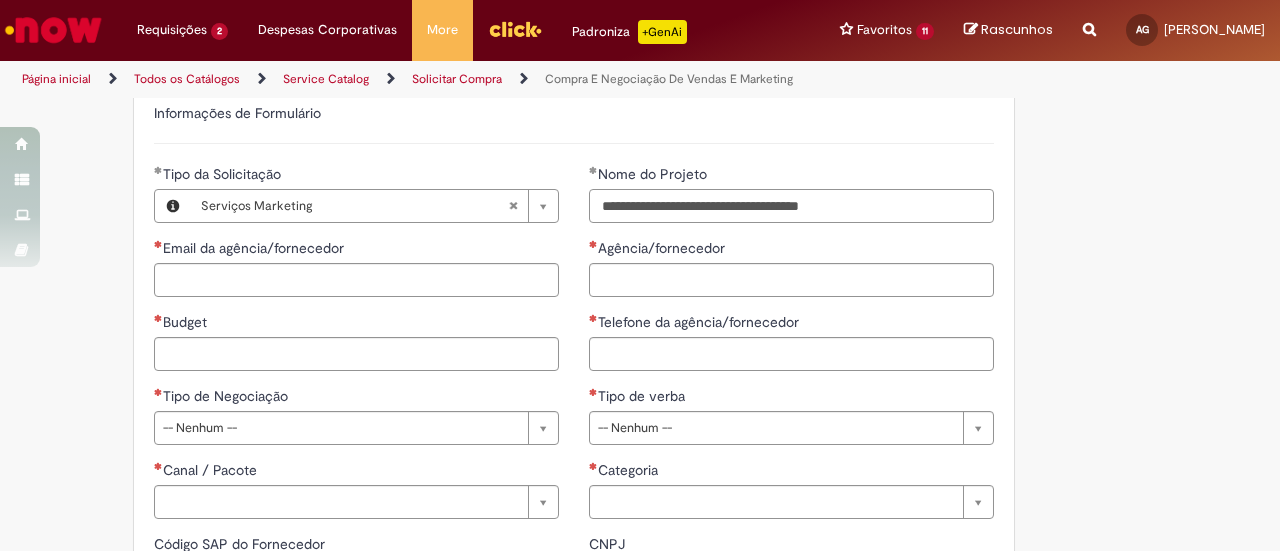 type on "**********" 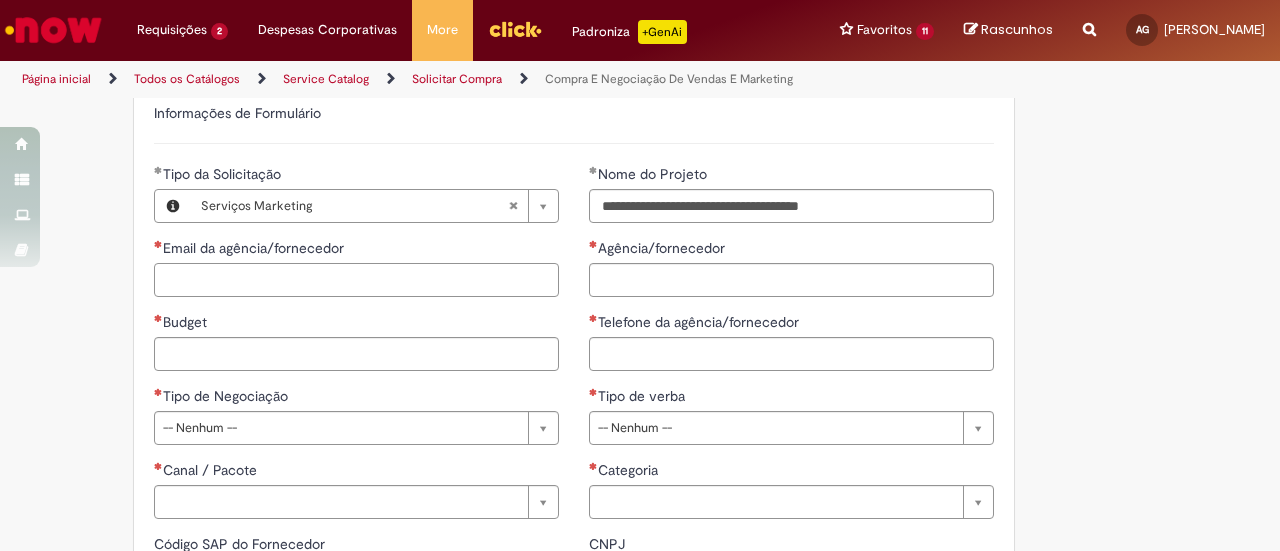 drag, startPoint x: 380, startPoint y: 258, endPoint x: 367, endPoint y: 212, distance: 47.801674 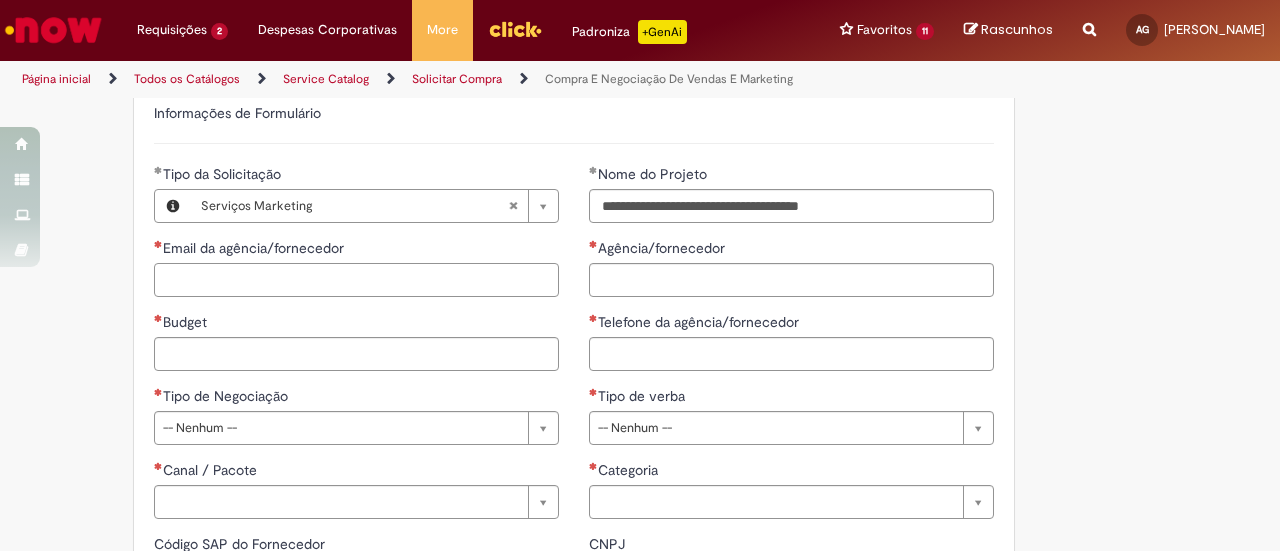 click on "Email da agência/fornecedor" at bounding box center [356, 280] 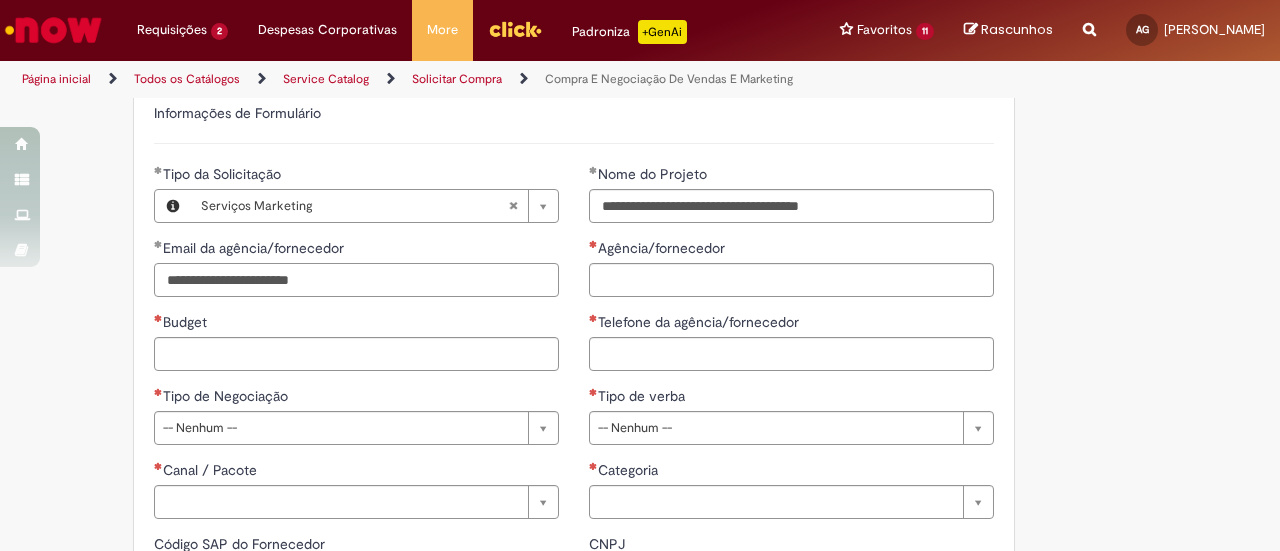type on "**********" 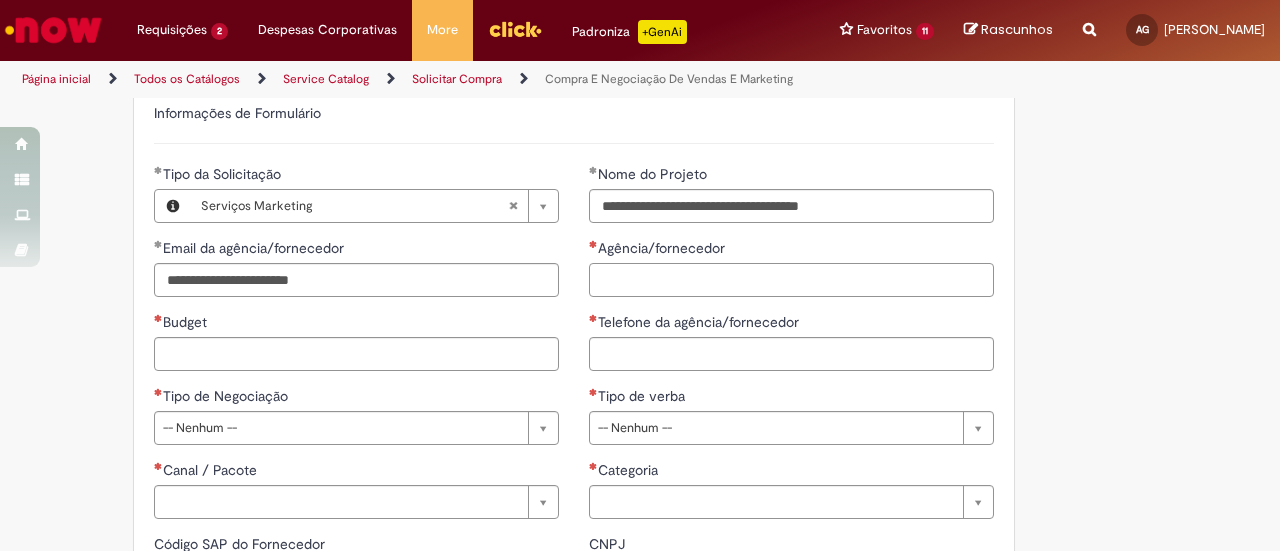 click on "Agência/fornecedor" at bounding box center [791, 280] 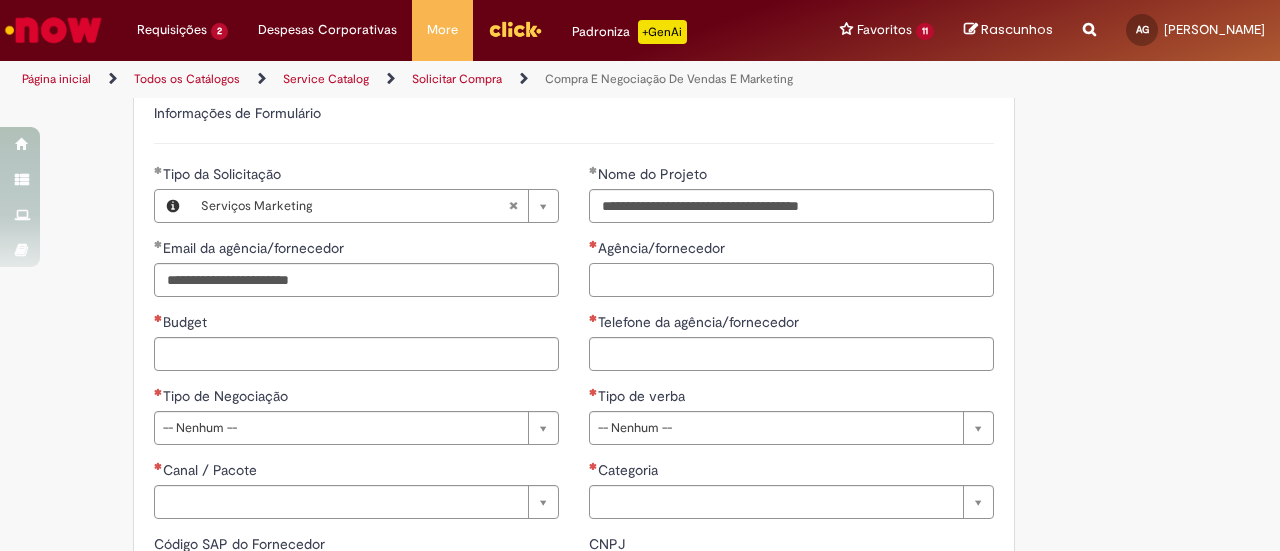 click on "Agência/fornecedor" at bounding box center (791, 280) 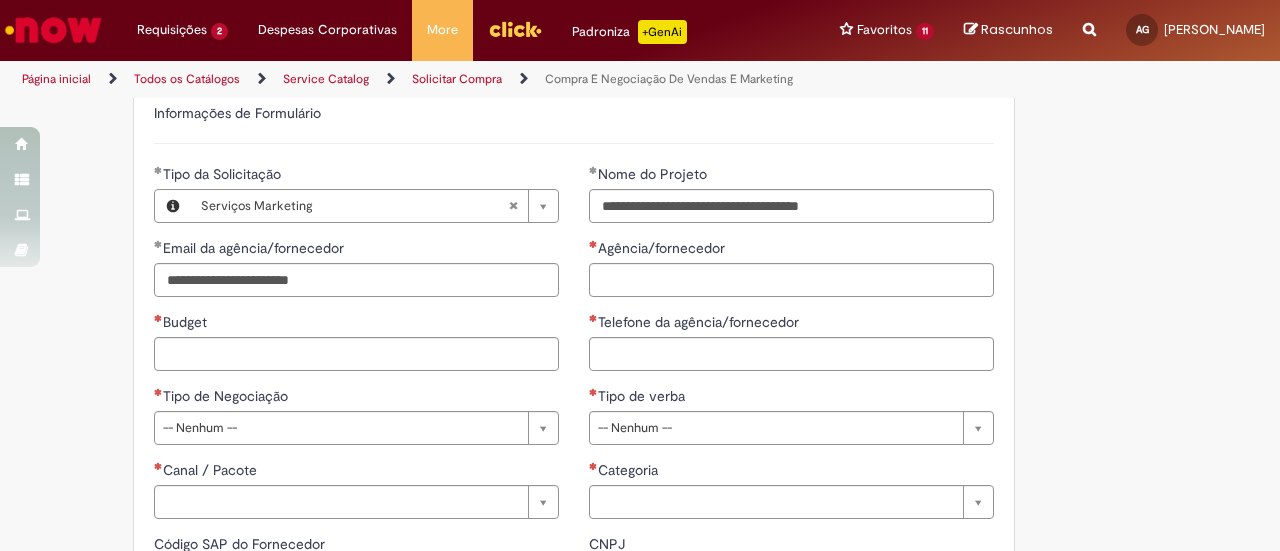 click on "Adicionar a Favoritos
Compra E Negociação De Vendas E Marketing
Chamado destinado para novas negociações e renegociações com verba de marketing, vendas ou capex comercial.
REGRAS DE UTILIZA ÇÃ O:
Esse chamado é apenas para   cotações e negociações de marketing e vendas   para o  fluxo antigo de compras de merchan, SAP ECC e VMV. Para negociações de vendas e MKT que usam o fluxo do S4 (SAP Fiori) Utilize o chamado de Commercial   AQUI
Lembre-se de anexar todas as evidências (cotações, informações, projetos e e-mails) que sejam úteis à negociação;
Nenhum campo preenchido por você pode ser alterado depois de o chamado ter sido aberto, por isso atente-se as informações preenchidas;
Esse chamado possui SLA de  4  ou  8 dias úteis  para a etapa de  negociação . Após essa etapa, é necessária sua validação para seguir com a tratativa;
Em caso de" at bounding box center [640, 147] 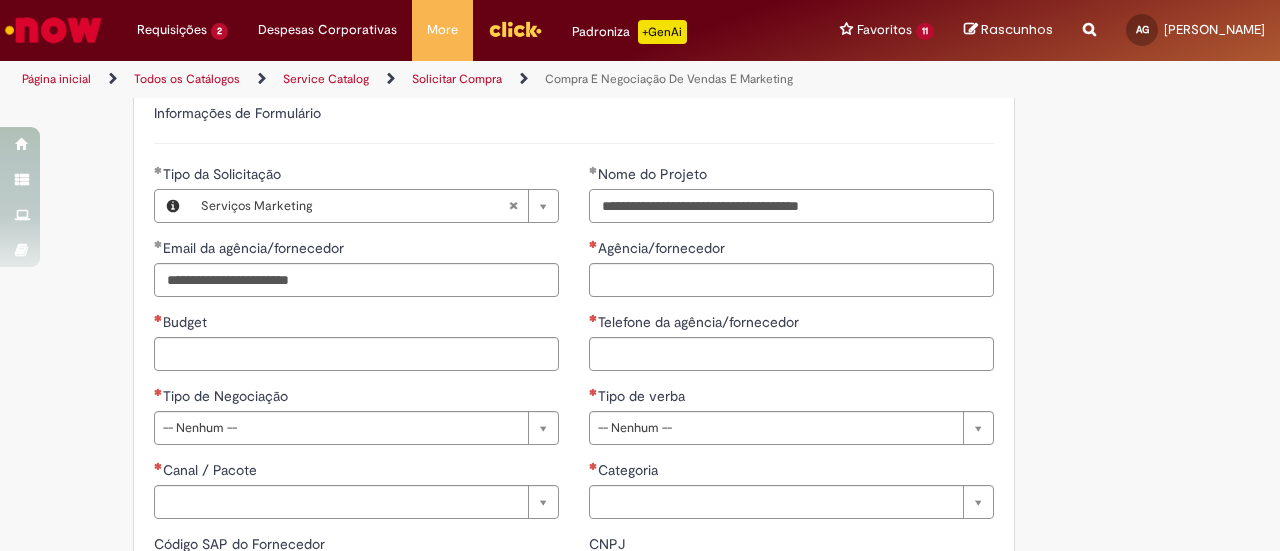 click on "**********" at bounding box center [791, 206] 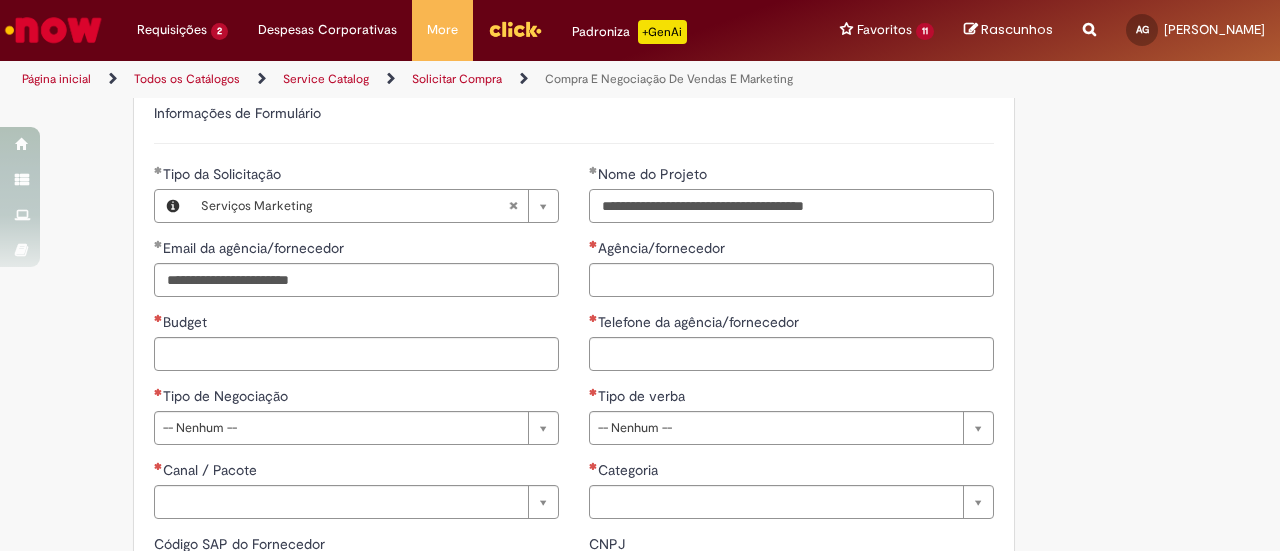 type on "**********" 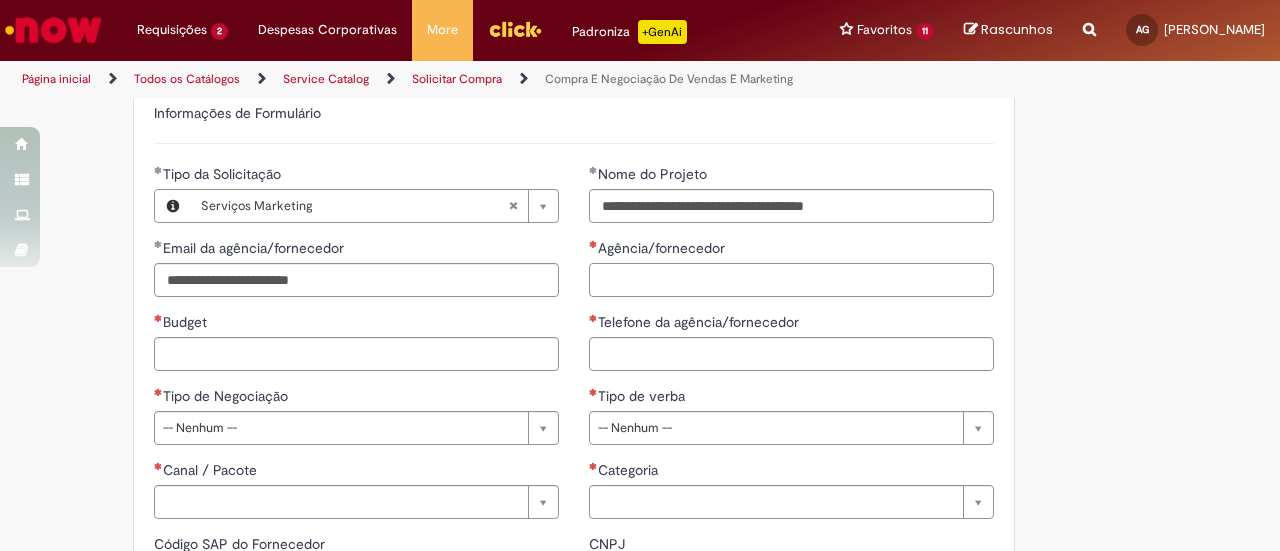 click on "Agência/fornecedor" at bounding box center (791, 280) 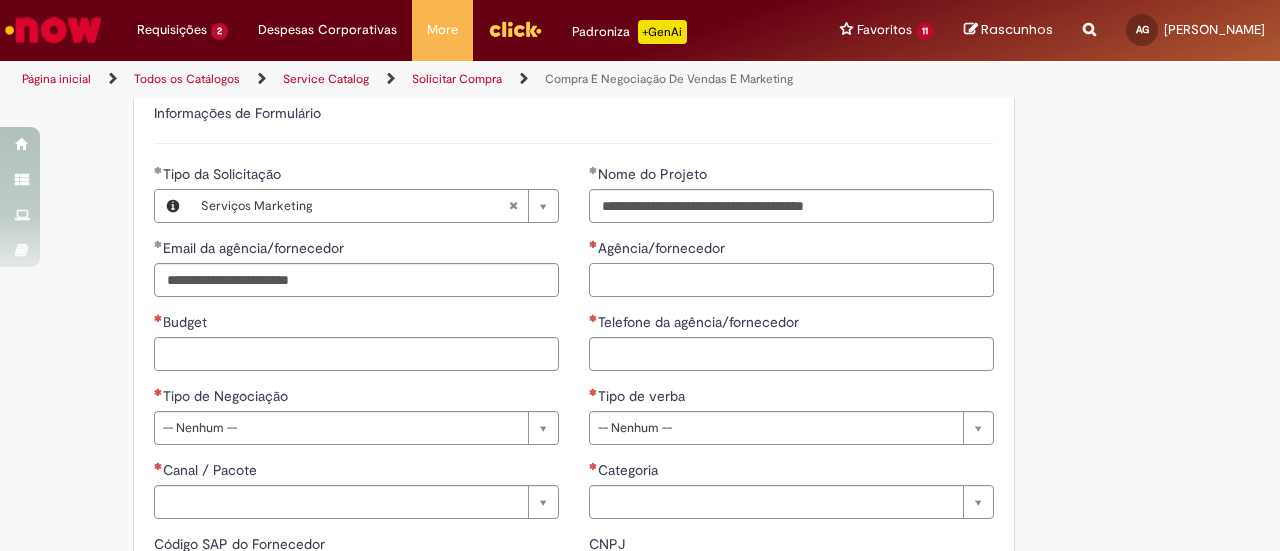 paste on "**********" 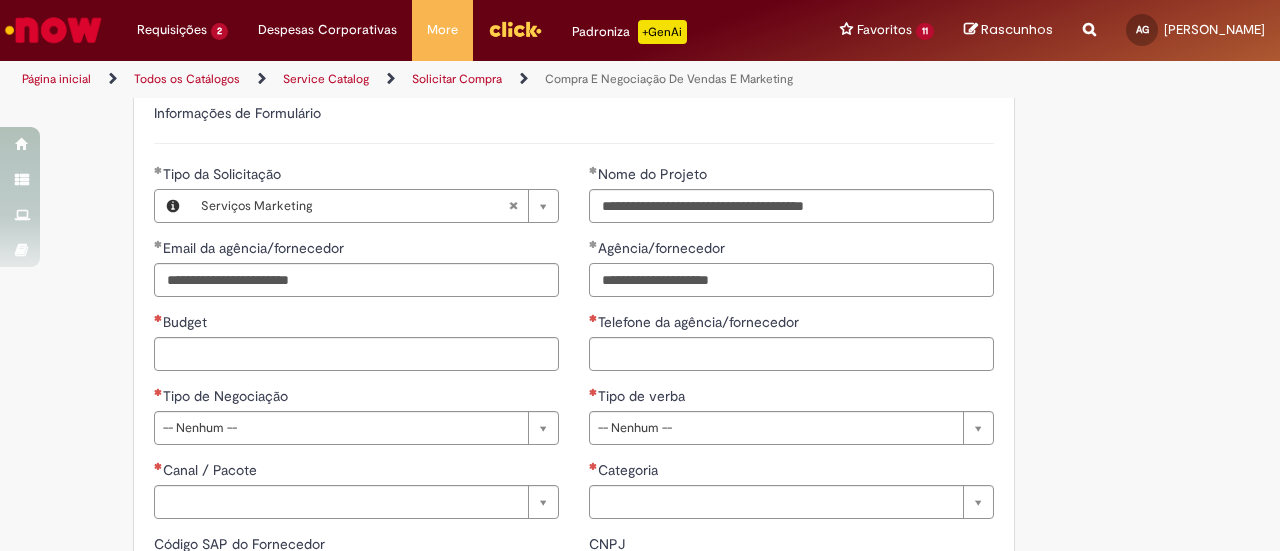 type on "**********" 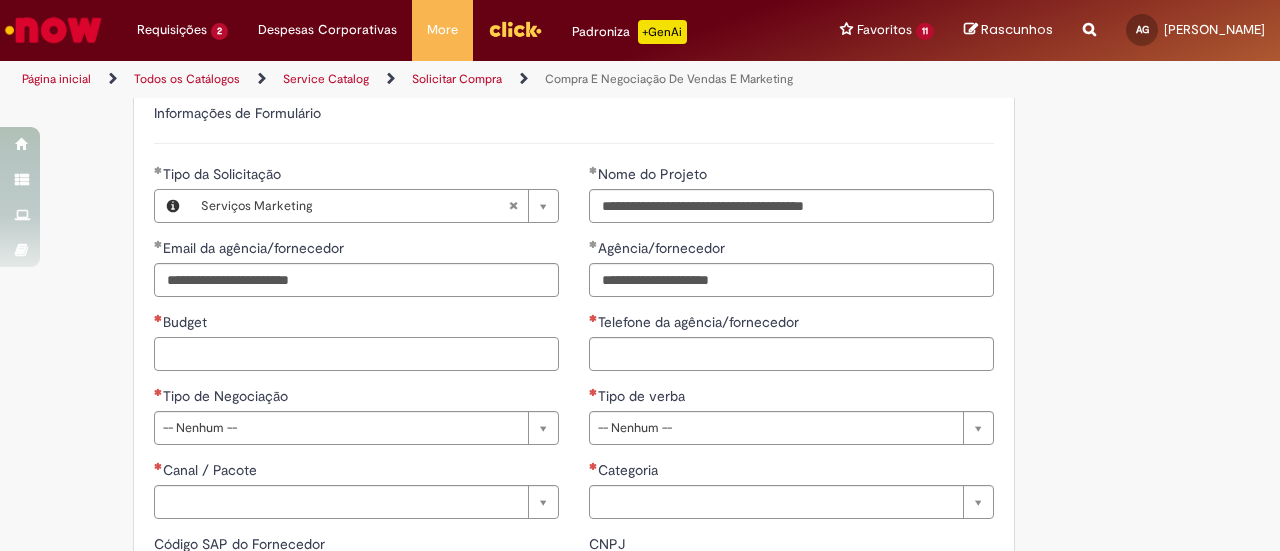click on "Budget" at bounding box center (356, 354) 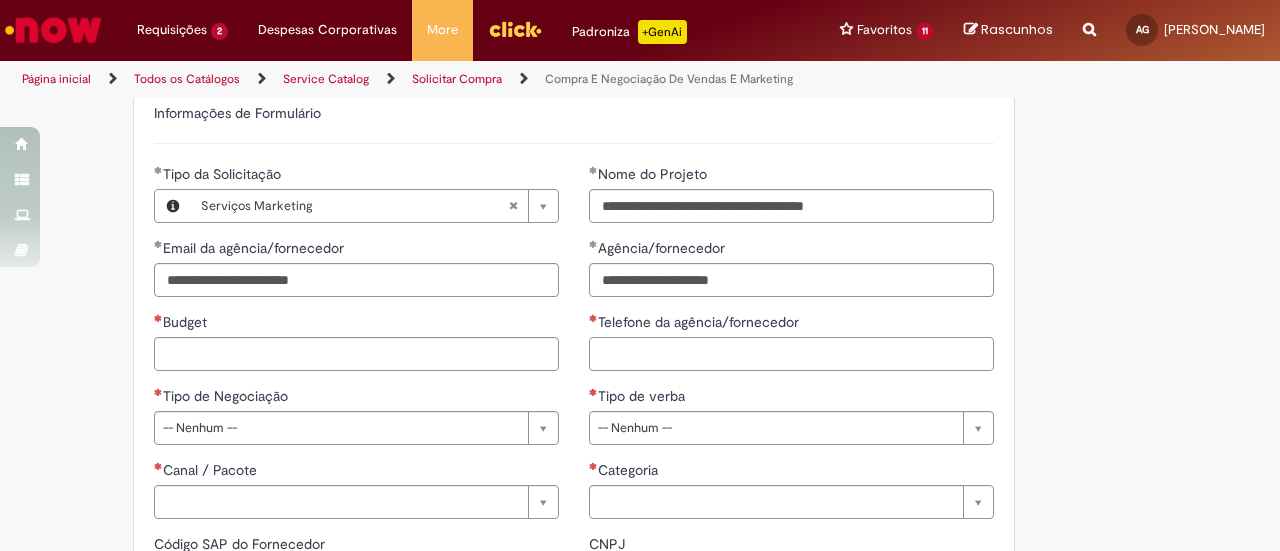click on "Telefone da agência/fornecedor" at bounding box center [791, 354] 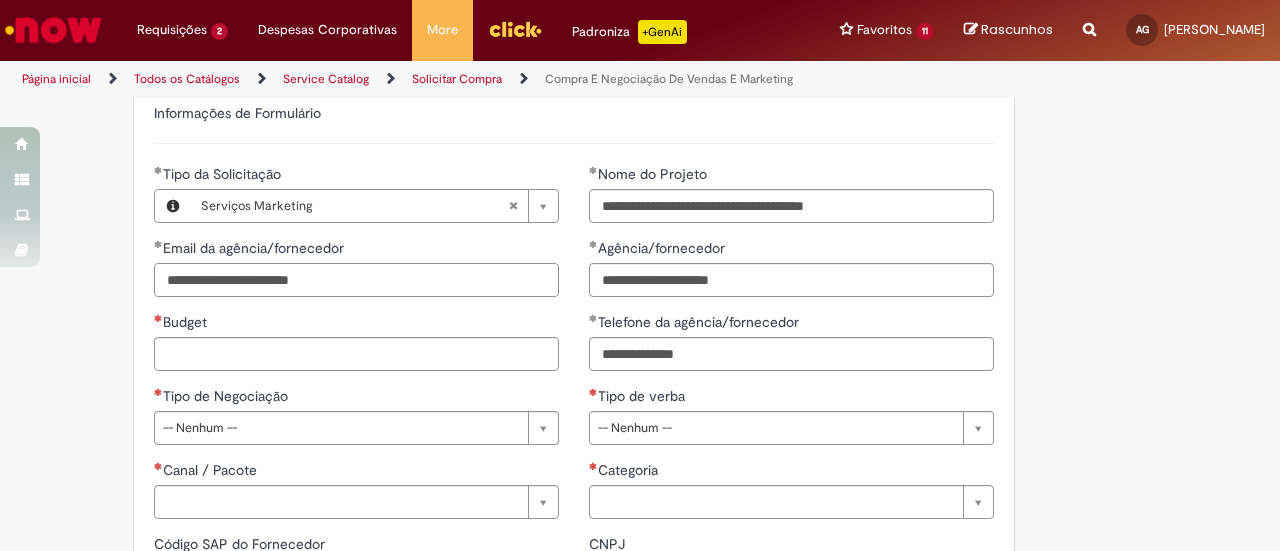 type on "**********" 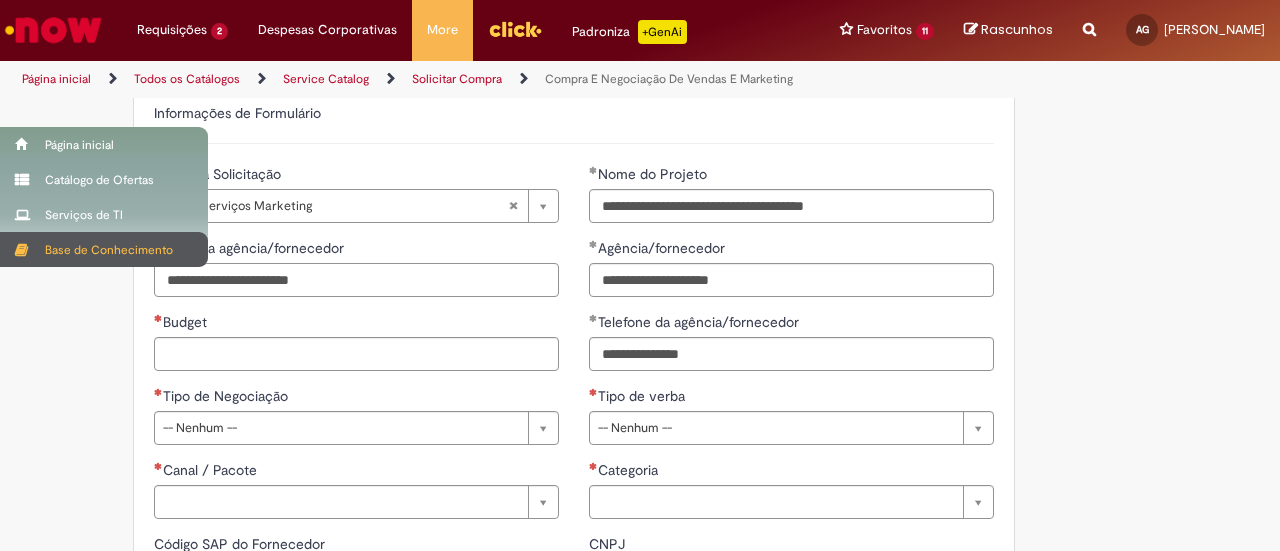 drag, startPoint x: 372, startPoint y: 257, endPoint x: 32, endPoint y: 233, distance: 340.846 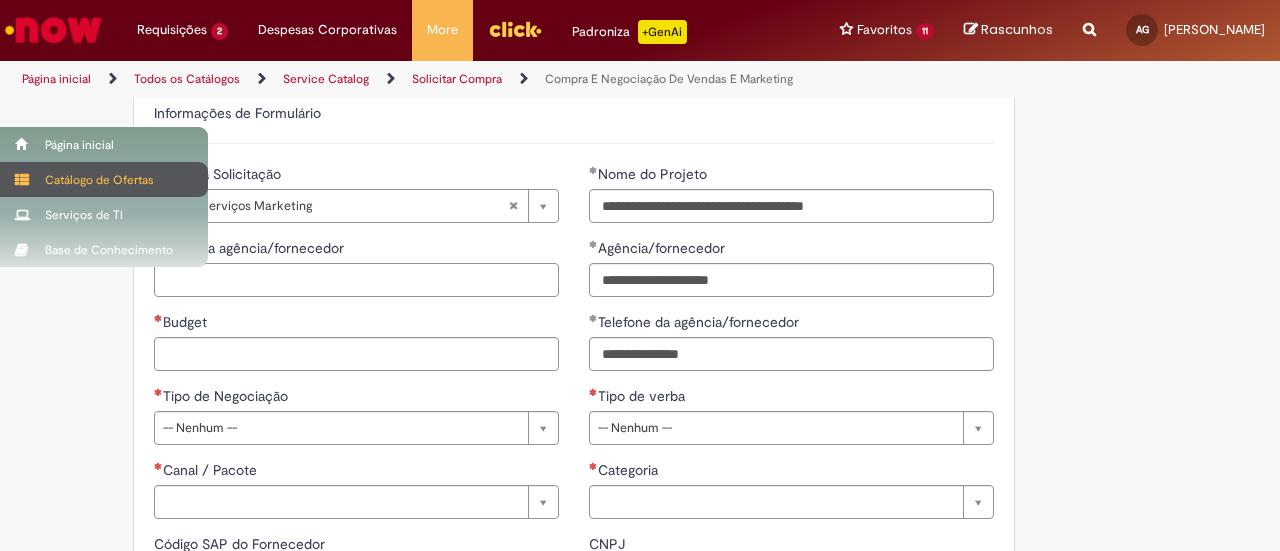 type 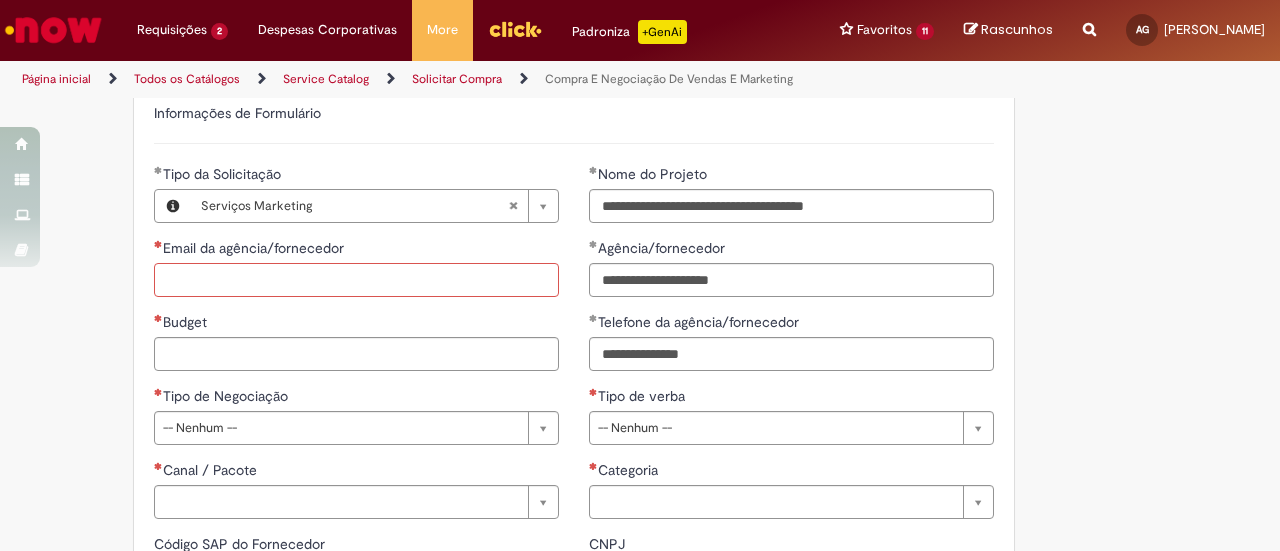 click on "Email da agência/fornecedor" at bounding box center (356, 280) 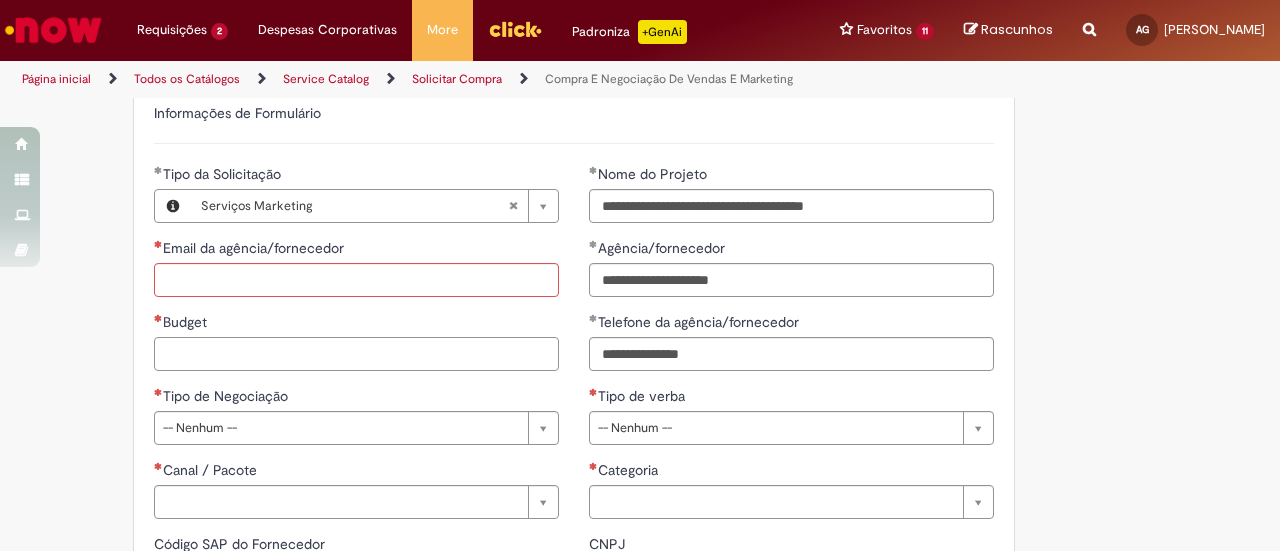click on "Budget" at bounding box center [356, 354] 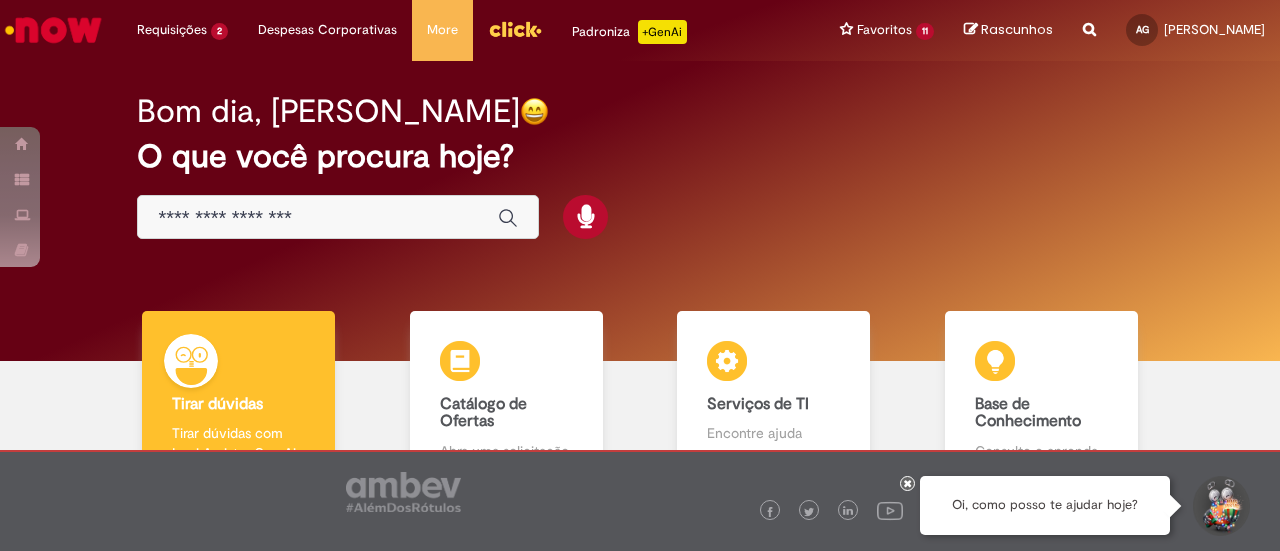 scroll, scrollTop: 0, scrollLeft: 0, axis: both 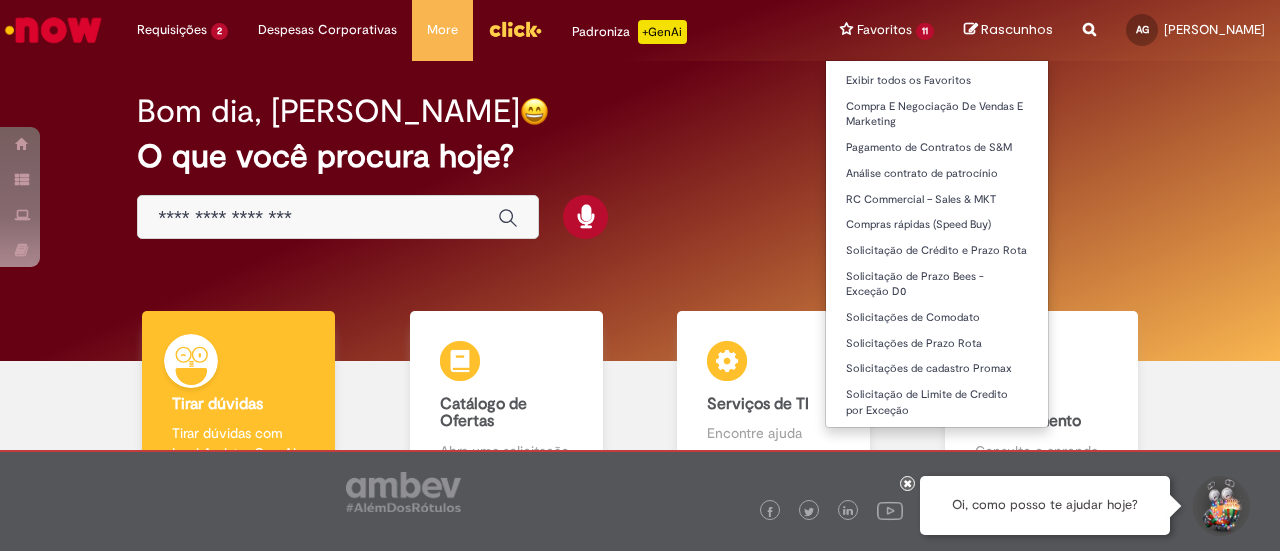 click on "Favoritos   11
Exibir todos os Favoritos
Compra E Negociação De Vendas E Marketing
Pagamento de Contratos de S&M
Análise contrato de patrocínio
RC Commercial – Sales & MKT
Compras rápidas (Speed Buy)
Solicitação de Crédito e Prazo Rota
Solicitação de Prazo Bees - Exceção D0
Solicitações de Comodato
Solicitações de Prazo Rota
Solicitações de cadastro Promax
Solicitação de Limite de Credito por Exceção" at bounding box center [887, 30] 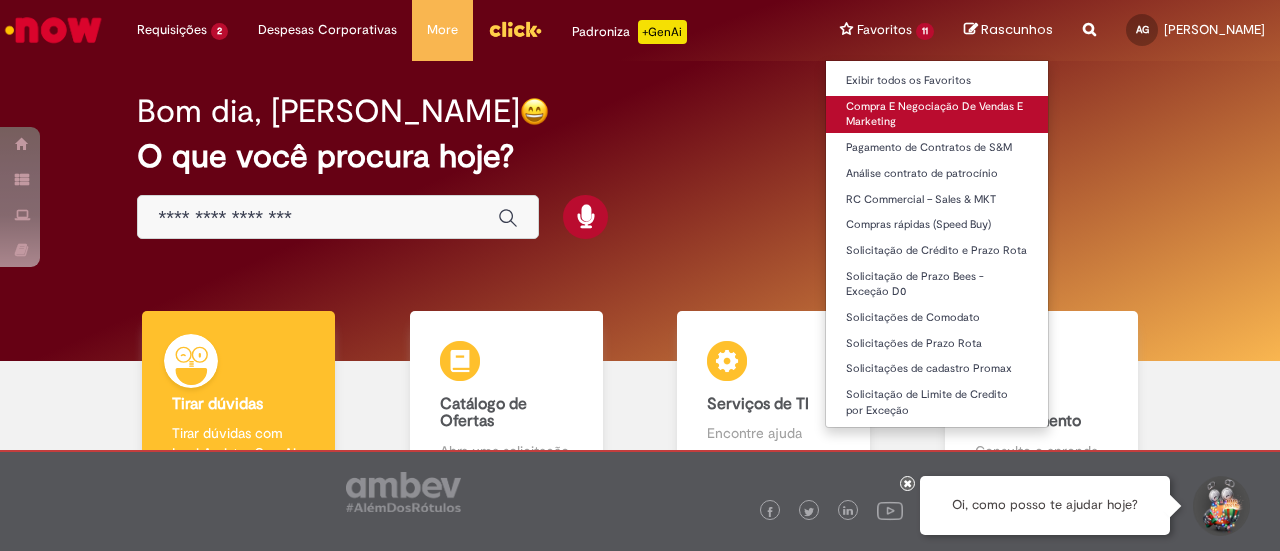 click on "Compra E Negociação De Vendas E Marketing" at bounding box center (937, 114) 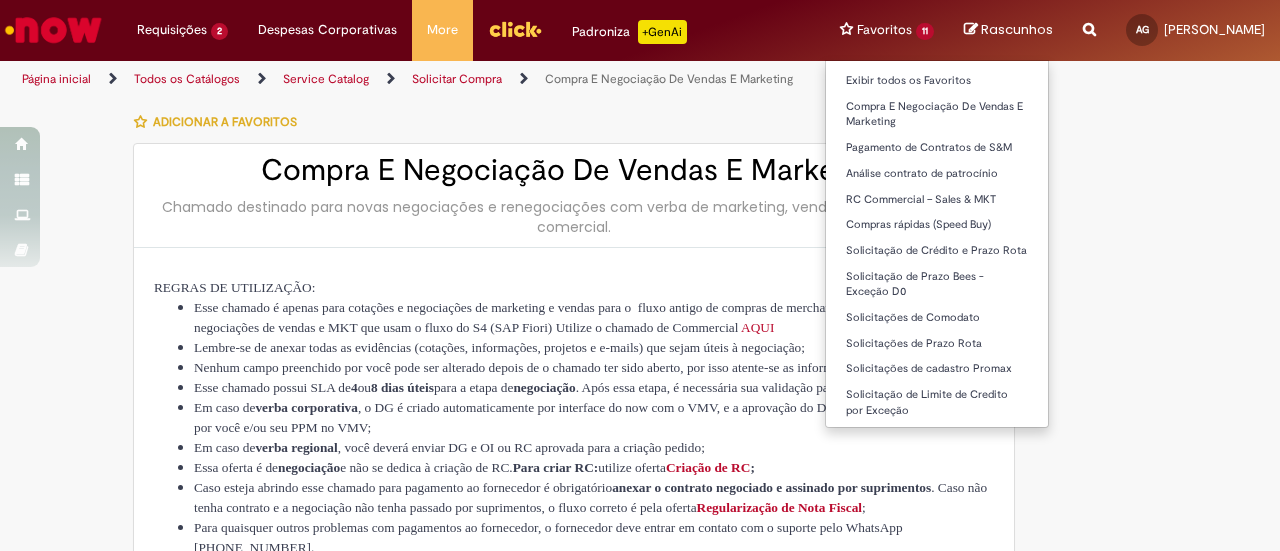type on "********" 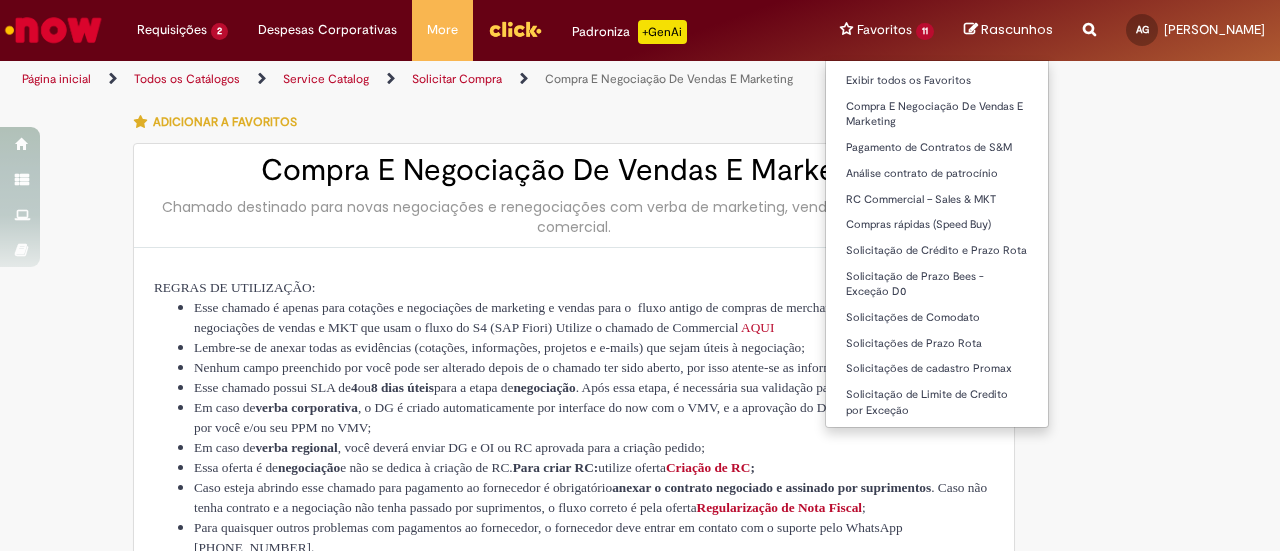 type on "**********" 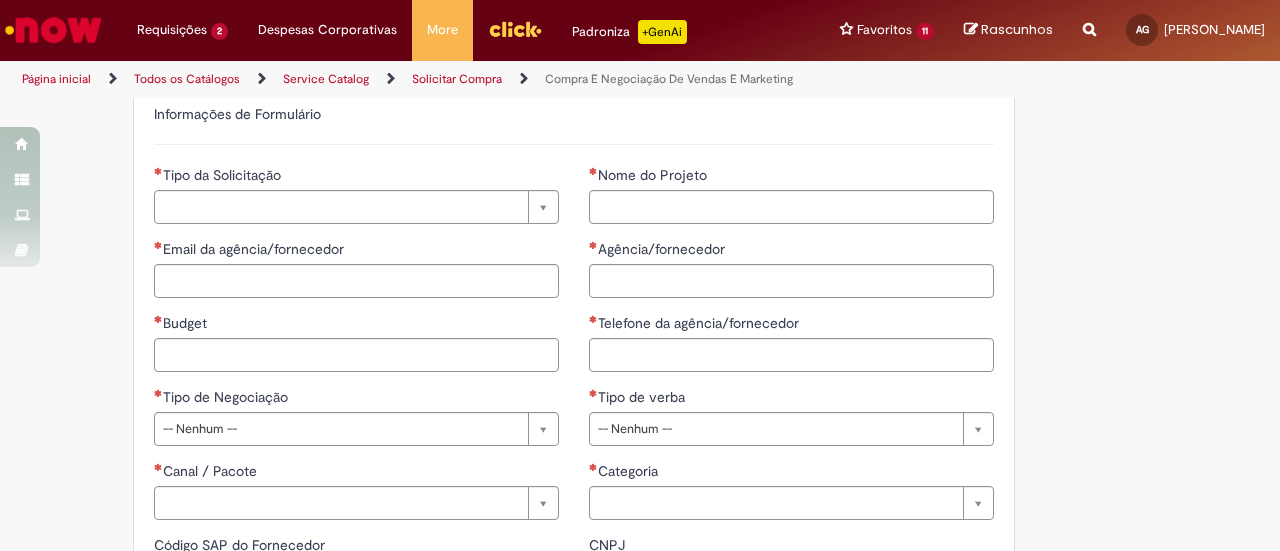 scroll, scrollTop: 900, scrollLeft: 0, axis: vertical 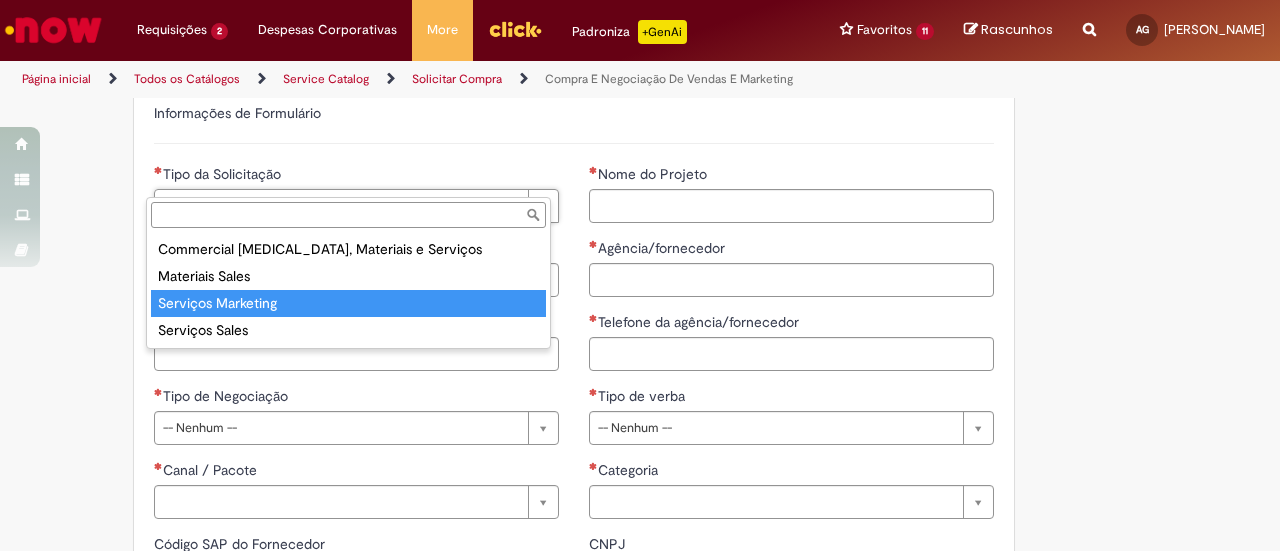 type on "**********" 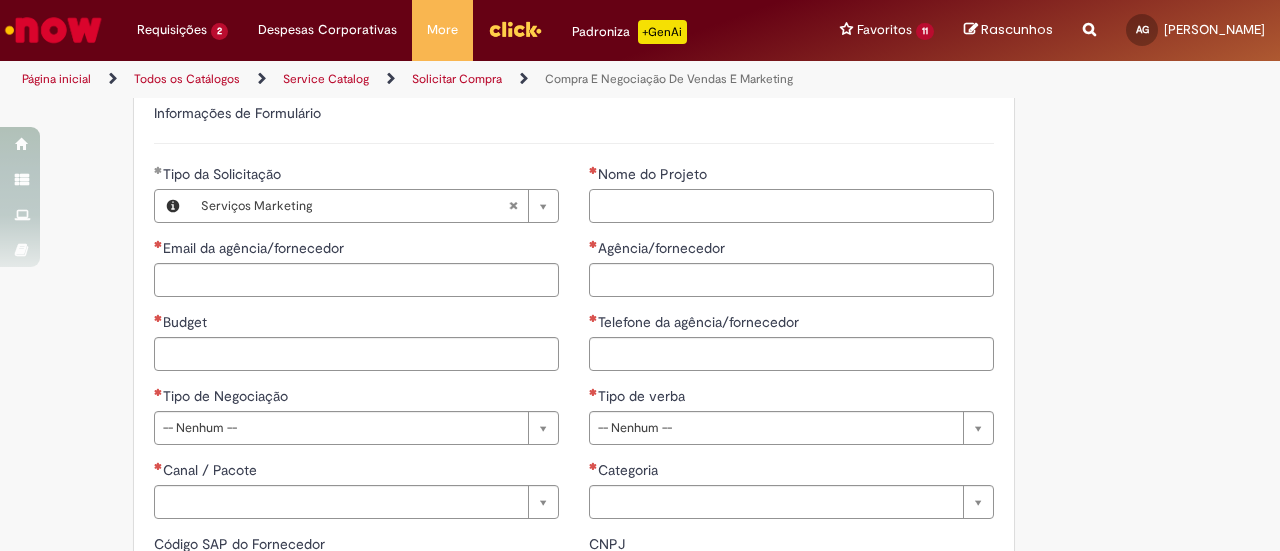 click on "Nome do Projeto" at bounding box center [791, 206] 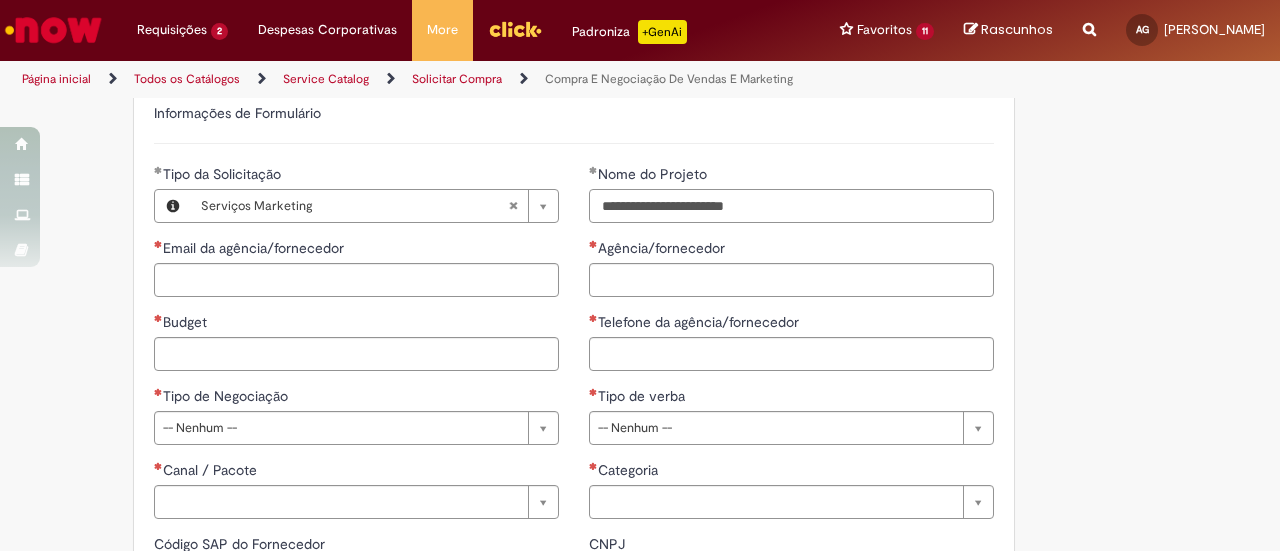 type on "**********" 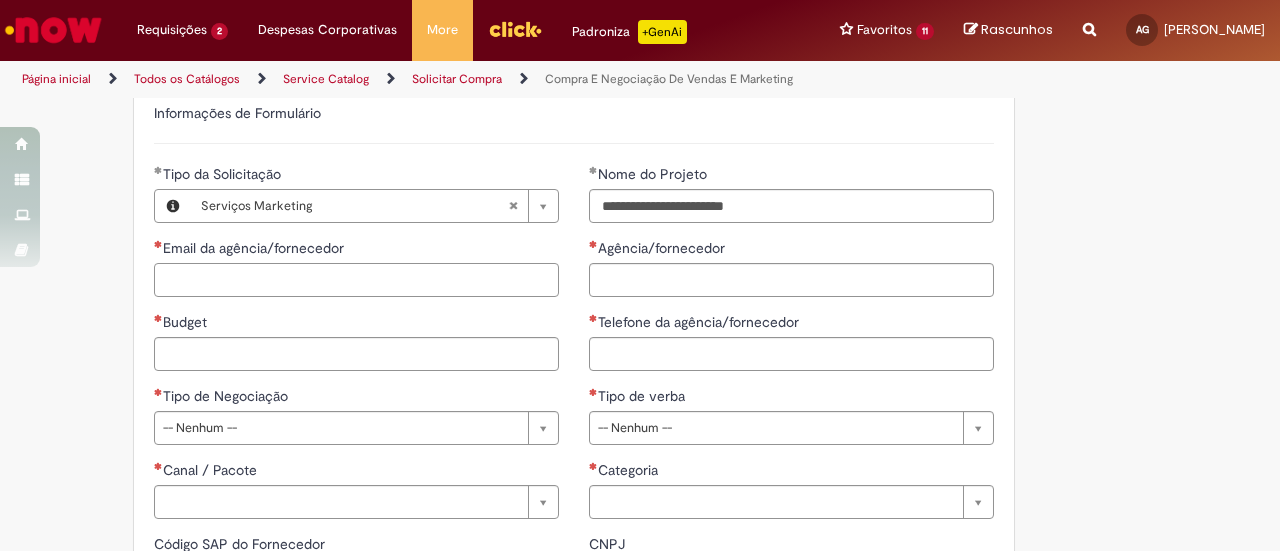 click on "Email da agência/fornecedor" at bounding box center (356, 280) 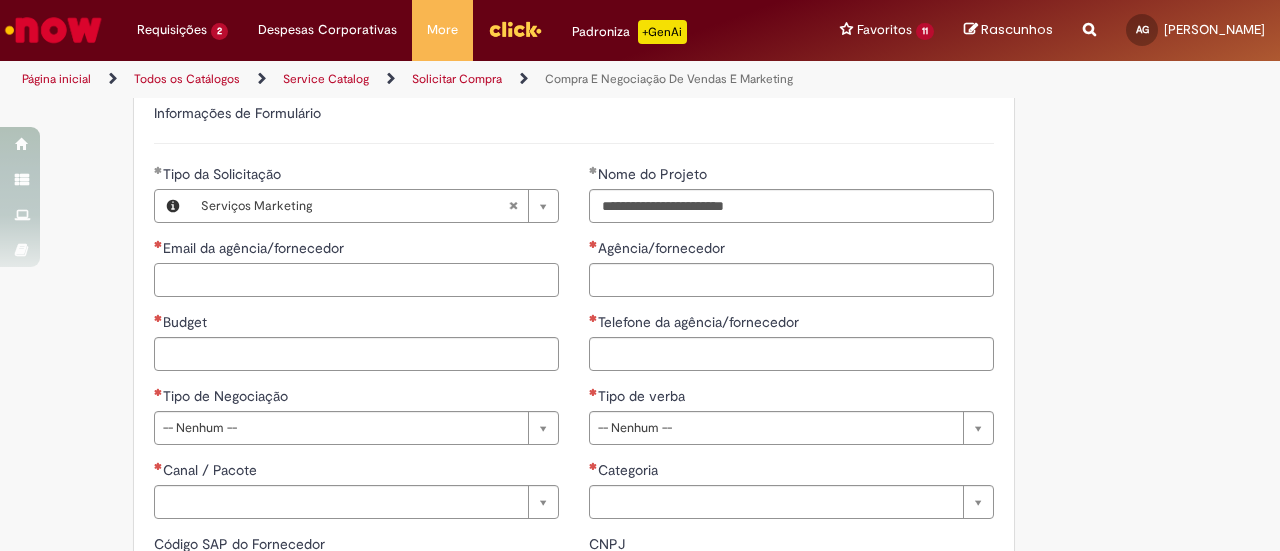 click on "Email da agência/fornecedor" at bounding box center [356, 280] 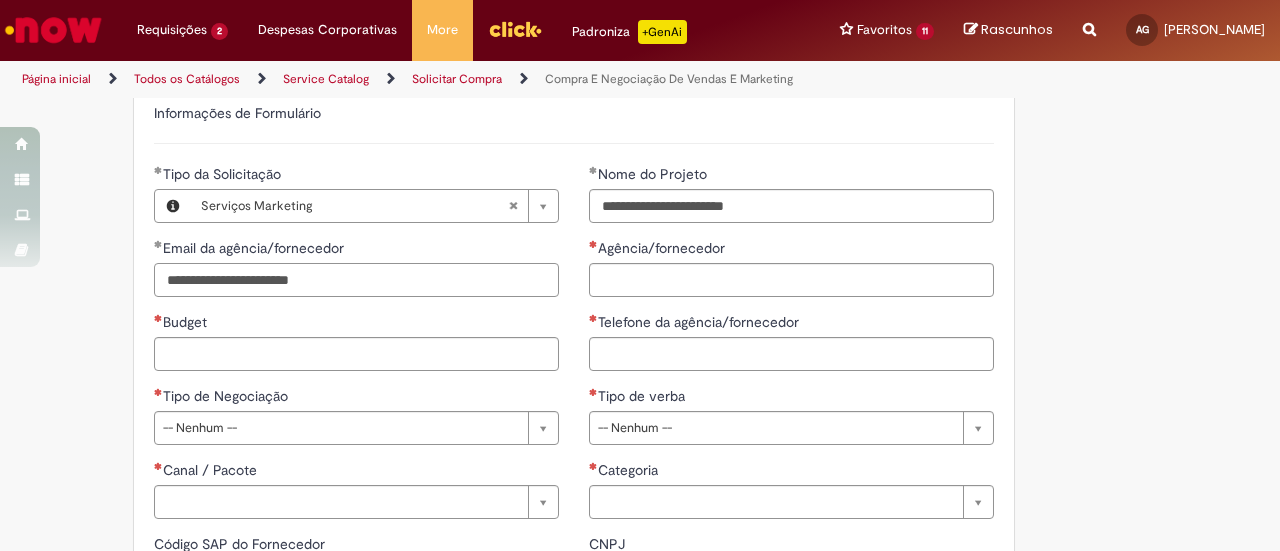 type on "**********" 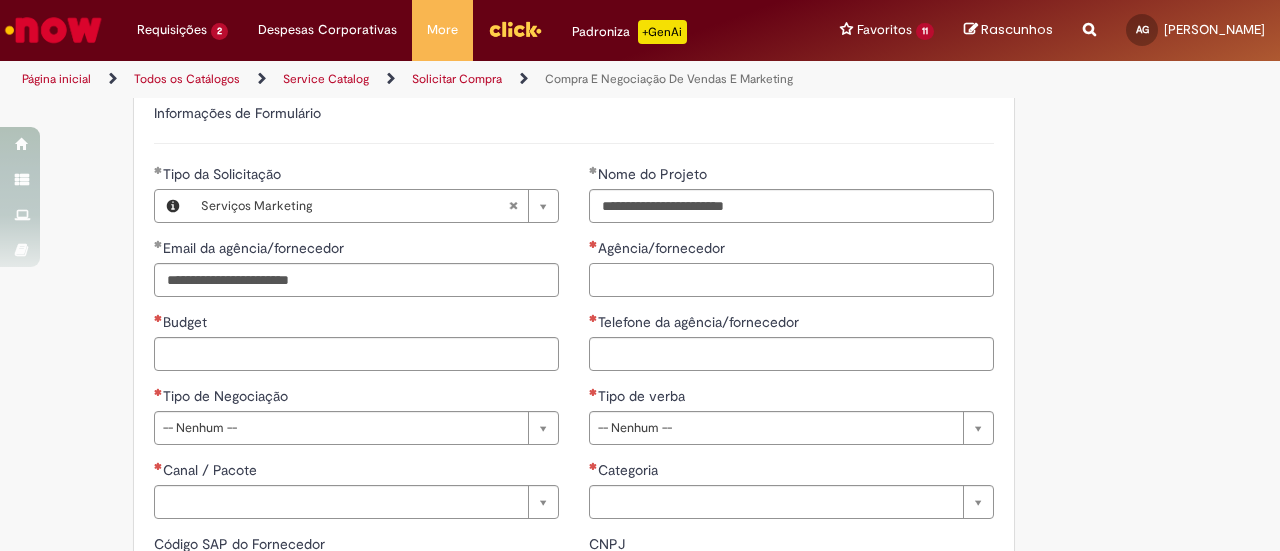 click on "Agência/fornecedor" at bounding box center (791, 280) 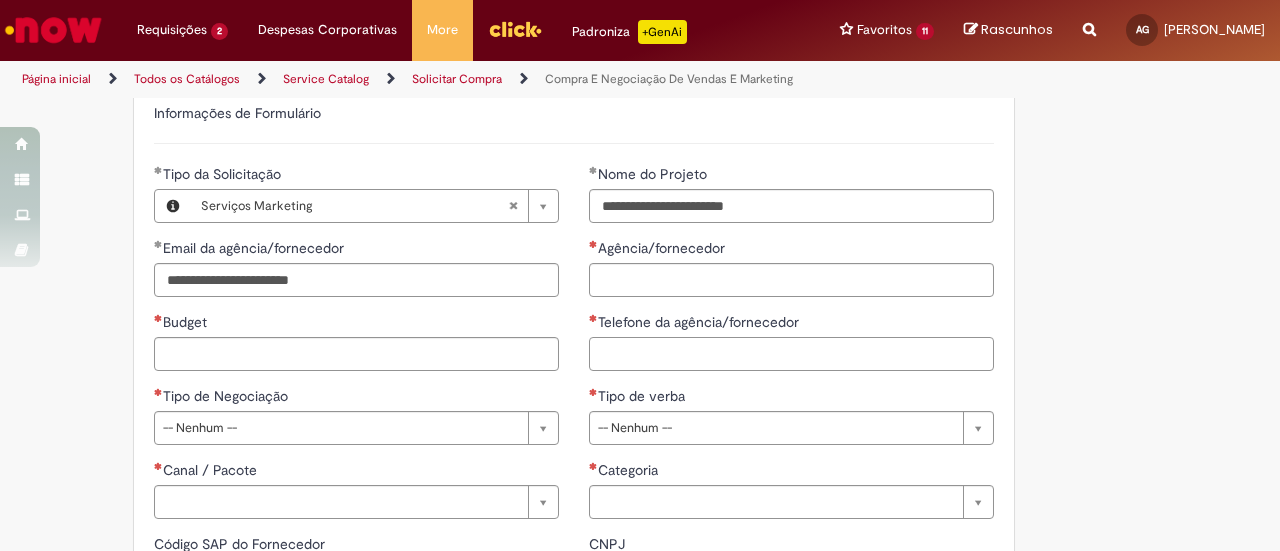 click on "Telefone da agência/fornecedor" at bounding box center [791, 354] 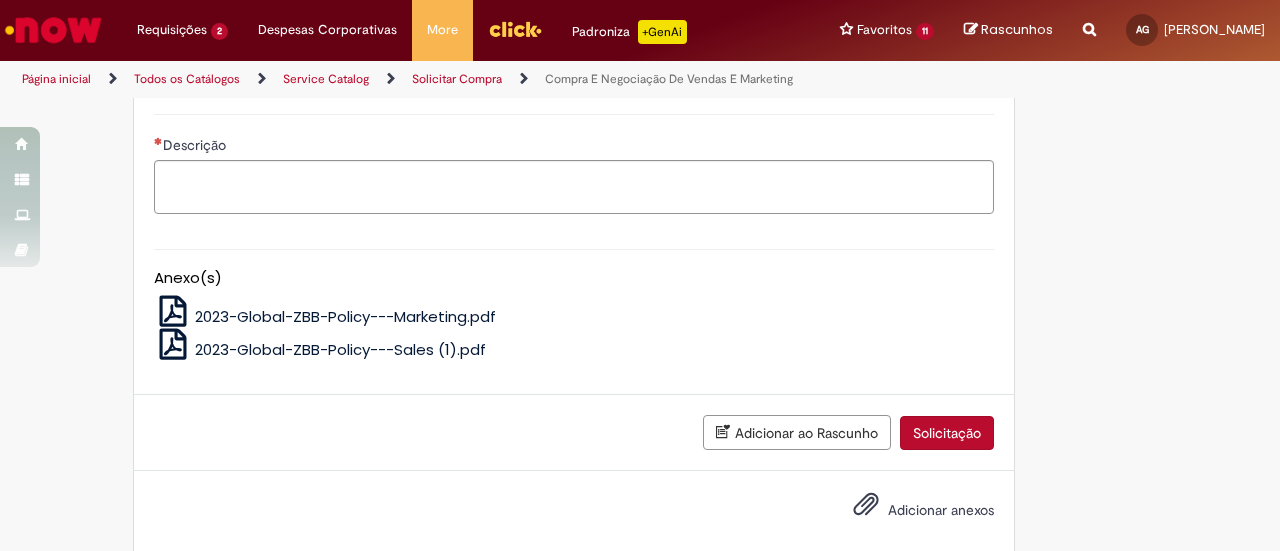 scroll, scrollTop: 1418, scrollLeft: 0, axis: vertical 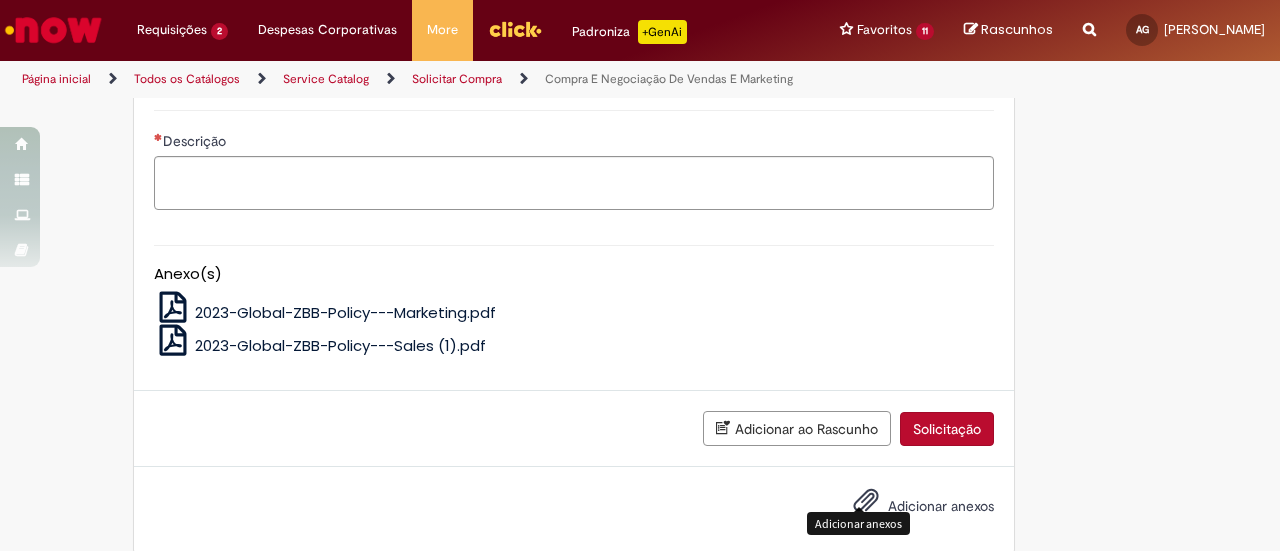 click at bounding box center (866, 501) 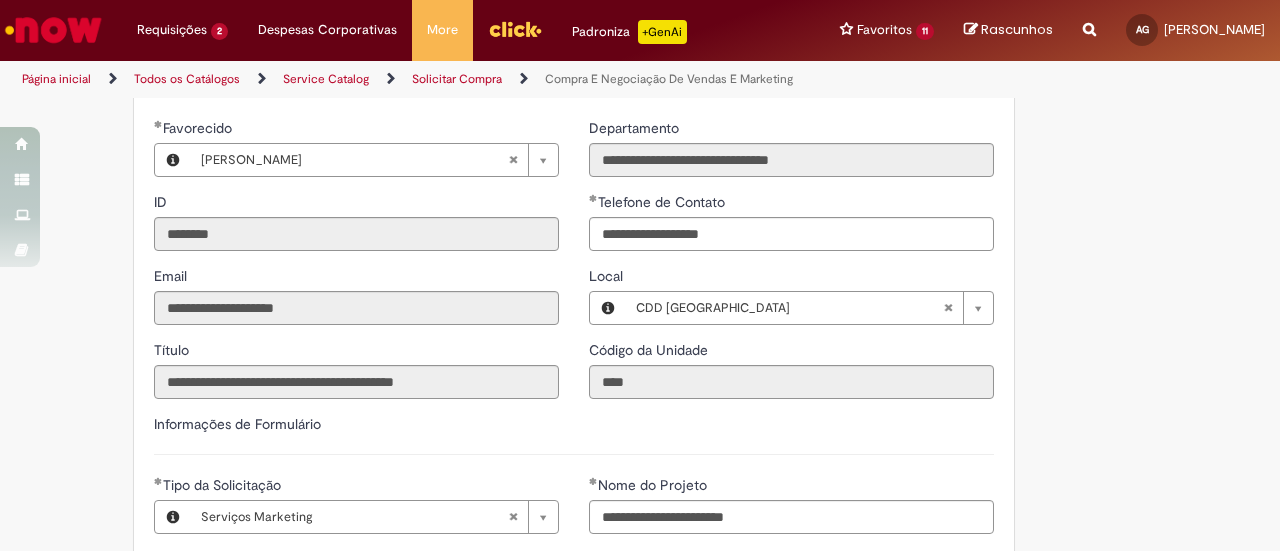 scroll, scrollTop: 889, scrollLeft: 0, axis: vertical 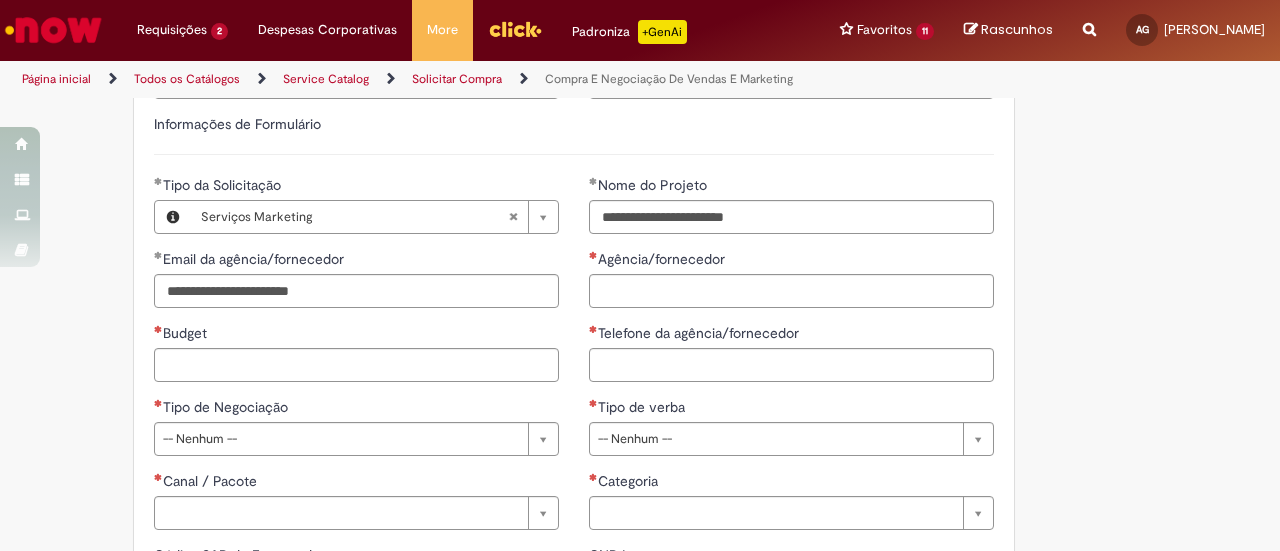 type 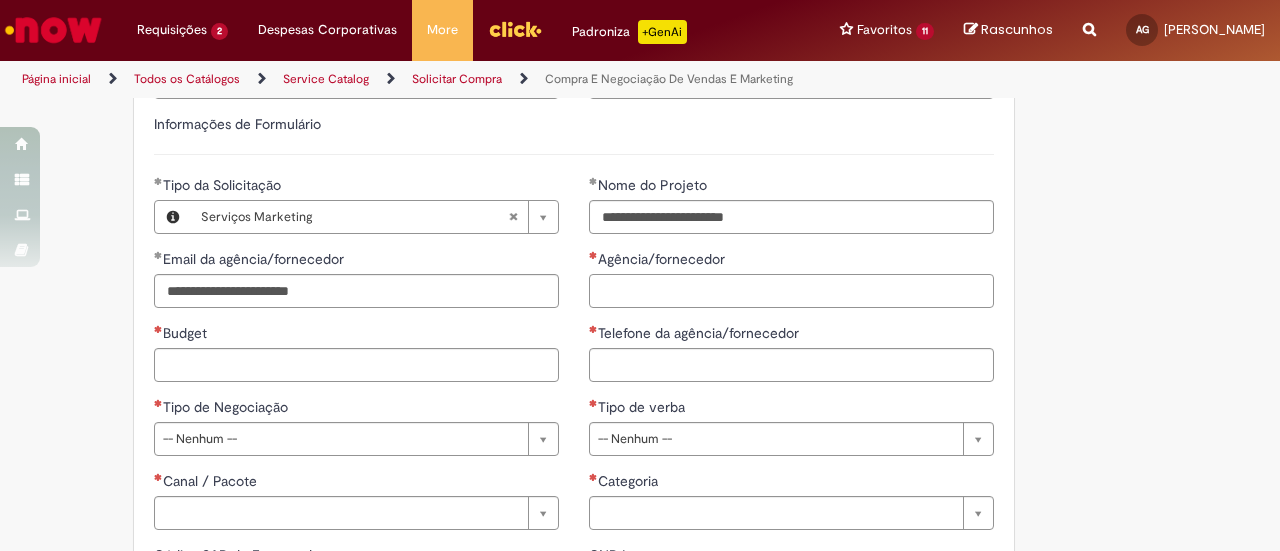 click on "Agência/fornecedor" at bounding box center [791, 291] 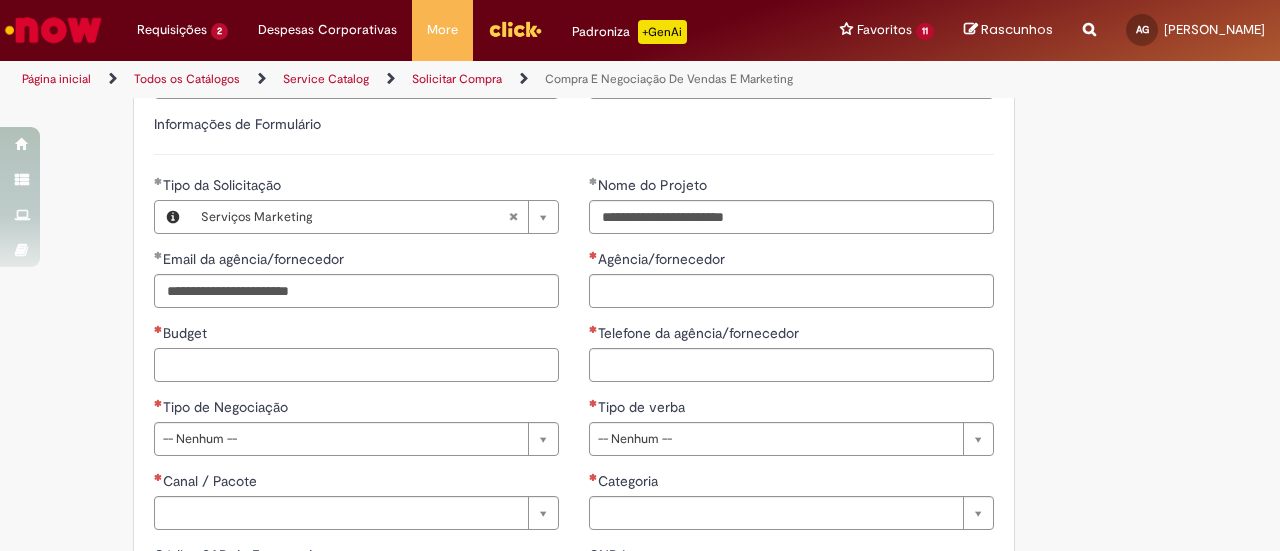 click on "Budget" at bounding box center (356, 365) 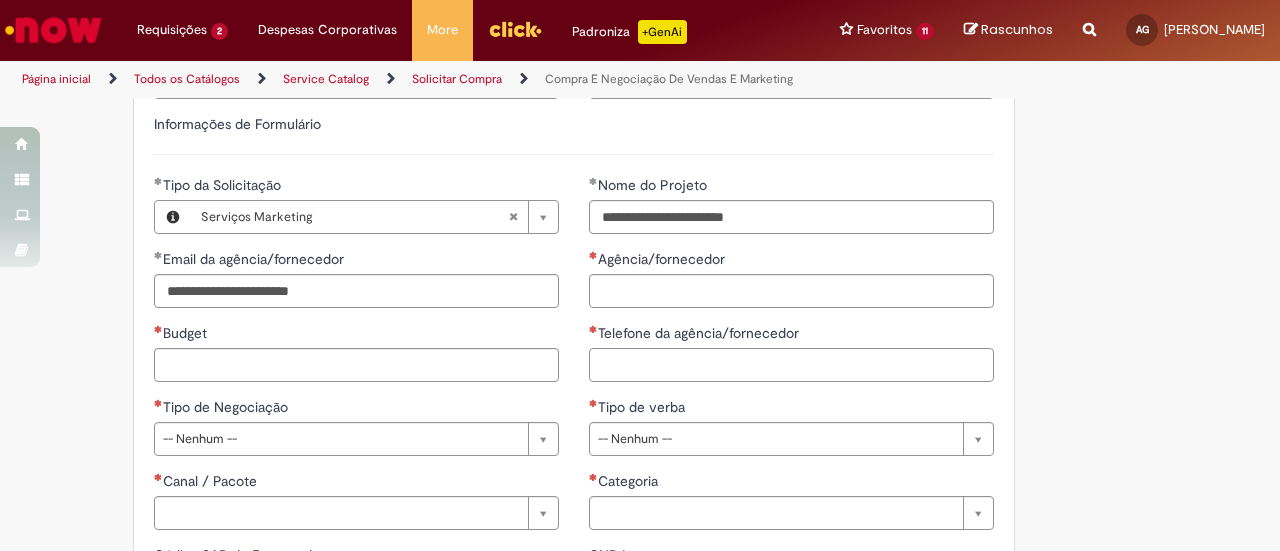 click on "Telefone da agência/fornecedor" at bounding box center (791, 365) 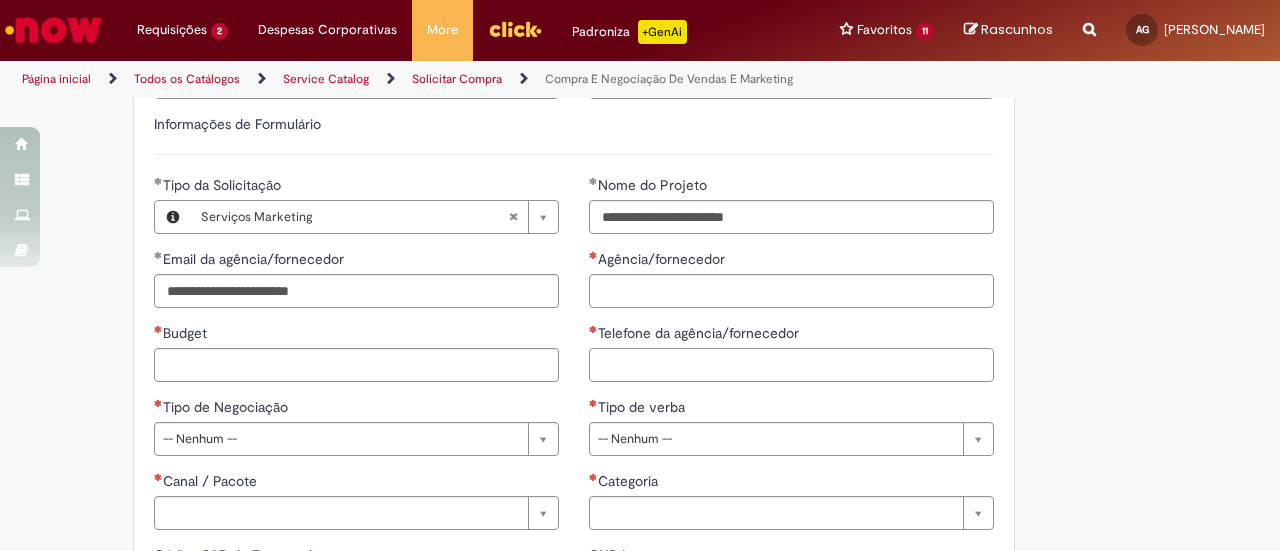 click on "Telefone da agência/fornecedor" at bounding box center [791, 365] 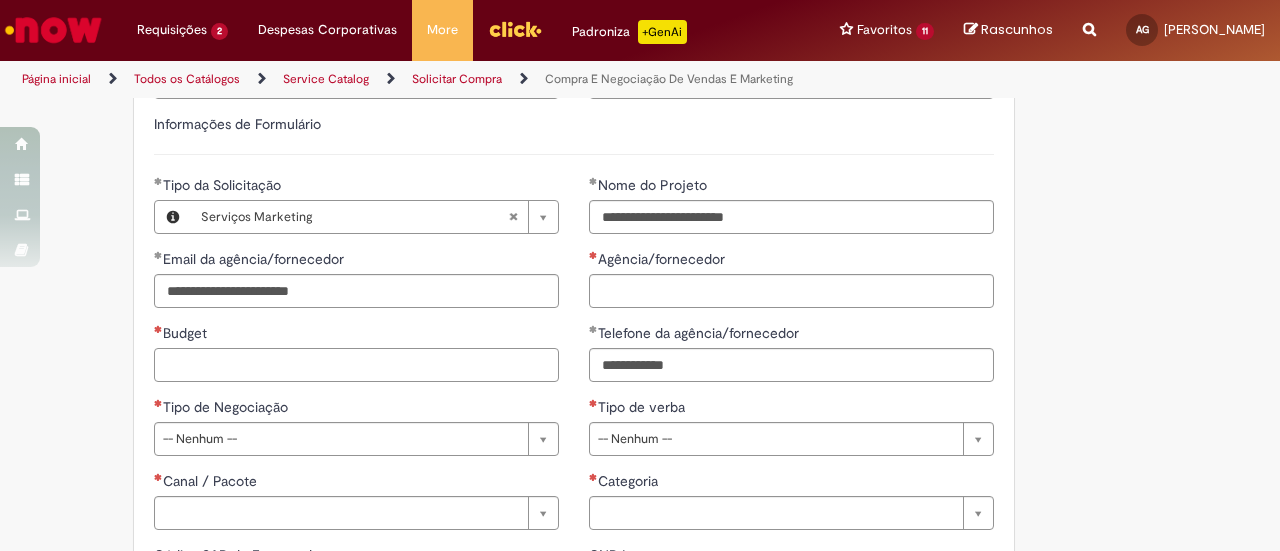 type on "**********" 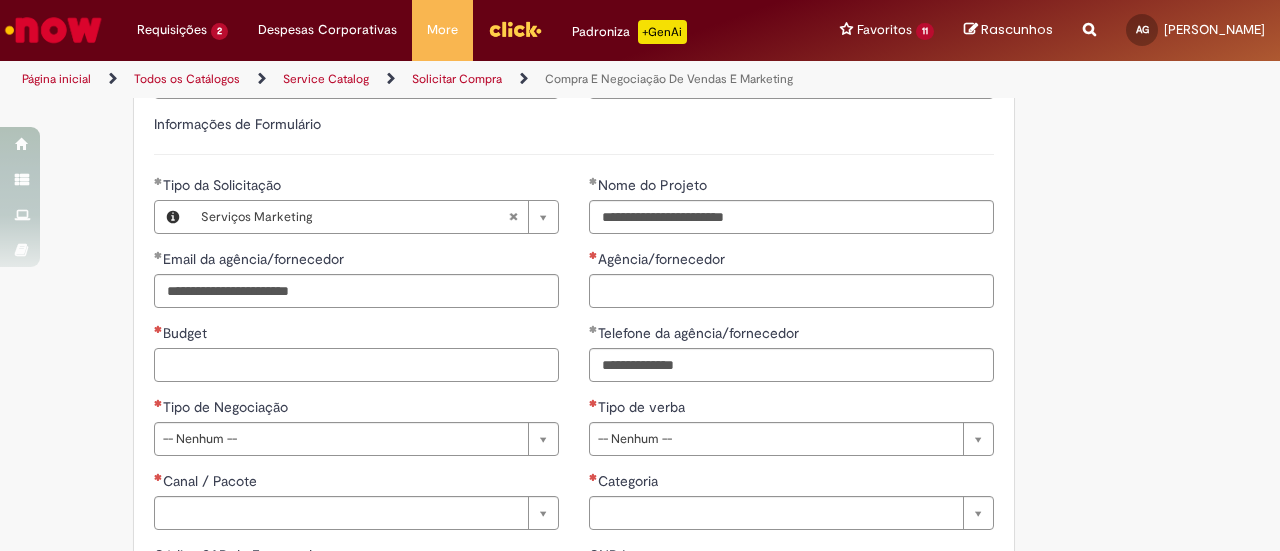 click on "Budget" at bounding box center (356, 365) 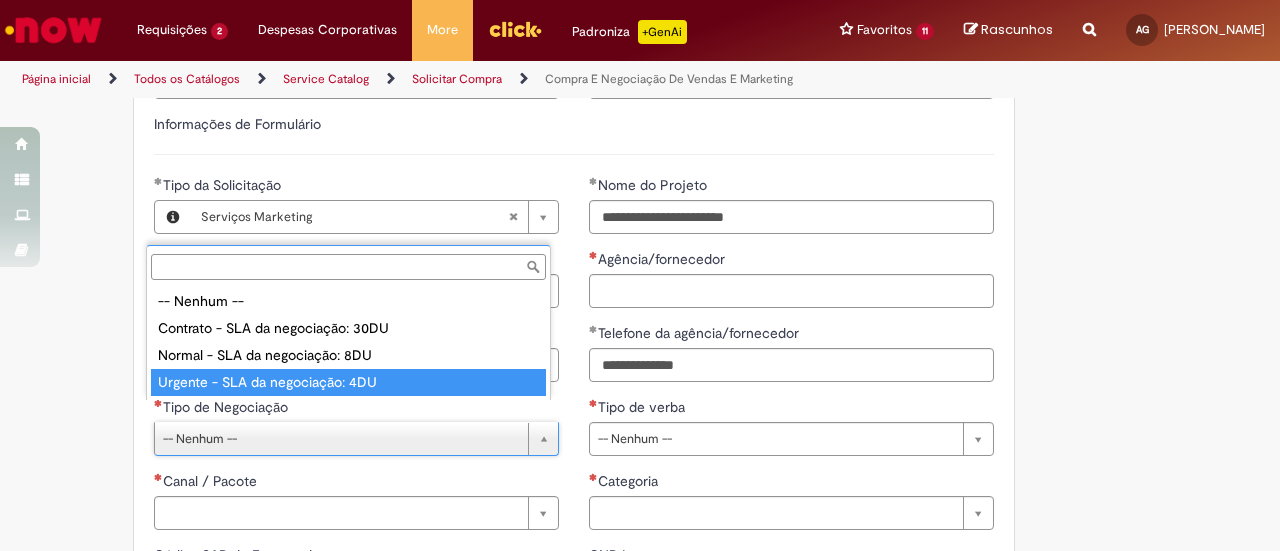 type on "**********" 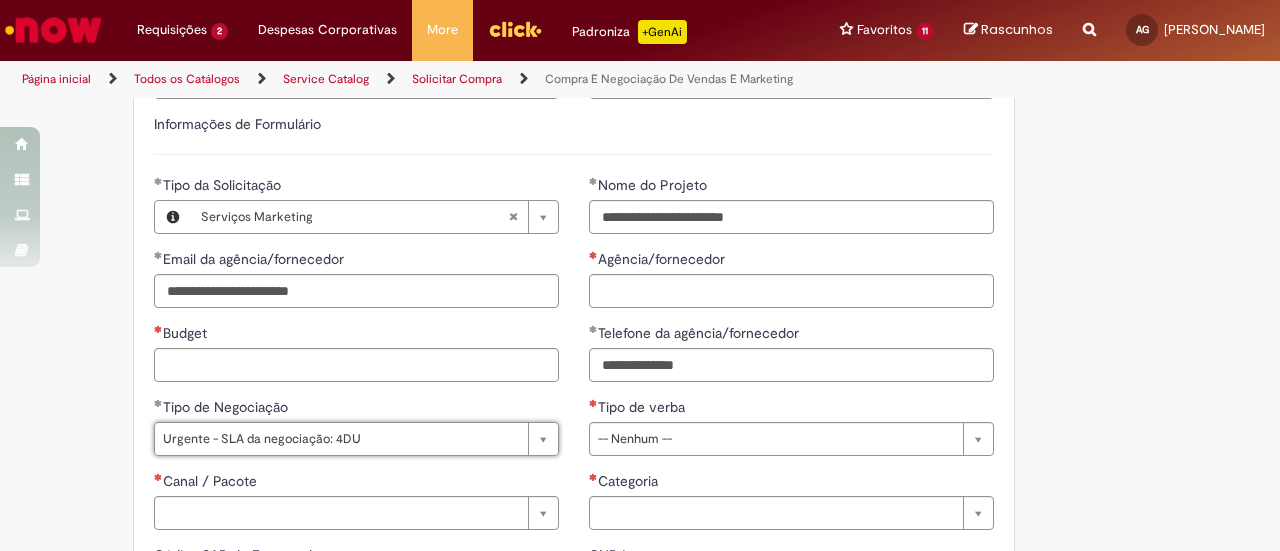 click on "Adicionar a Favoritos
Compra E Negociação De Vendas E Marketing
Chamado destinado para novas negociações e renegociações com verba de marketing, vendas ou capex comercial.
REGRAS DE UTILIZA ÇÃ O:
Esse chamado é apenas para   cotações e negociações de marketing e vendas   para o  fluxo antigo de compras de merchan, SAP ECC e VMV. Para negociações de vendas e MKT que usam o fluxo do S4 (SAP Fiori) Utilize o chamado de Commercial   AQUI
Lembre-se de anexar todas as evidências (cotações, informações, projetos e e-mails) que sejam úteis à negociação;
Nenhum campo preenchido por você pode ser alterado depois de o chamado ter sido aberto, por isso atente-se as informações preenchidas;
Esse chamado possui SLA de  4  ou  8 dias úteis  para a etapa de  negociação . Após essa etapa, é necessária sua validação para seguir com a tratativa;
Em caso de
;" at bounding box center (542, 194) 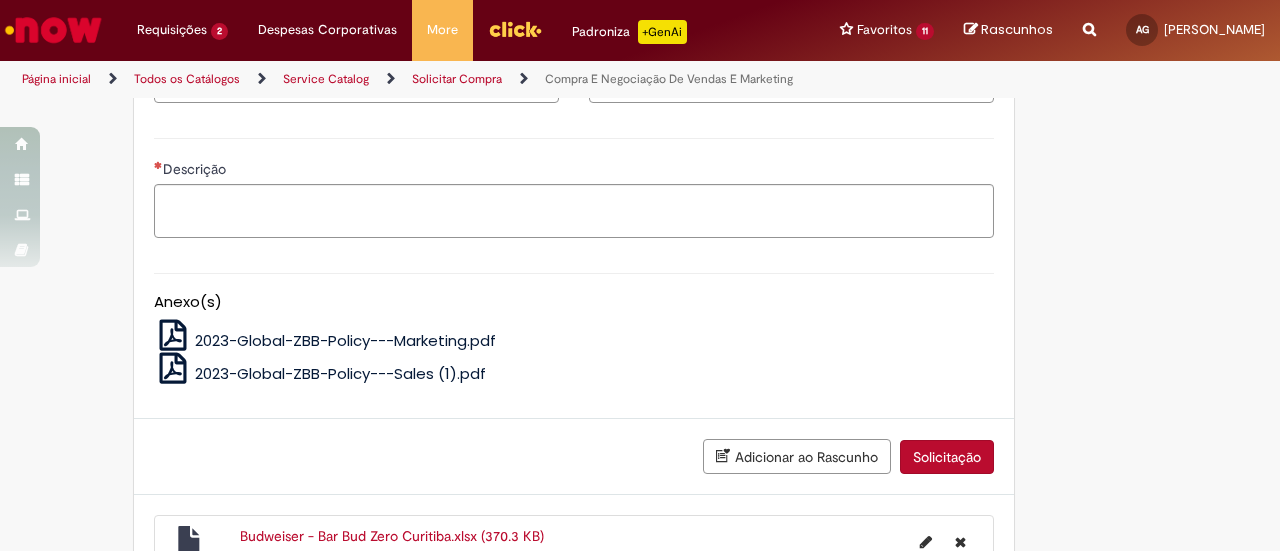 scroll, scrollTop: 1489, scrollLeft: 0, axis: vertical 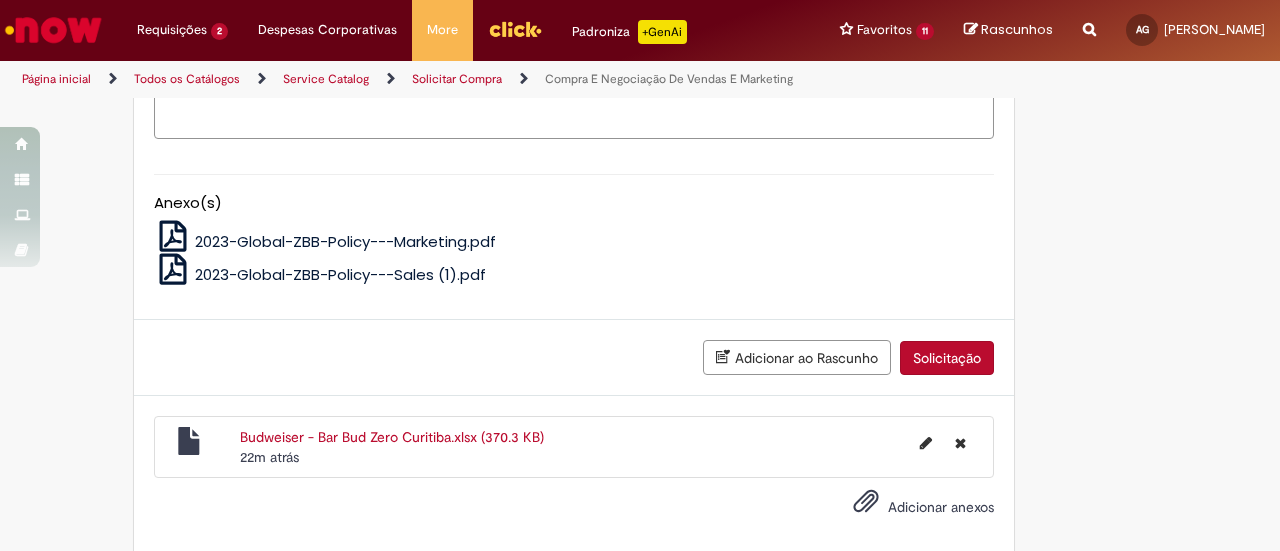 click on "Budweiser - Bar Bud Zero Curitiba.xlsx (370.3 KB)" at bounding box center (392, 437) 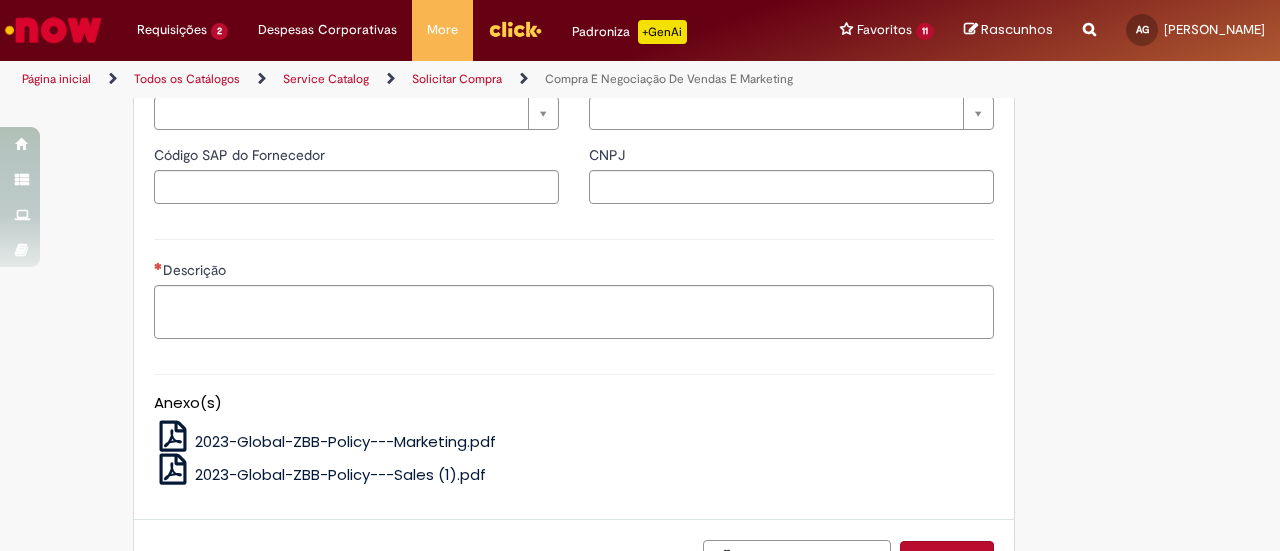scroll, scrollTop: 1489, scrollLeft: 0, axis: vertical 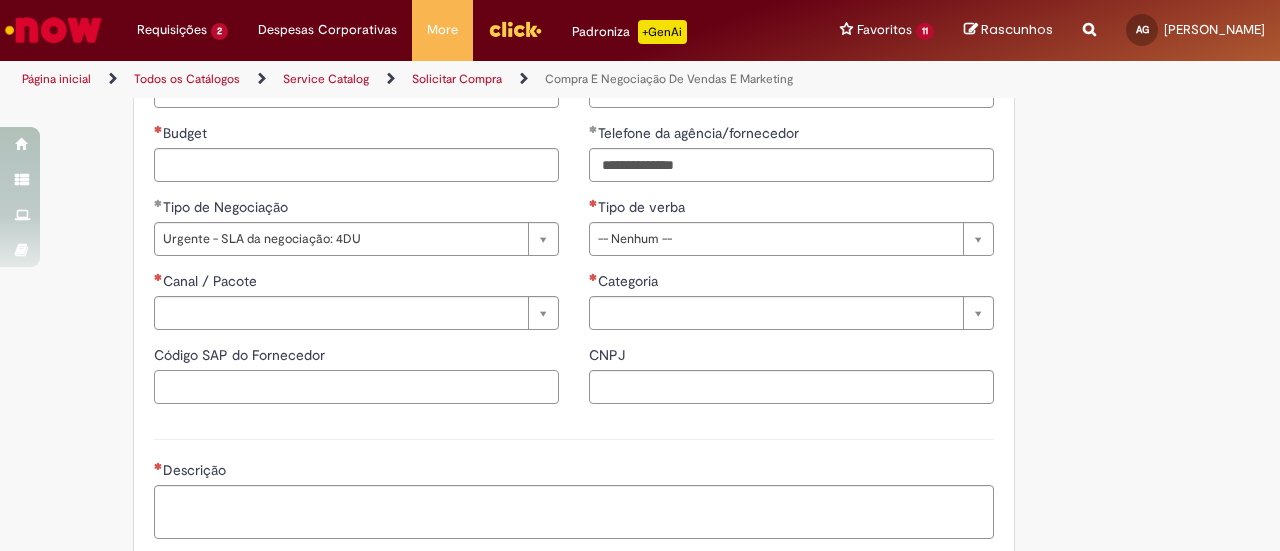 click on "Código SAP do Fornecedor" at bounding box center (356, 387) 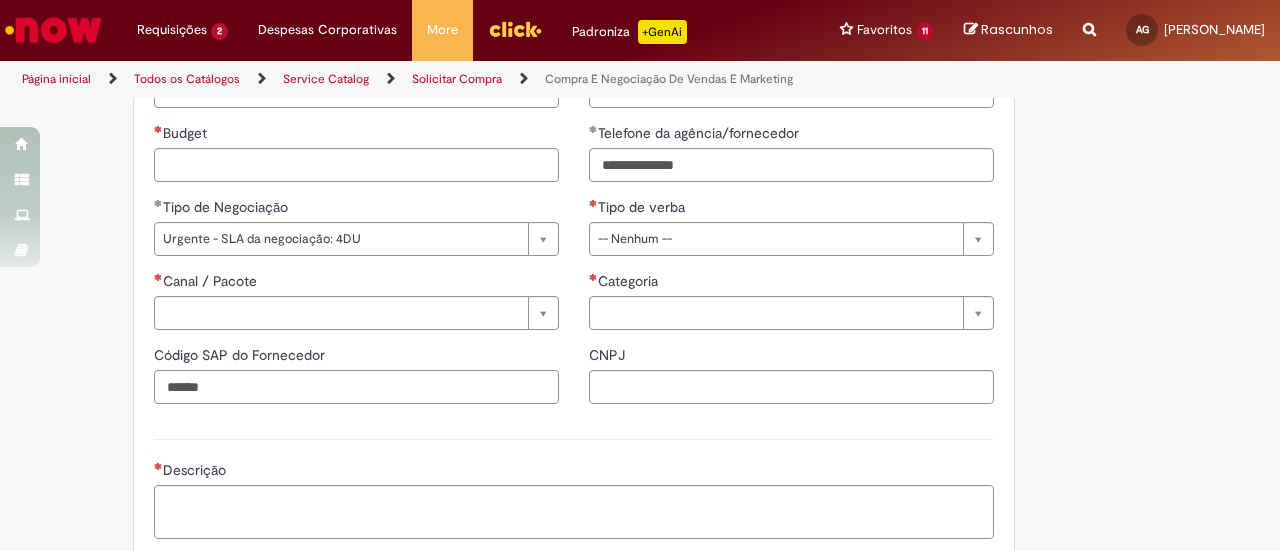 type on "******" 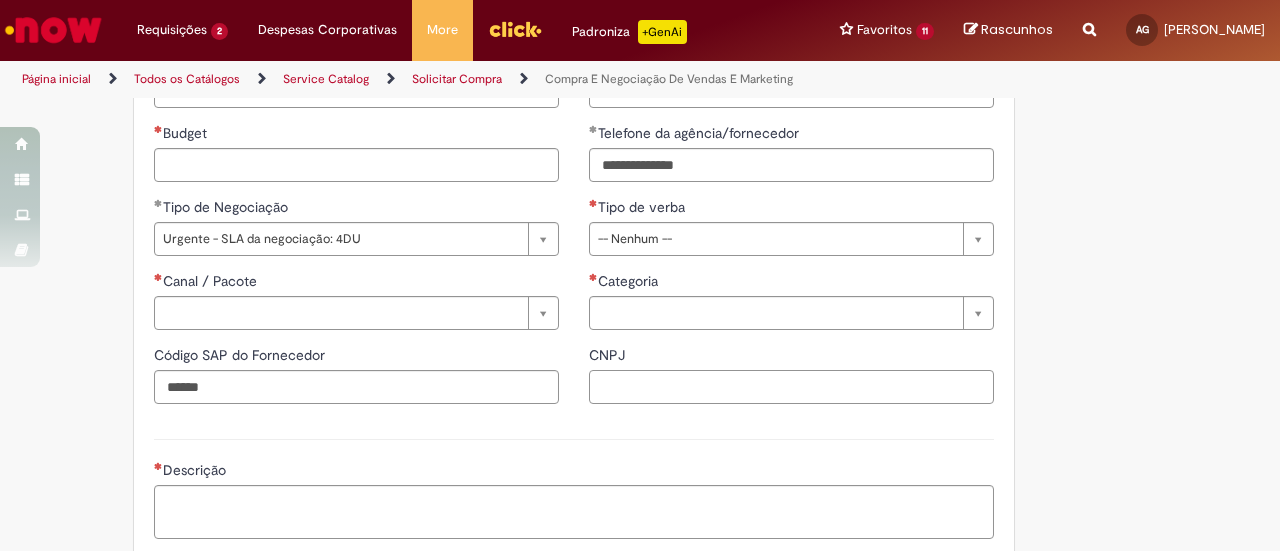 click on "CNPJ" at bounding box center (791, 387) 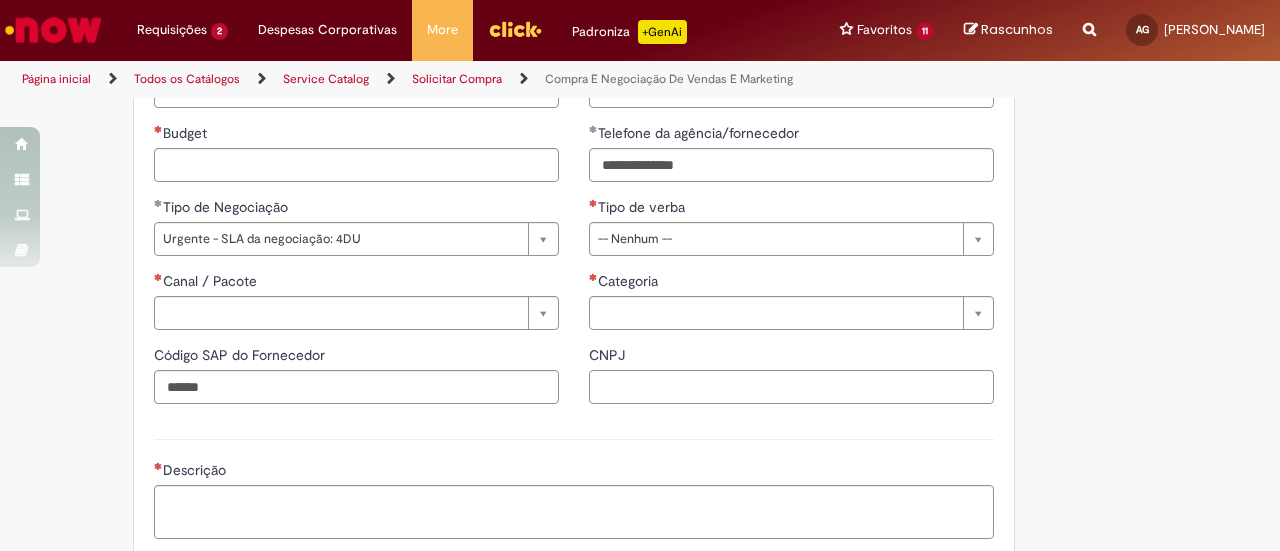 click on "CNPJ" at bounding box center [791, 387] 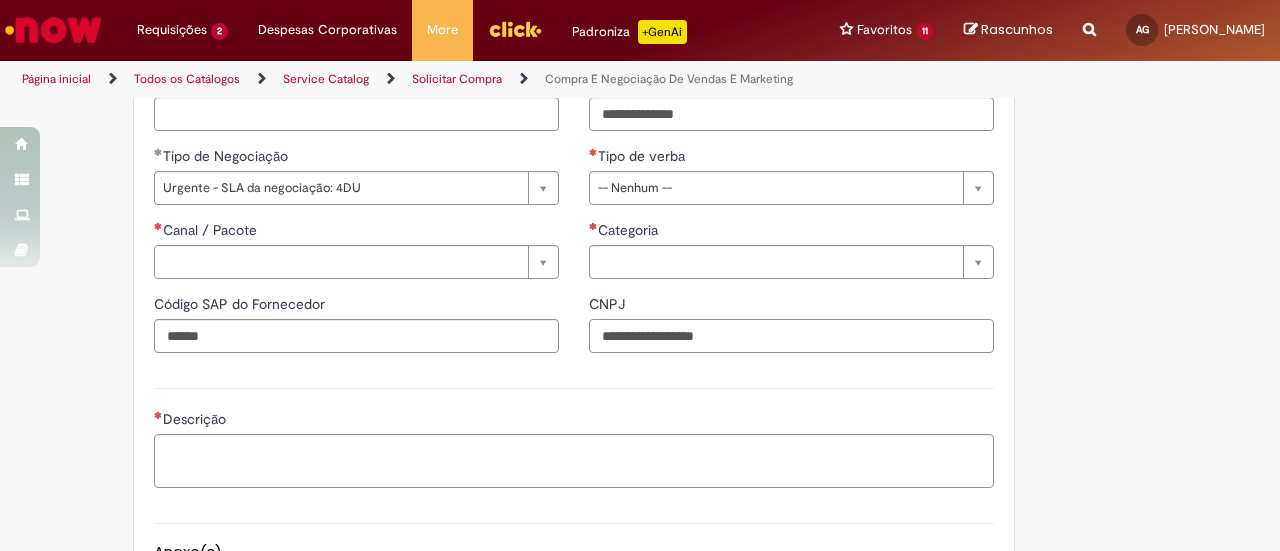 scroll, scrollTop: 1089, scrollLeft: 0, axis: vertical 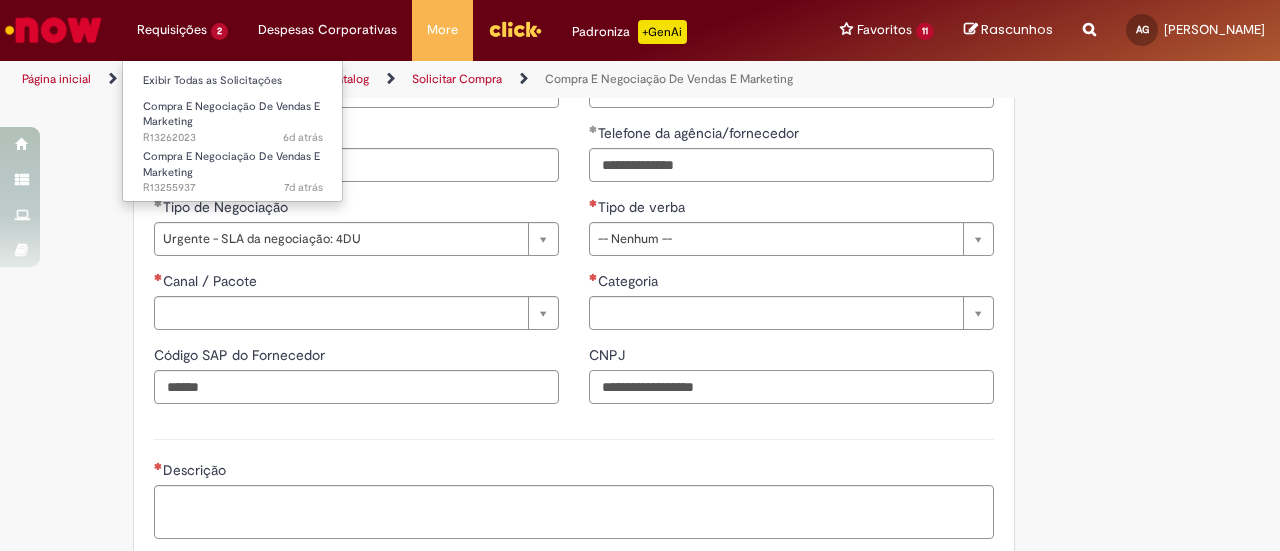 type on "**********" 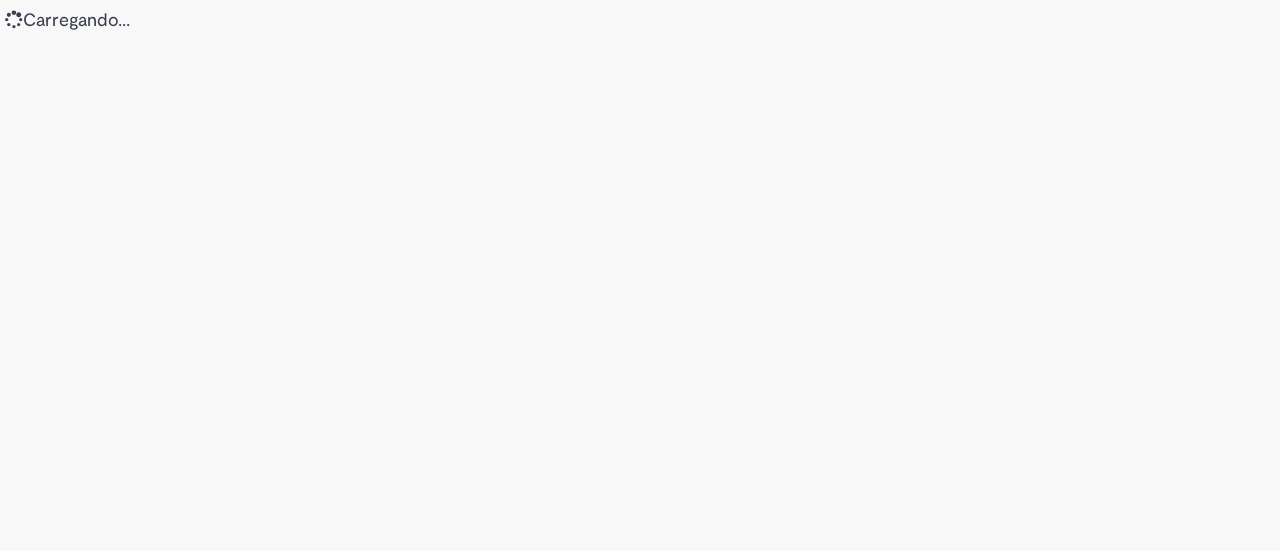 scroll, scrollTop: 0, scrollLeft: 0, axis: both 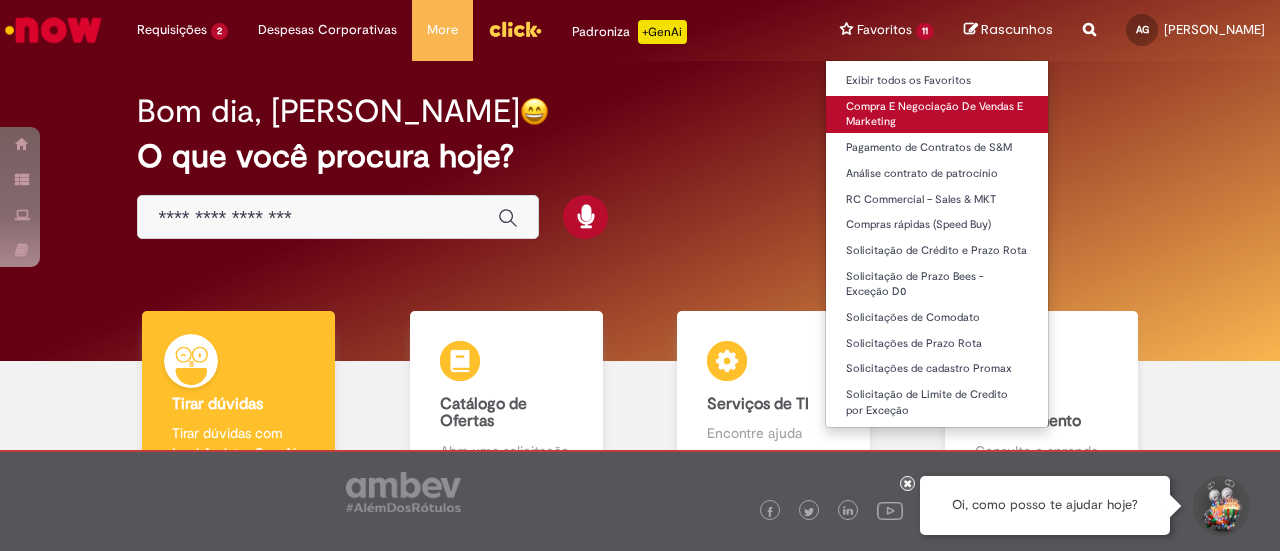 click on "Compra E Negociação De Vendas E Marketing" at bounding box center [937, 114] 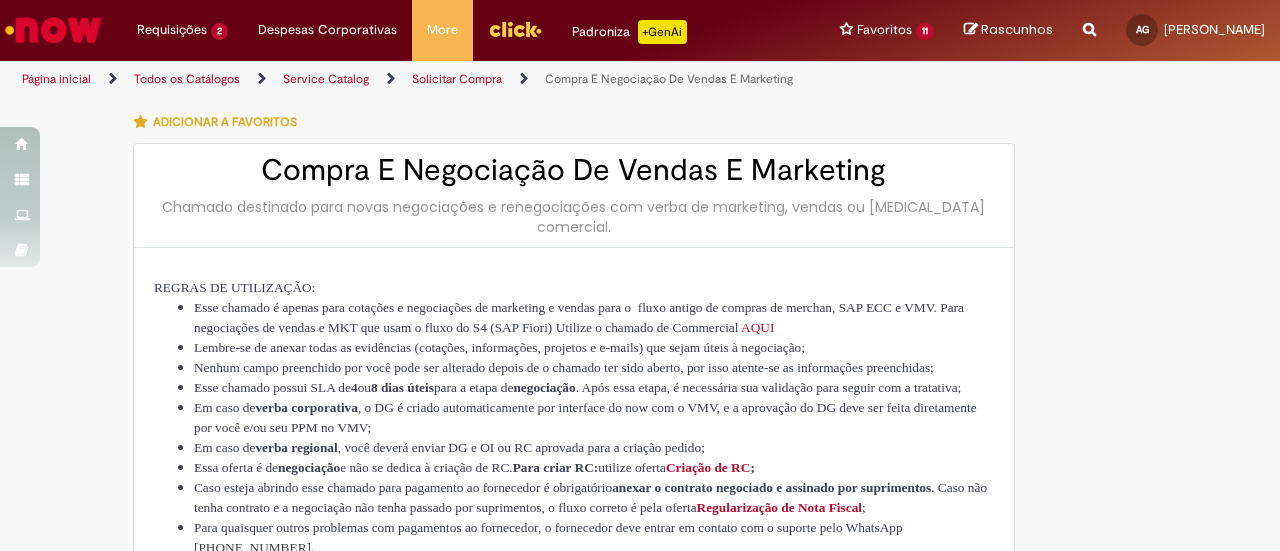 type on "********" 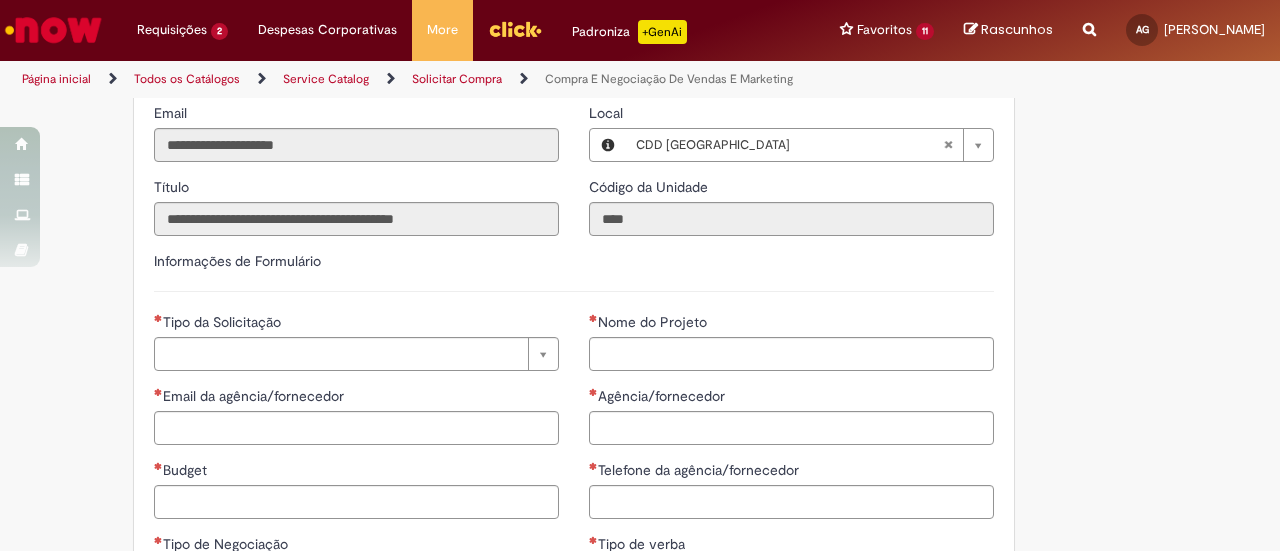 scroll, scrollTop: 600, scrollLeft: 0, axis: vertical 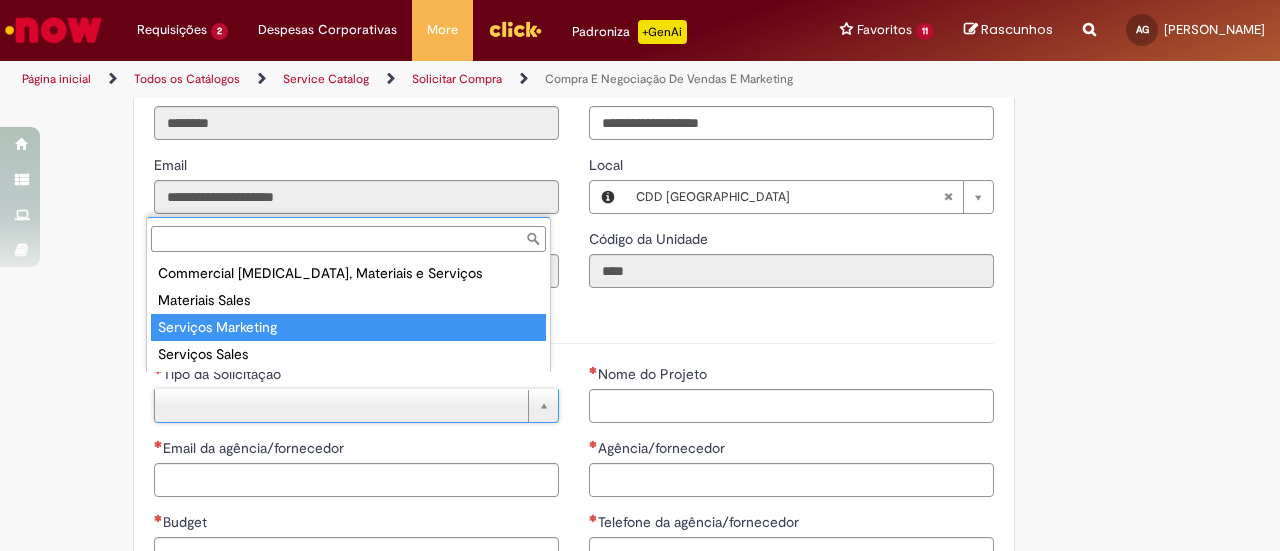 type on "**********" 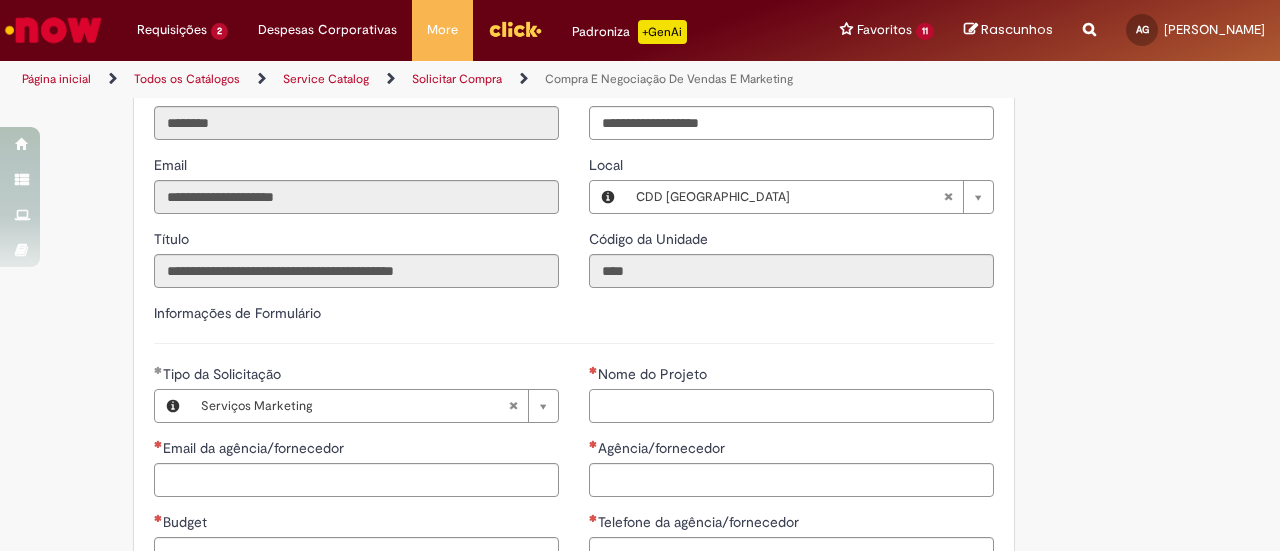 click on "Nome do Projeto" at bounding box center [791, 406] 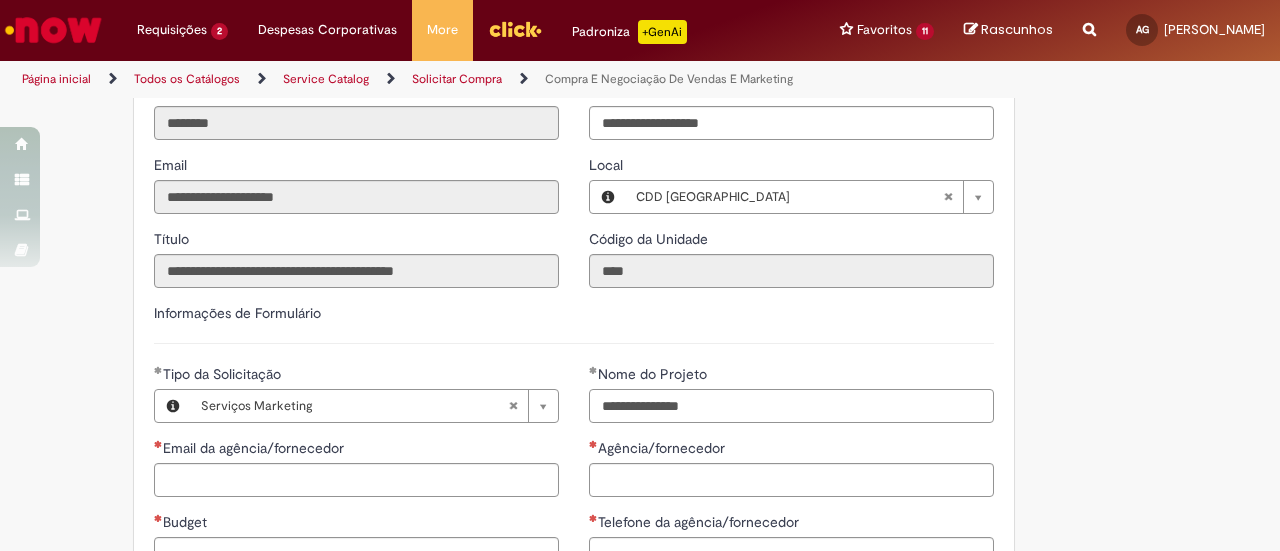 type on "**********" 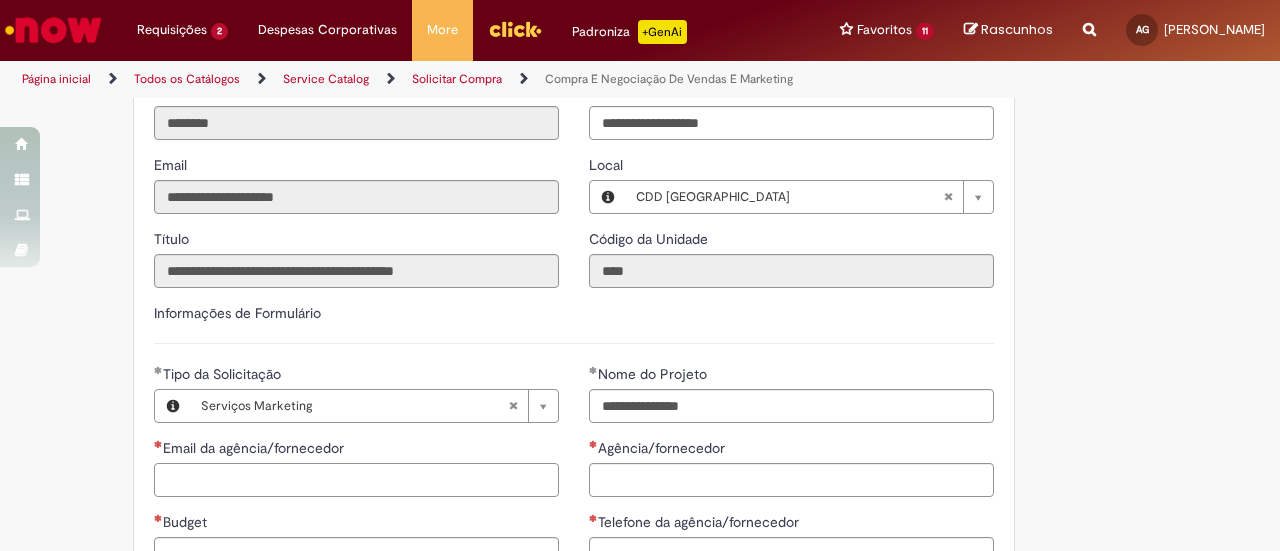 click on "Email da agência/fornecedor" at bounding box center (356, 480) 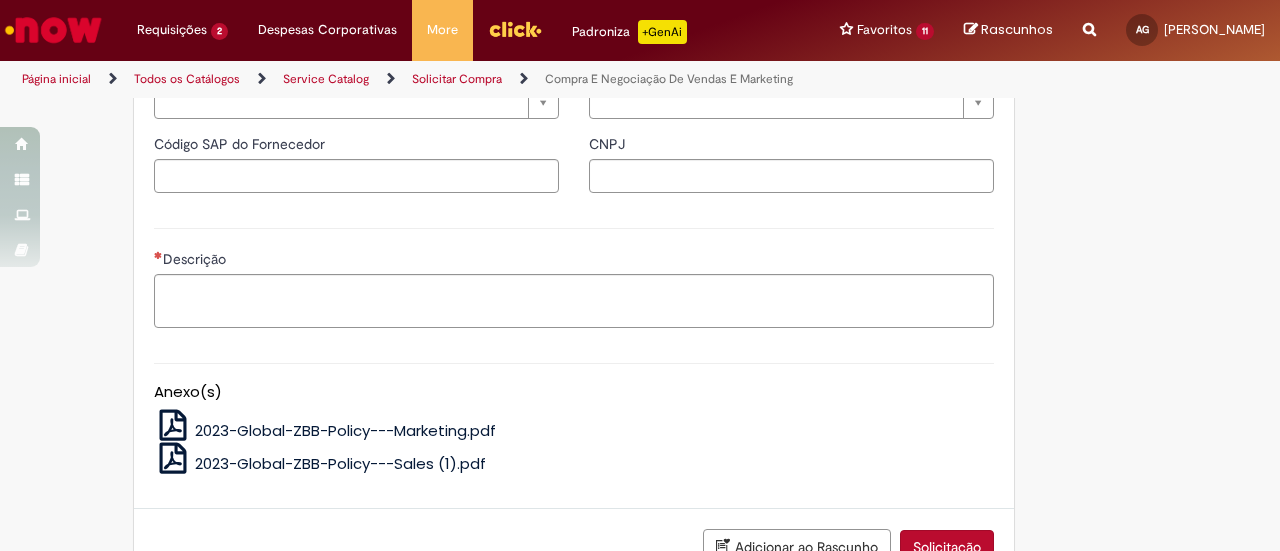 scroll, scrollTop: 1418, scrollLeft: 0, axis: vertical 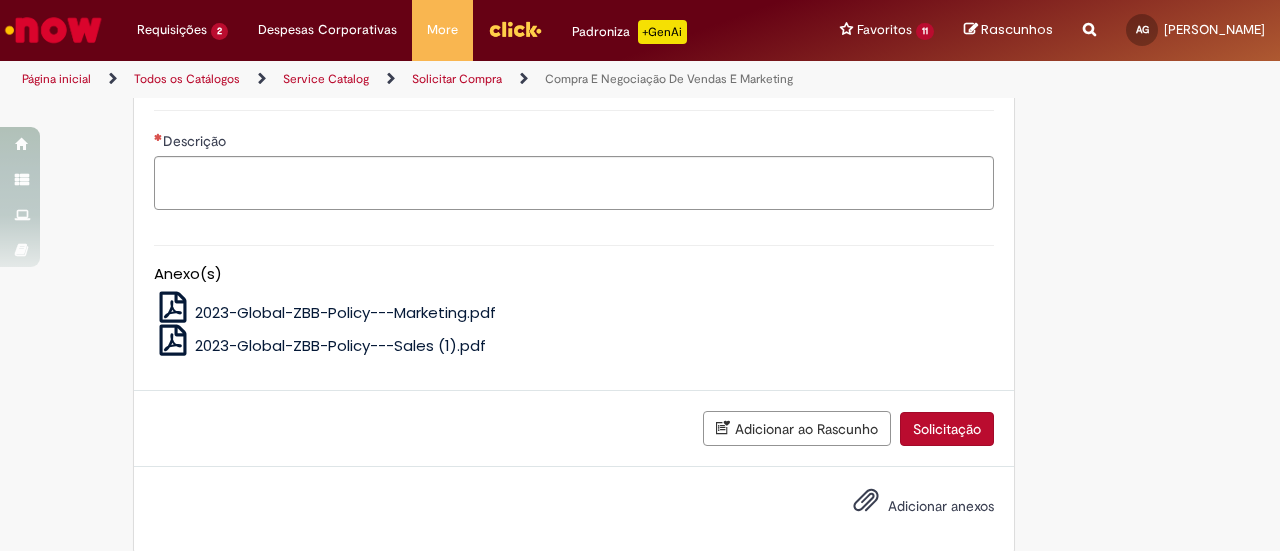 click on "Adicionar anexos" at bounding box center (909, 507) 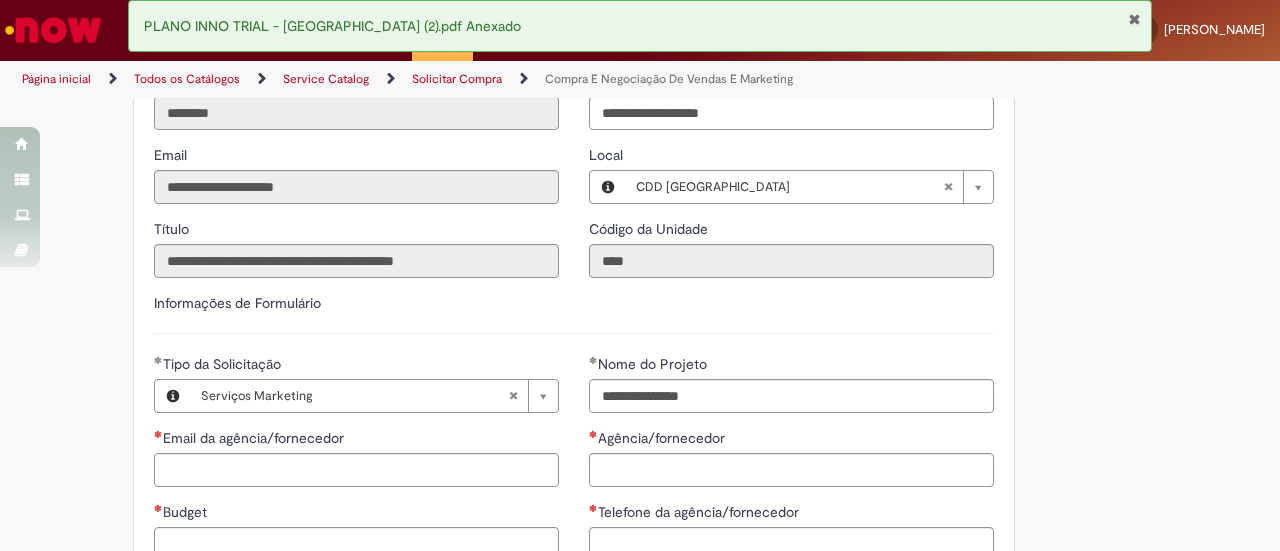 scroll, scrollTop: 818, scrollLeft: 0, axis: vertical 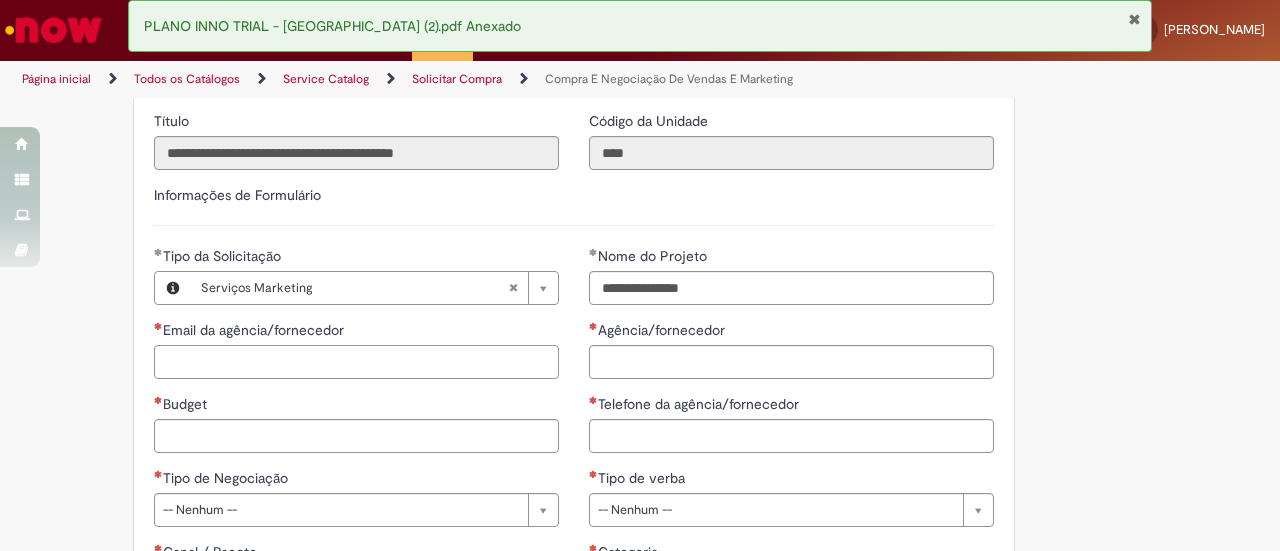 click on "Email da agência/fornecedor" at bounding box center [356, 362] 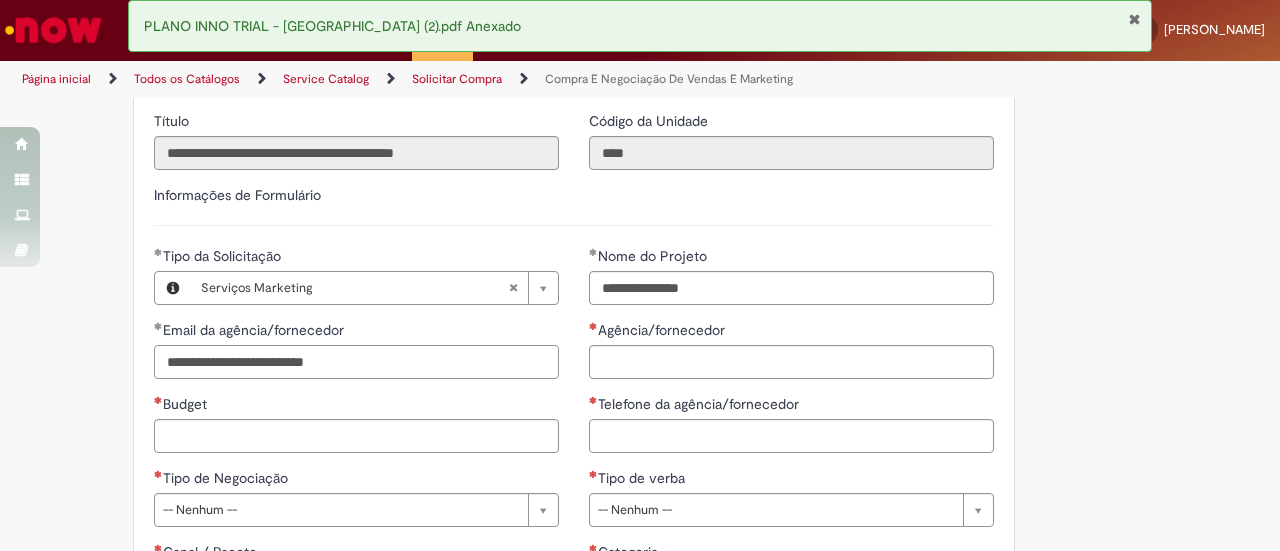 type on "**********" 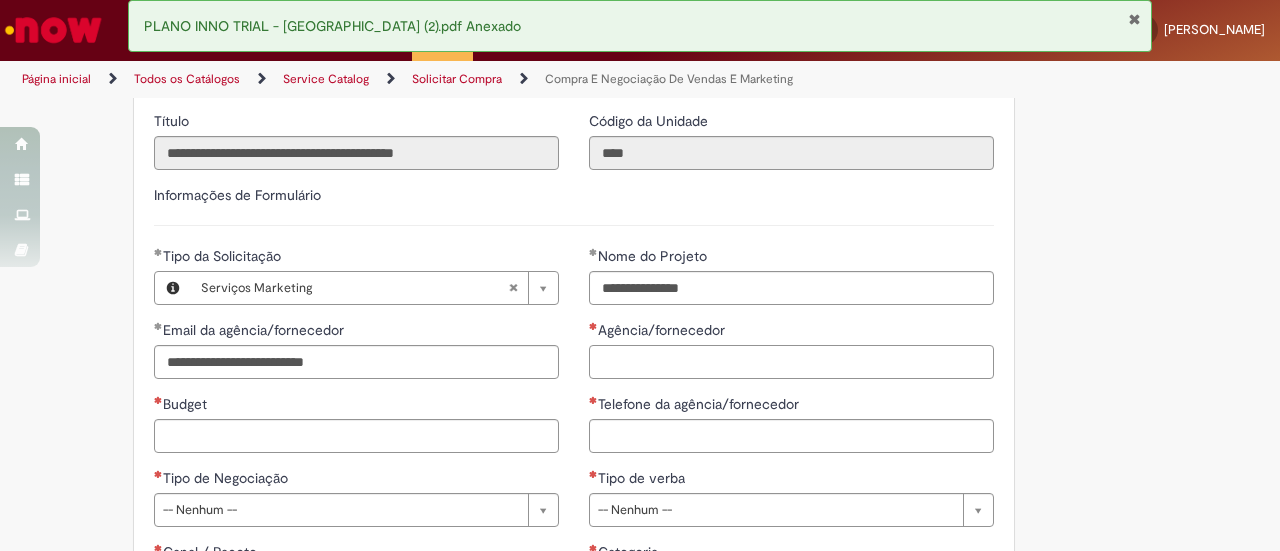 click on "Agência/fornecedor" at bounding box center [791, 362] 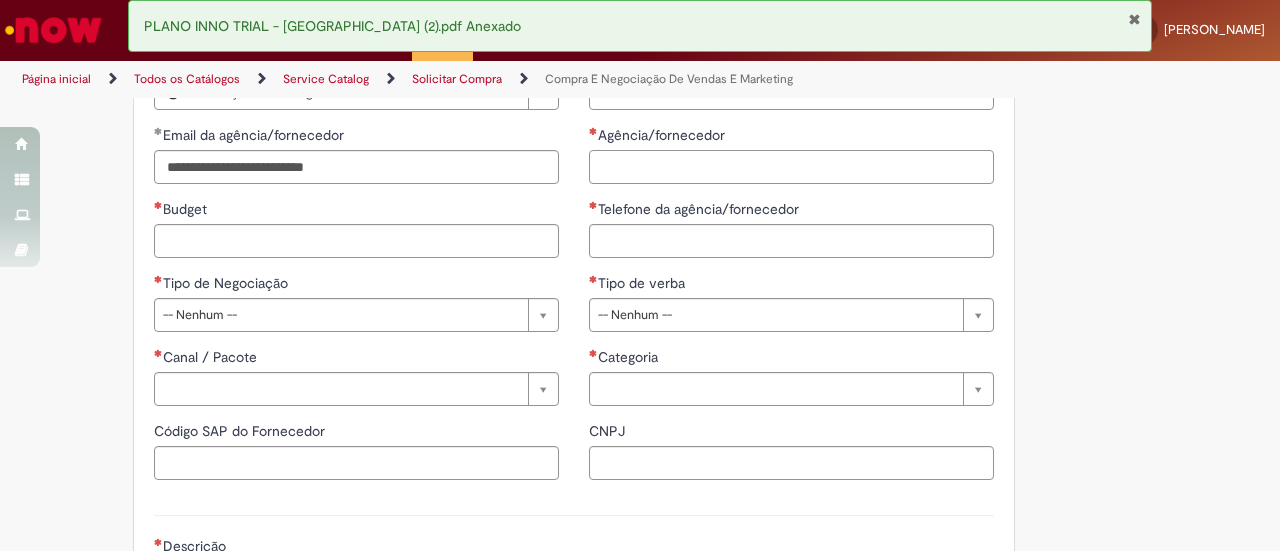 scroll, scrollTop: 1018, scrollLeft: 0, axis: vertical 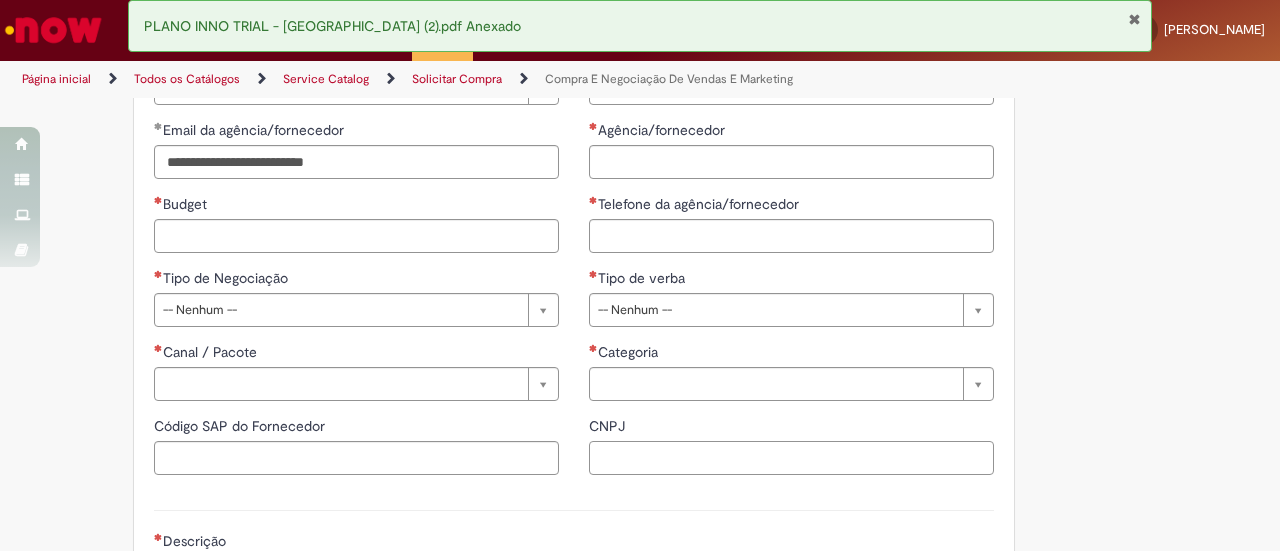 click on "CNPJ" at bounding box center [791, 458] 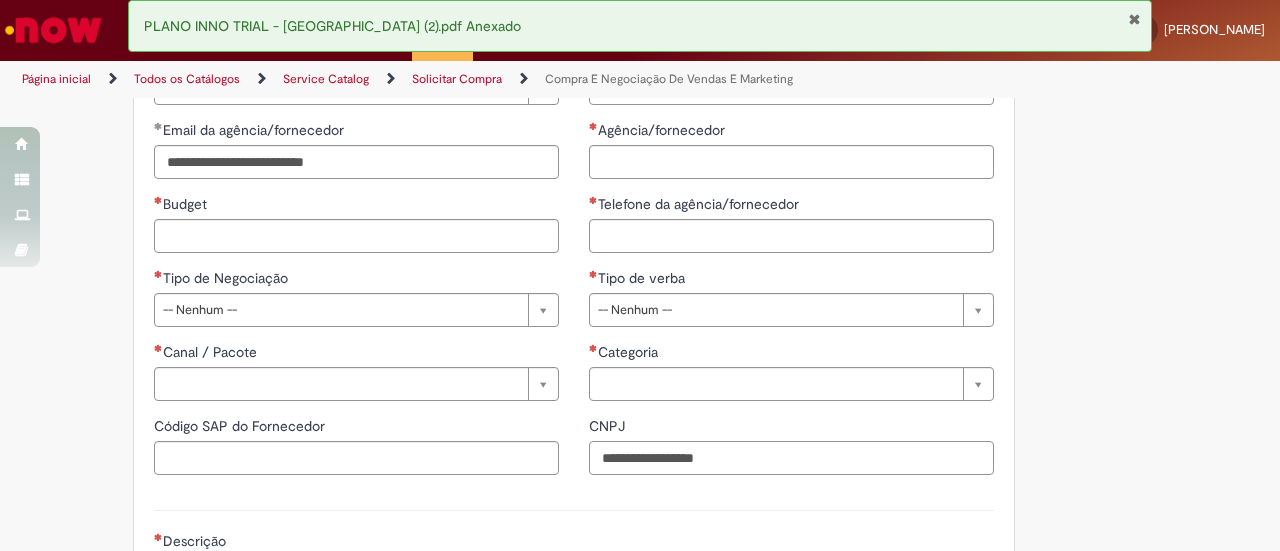 type on "**********" 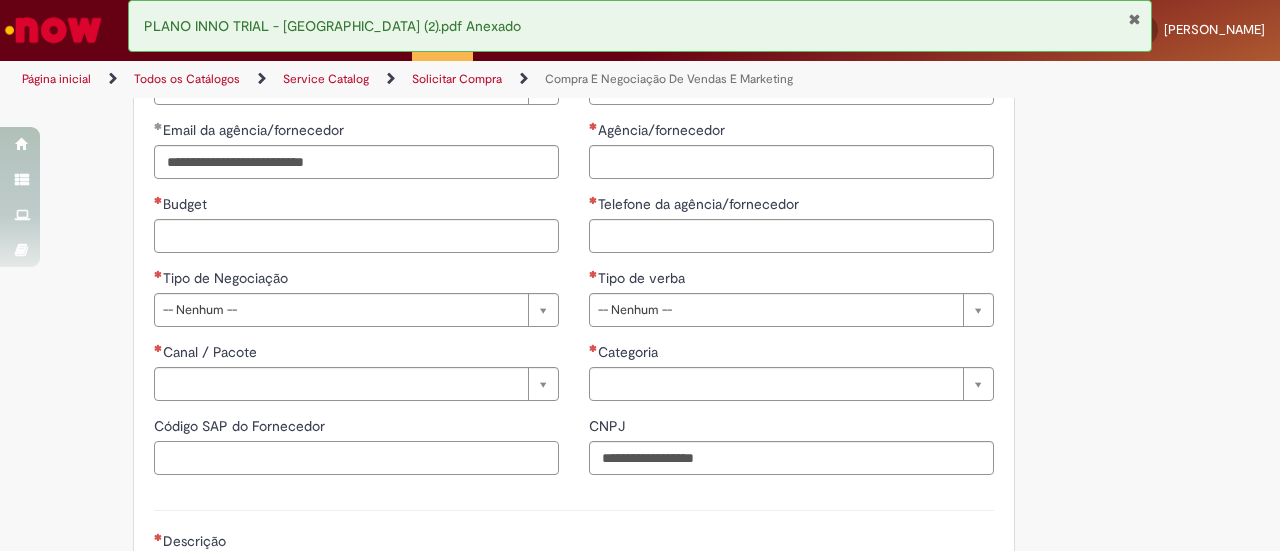 click on "Código SAP do Fornecedor" at bounding box center (356, 458) 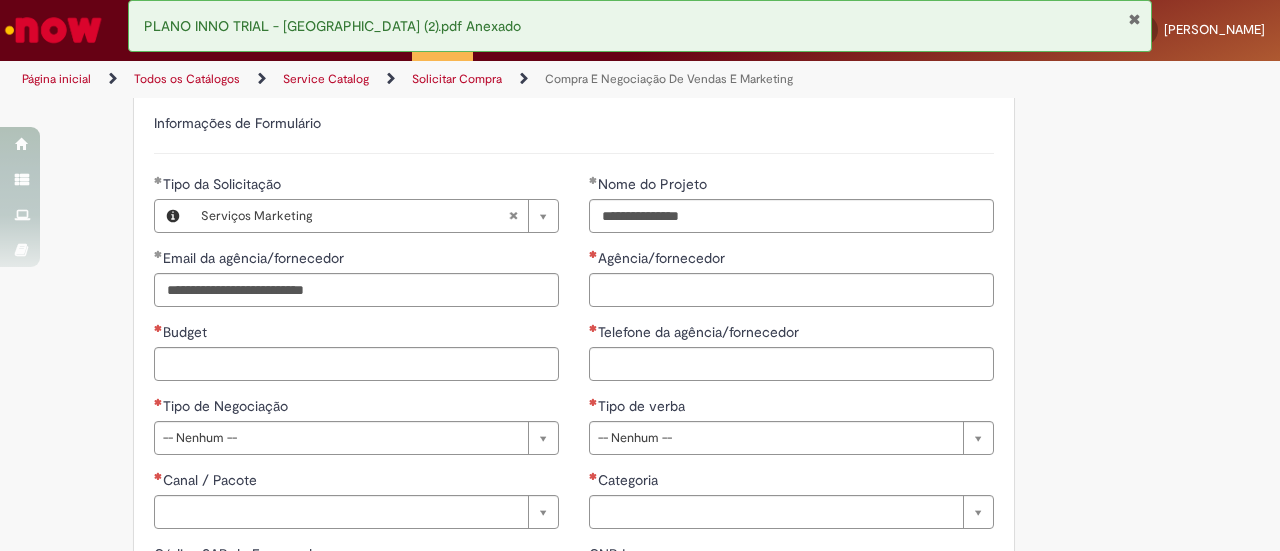 scroll, scrollTop: 818, scrollLeft: 0, axis: vertical 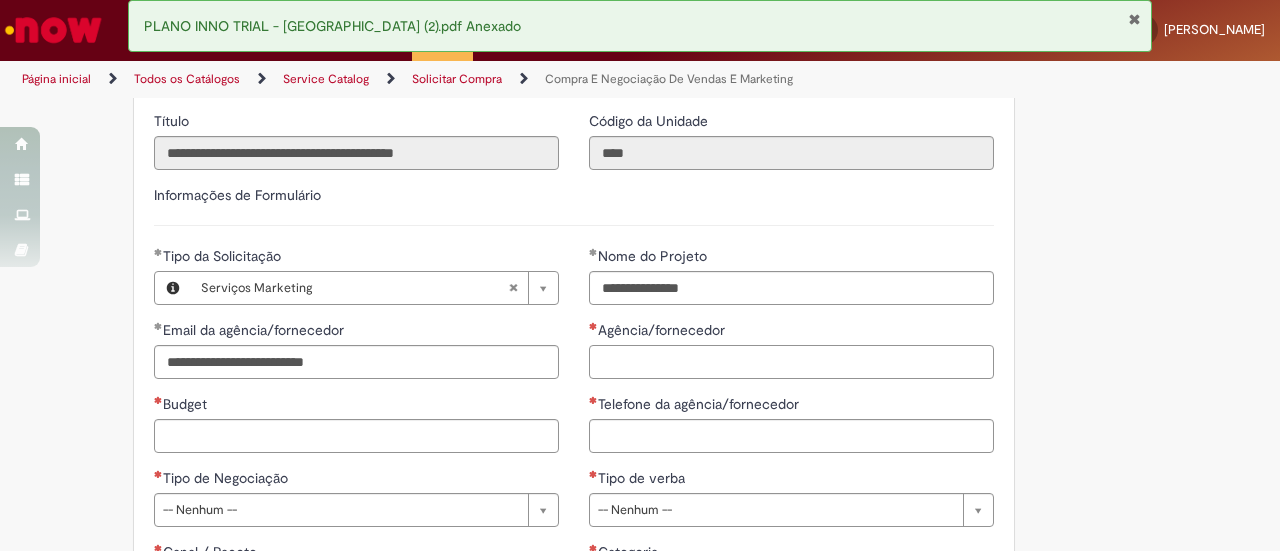 click on "Agência/fornecedor" at bounding box center [791, 362] 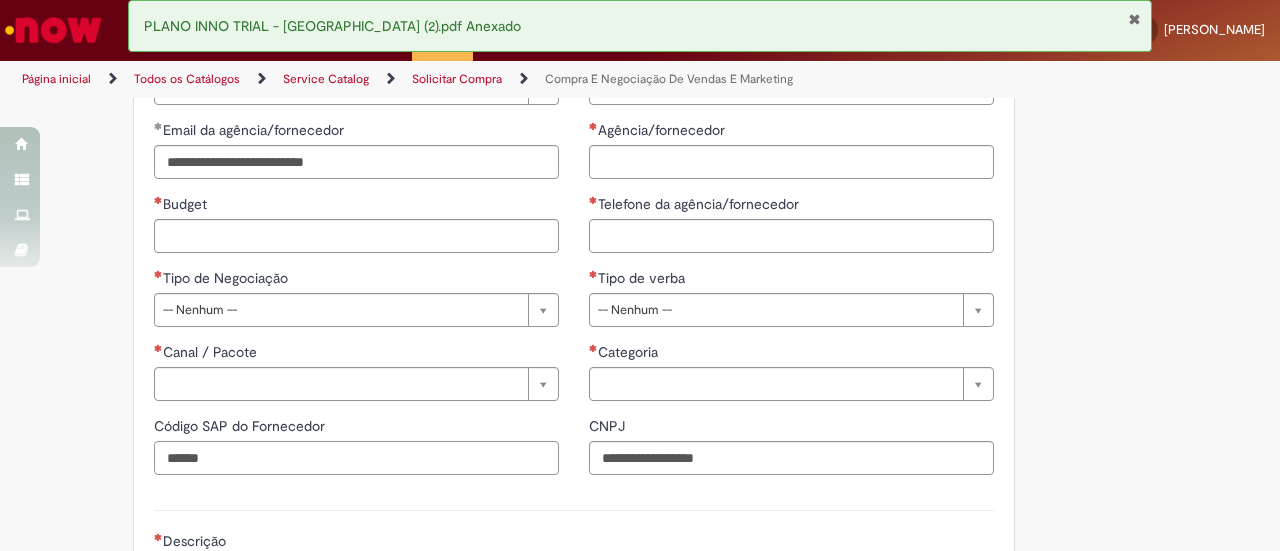 drag, startPoint x: 222, startPoint y: 433, endPoint x: 89, endPoint y: 437, distance: 133.06013 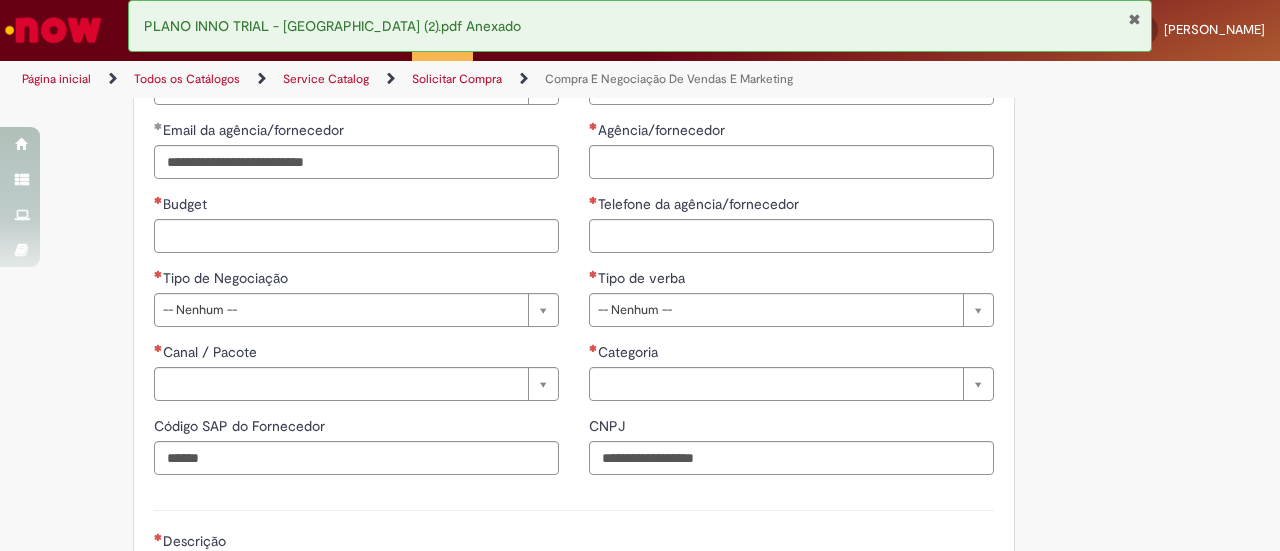 click on "Descrição" at bounding box center [574, 557] 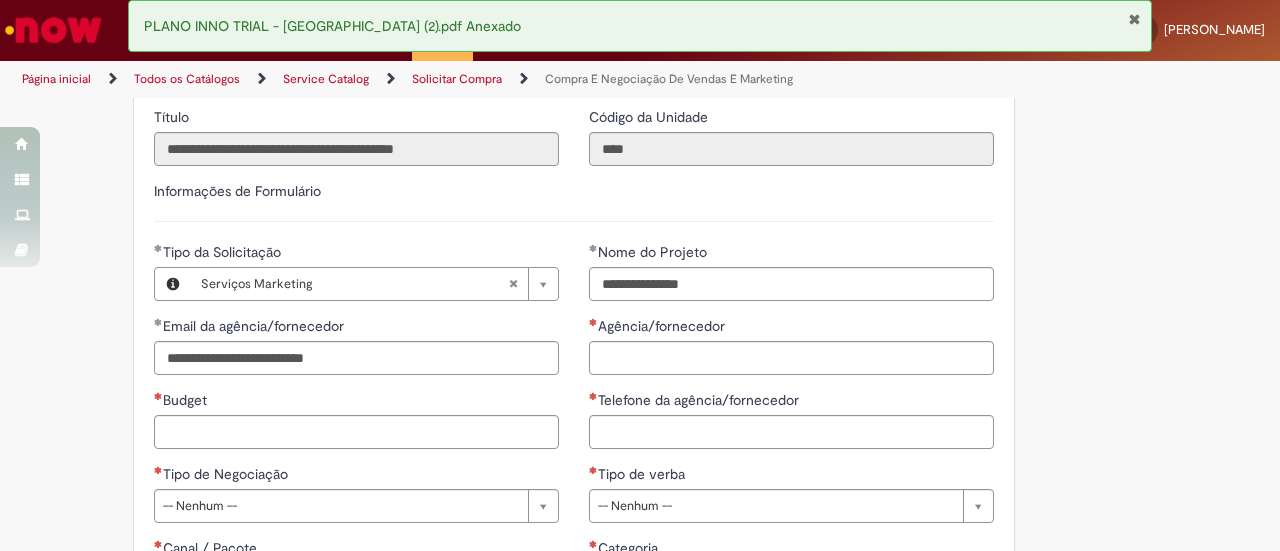 scroll, scrollTop: 818, scrollLeft: 0, axis: vertical 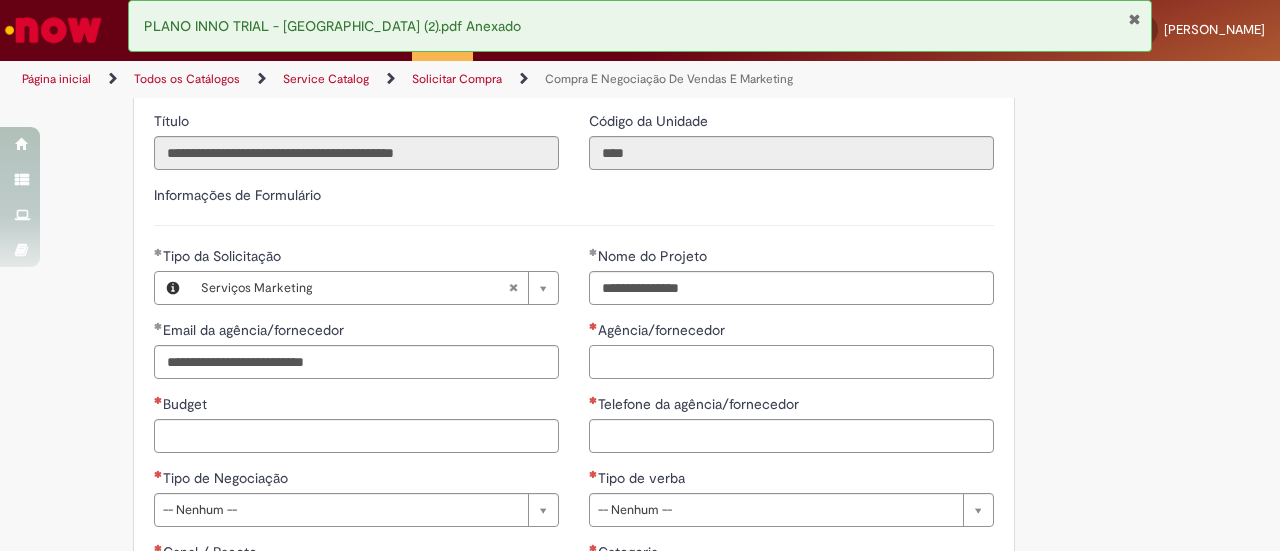 click on "Agência/fornecedor" at bounding box center (791, 362) 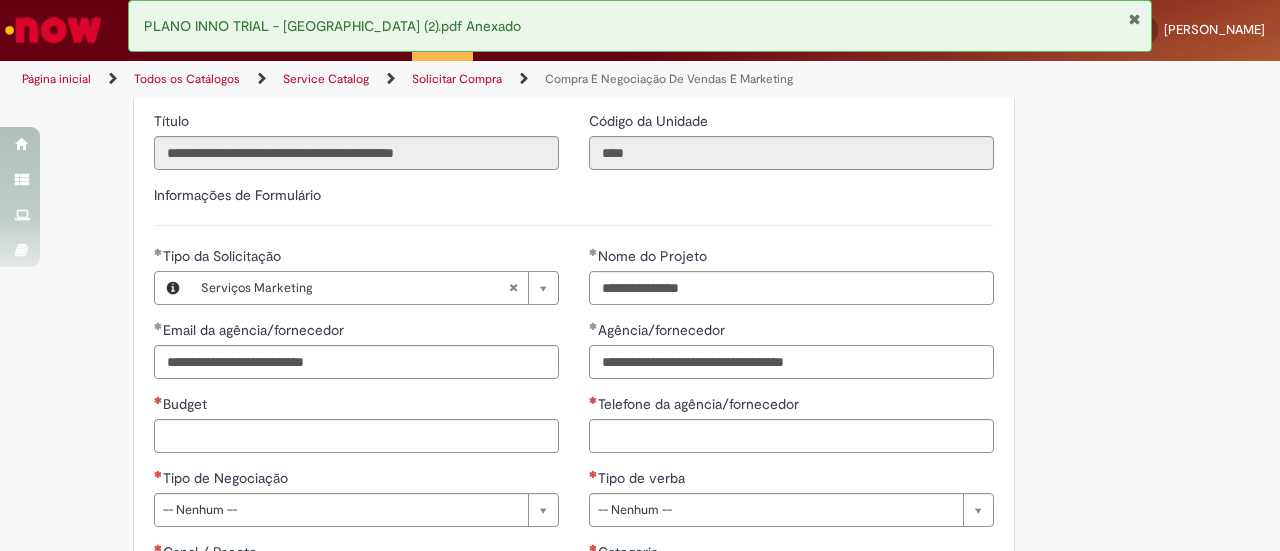 type on "**********" 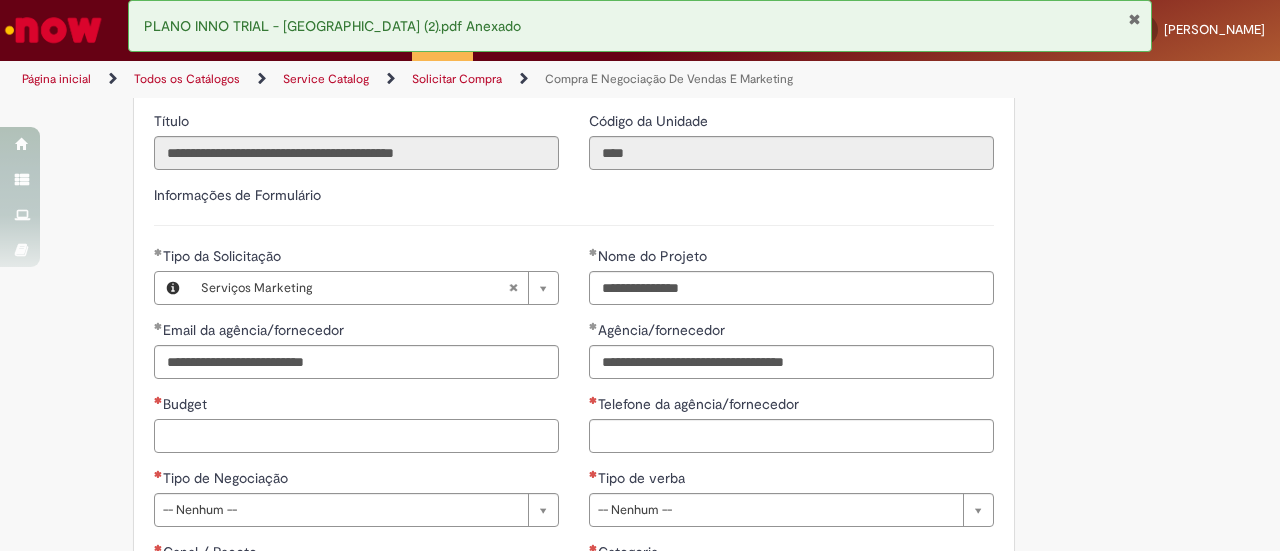 click on "Budget" at bounding box center [356, 436] 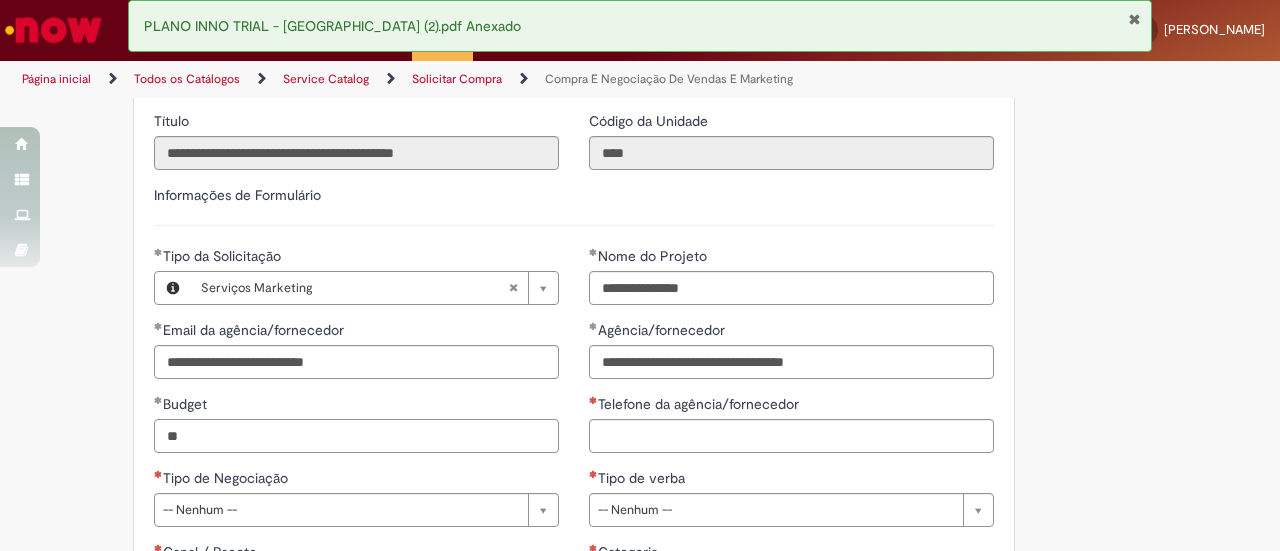 type on "*" 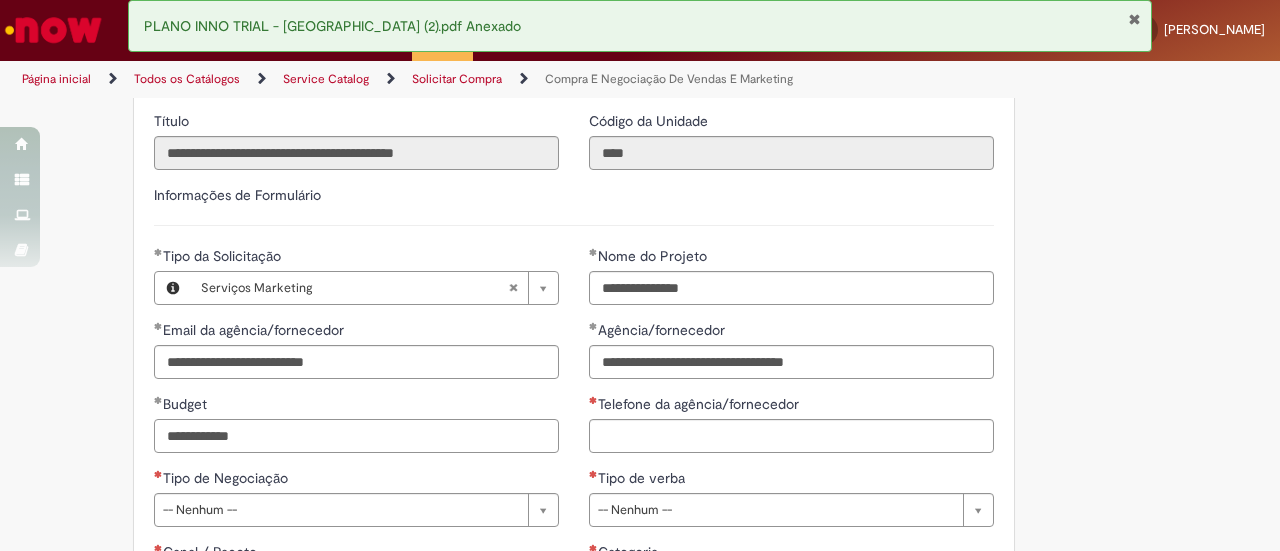 type on "**********" 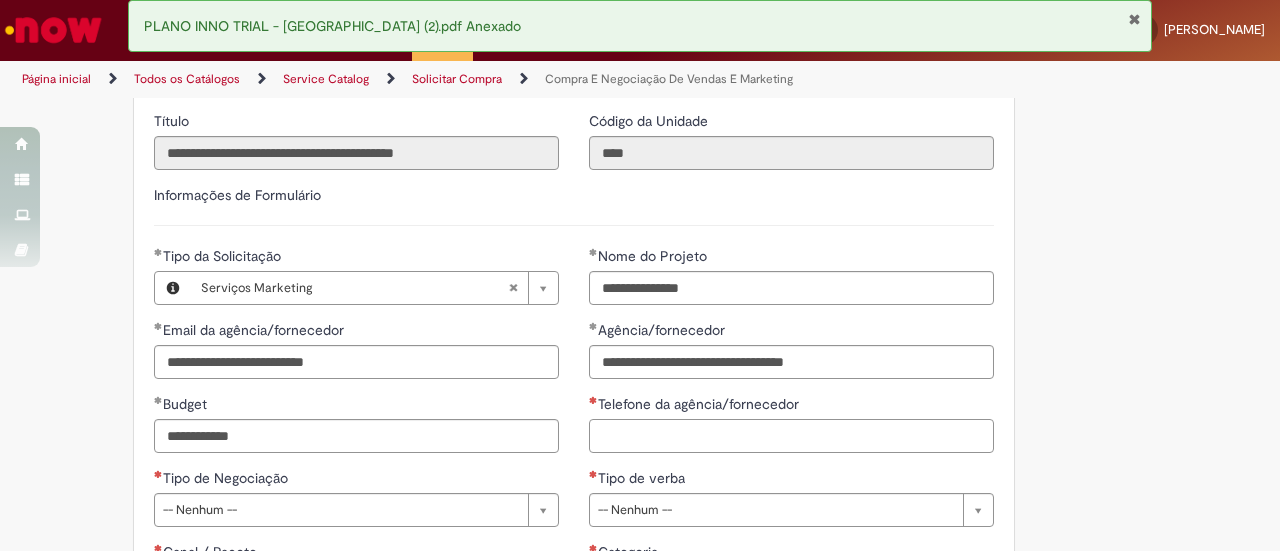 click on "Telefone da agência/fornecedor" at bounding box center [791, 436] 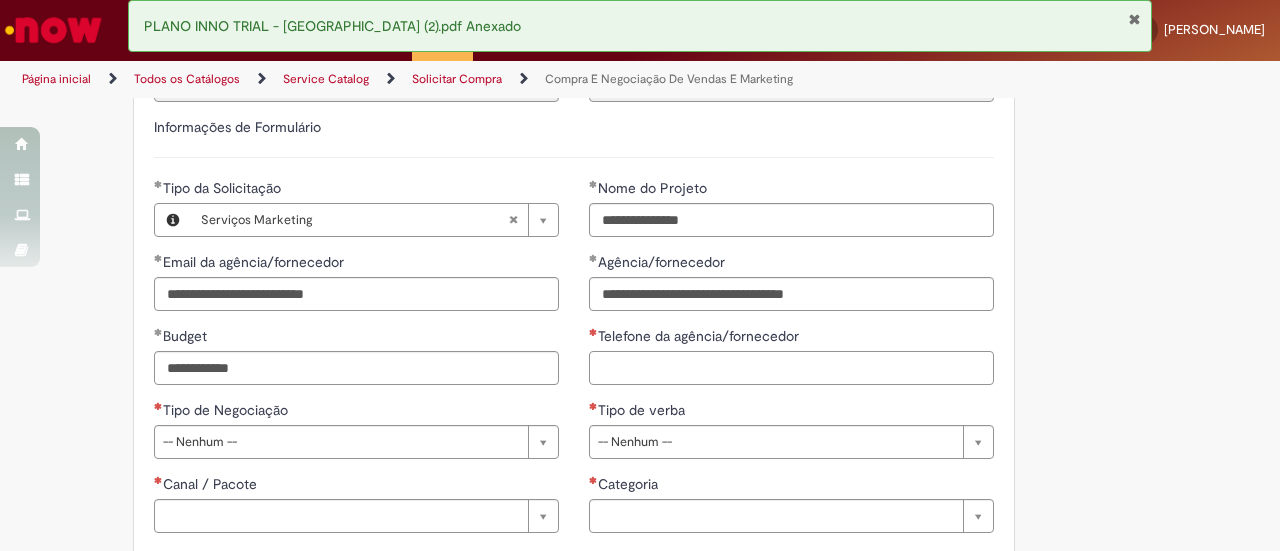 scroll, scrollTop: 918, scrollLeft: 0, axis: vertical 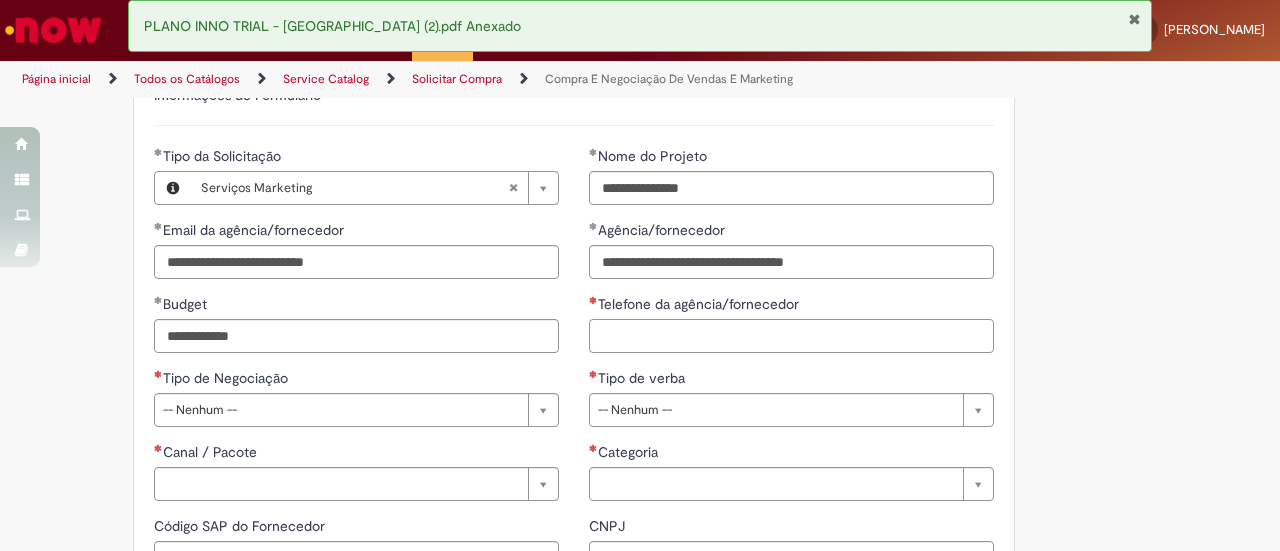 click on "Telefone da agência/fornecedor" at bounding box center (791, 336) 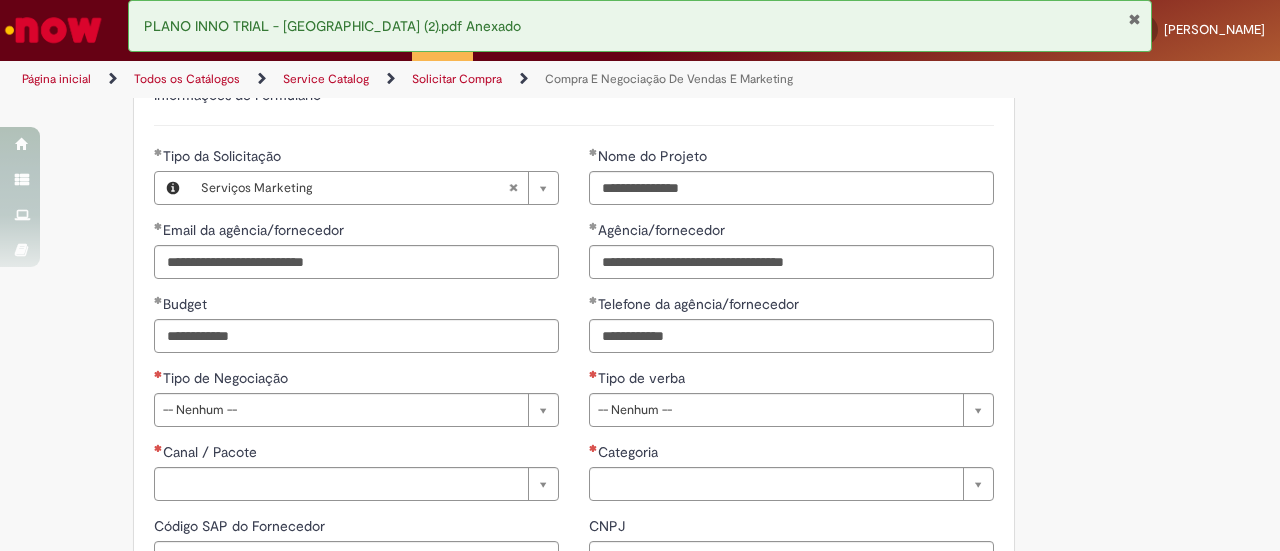 type on "**********" 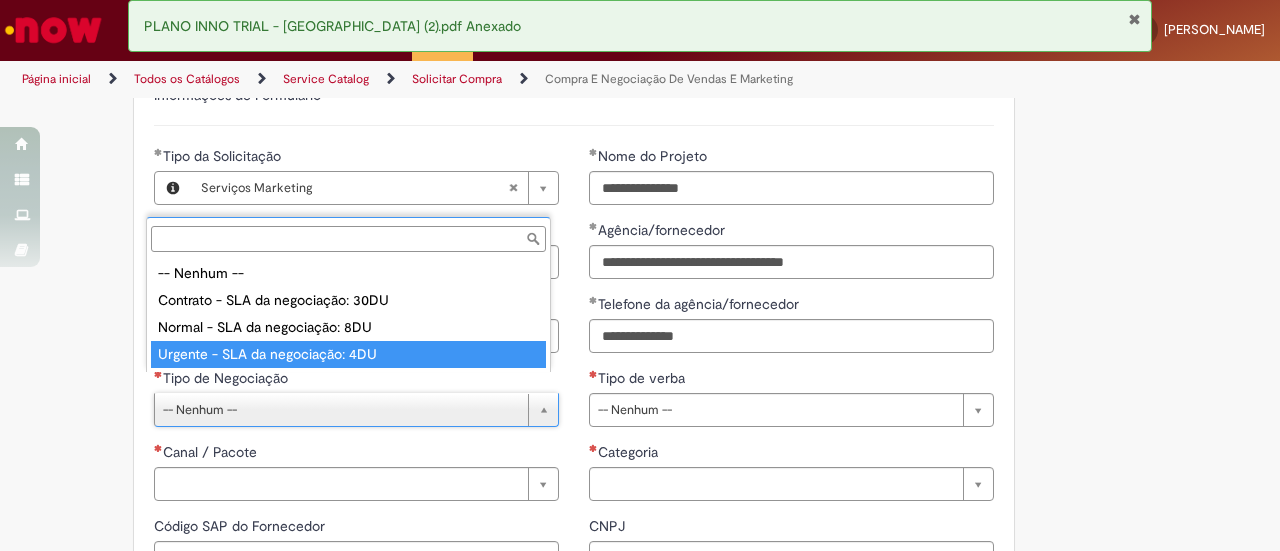 type on "**********" 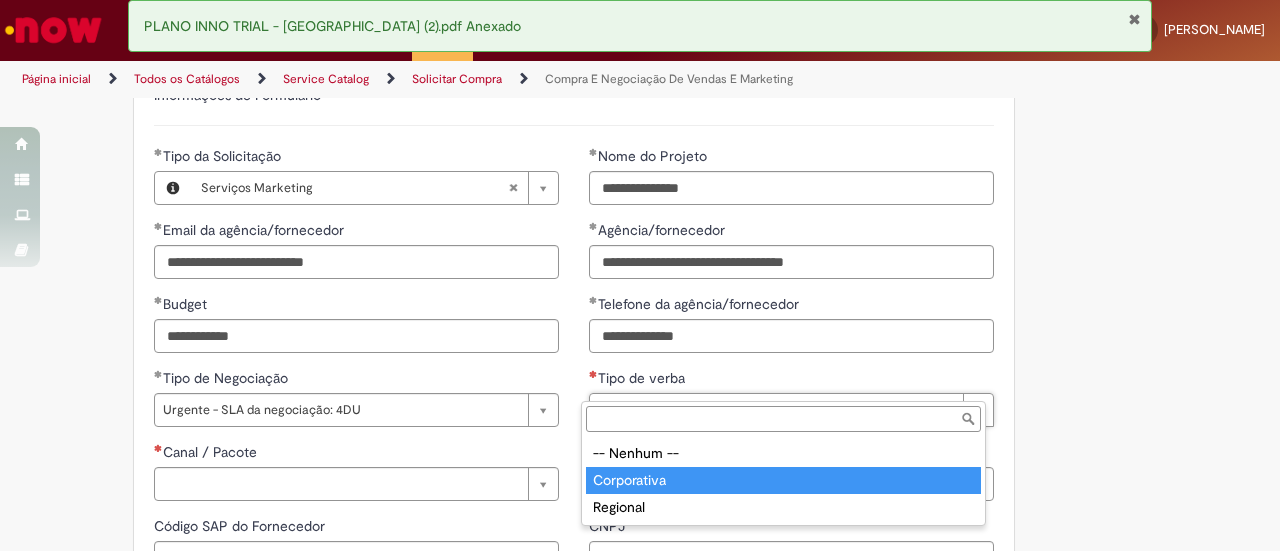 type on "**********" 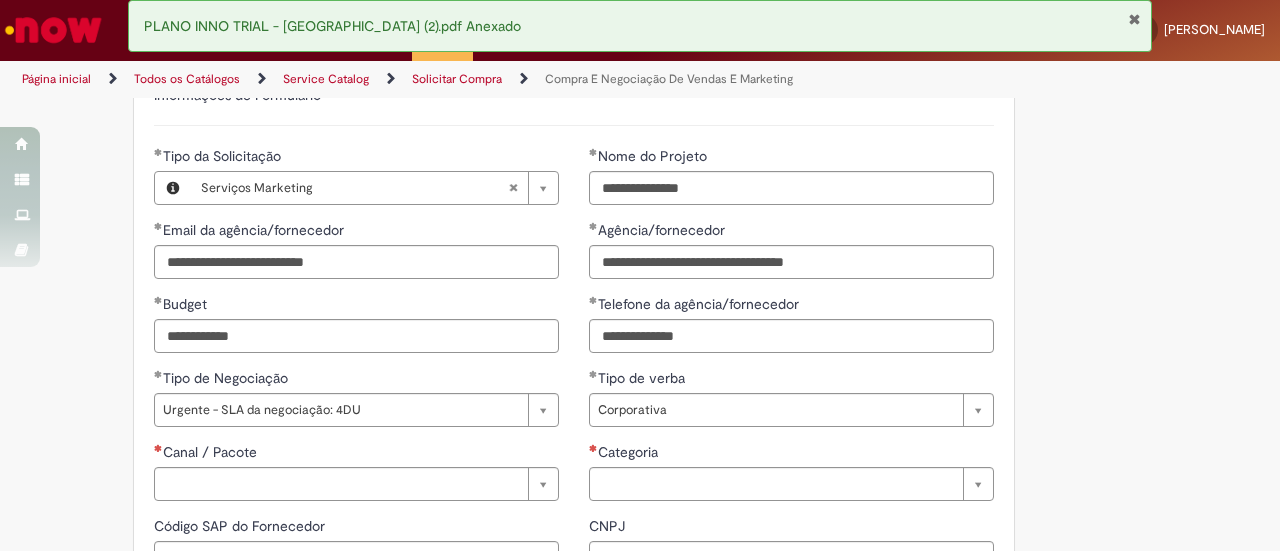 click on "Adicionar a Favoritos
Compra E Negociação De Vendas E Marketing
Chamado destinado para novas negociações e renegociações com verba de marketing, vendas ou capex comercial.
REGRAS DE UTILIZA ÇÃ O:
Esse chamado é apenas para   cotações e negociações de marketing e vendas   para o  fluxo antigo de compras de merchan, SAP ECC e VMV. Para negociações de vendas e MKT que usam o fluxo do S4 (SAP Fiori) Utilize o chamado de Commercial   AQUI
Lembre-se de anexar todas as evidências (cotações, informações, projetos e e-mails) que sejam úteis à negociação;
Nenhum campo preenchido por você pode ser alterado depois de o chamado ter sido aberto, por isso atente-se as informações preenchidas;
Esse chamado possui SLA de  4  ou  8 dias úteis  para a etapa de  negociação . Após essa etapa, é necessária sua validação para seguir com a tratativa;
Em caso de
;" at bounding box center [542, 165] 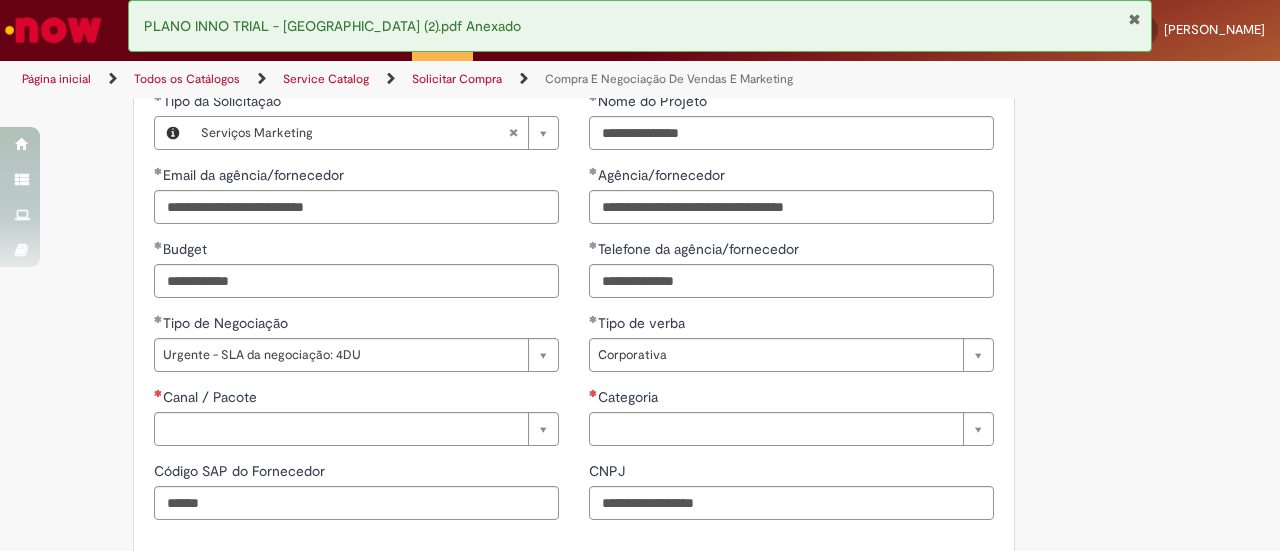 scroll, scrollTop: 1018, scrollLeft: 0, axis: vertical 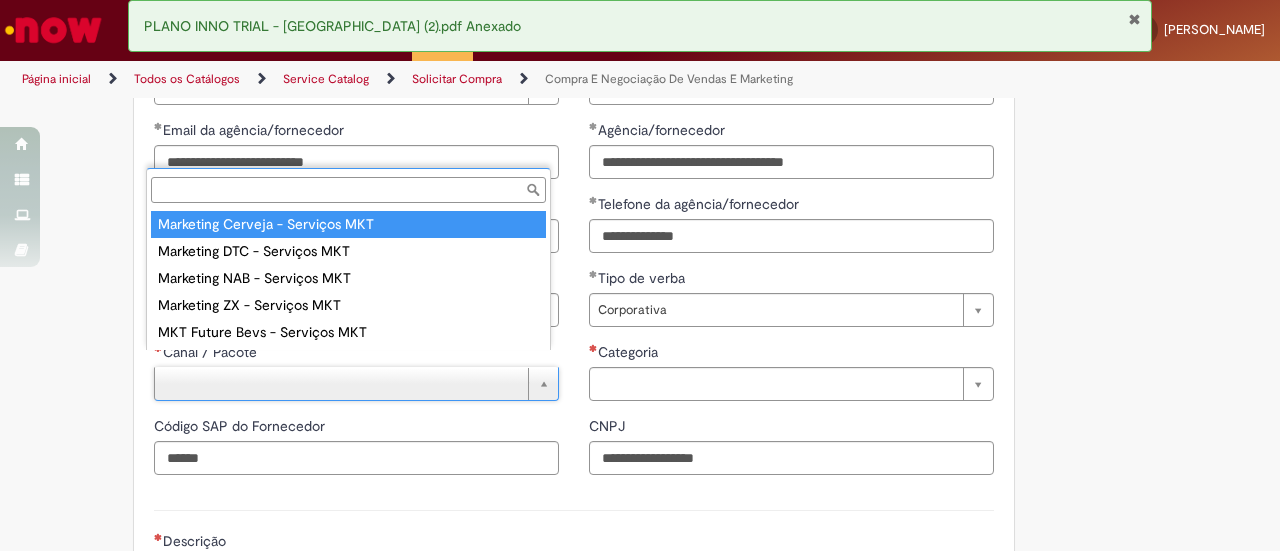 type on "**********" 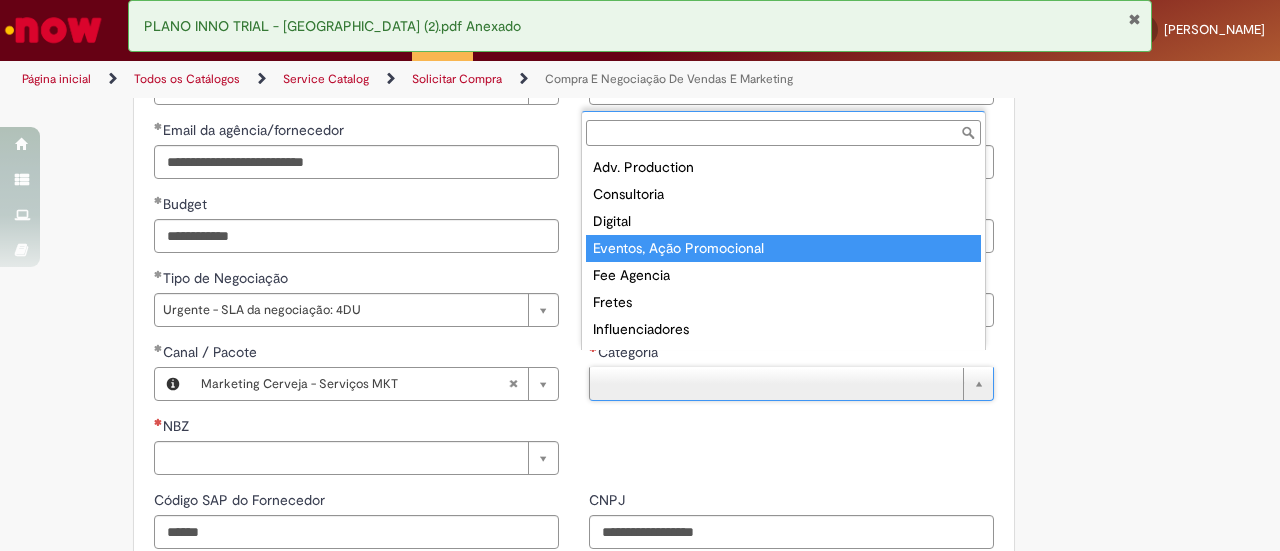 type on "**********" 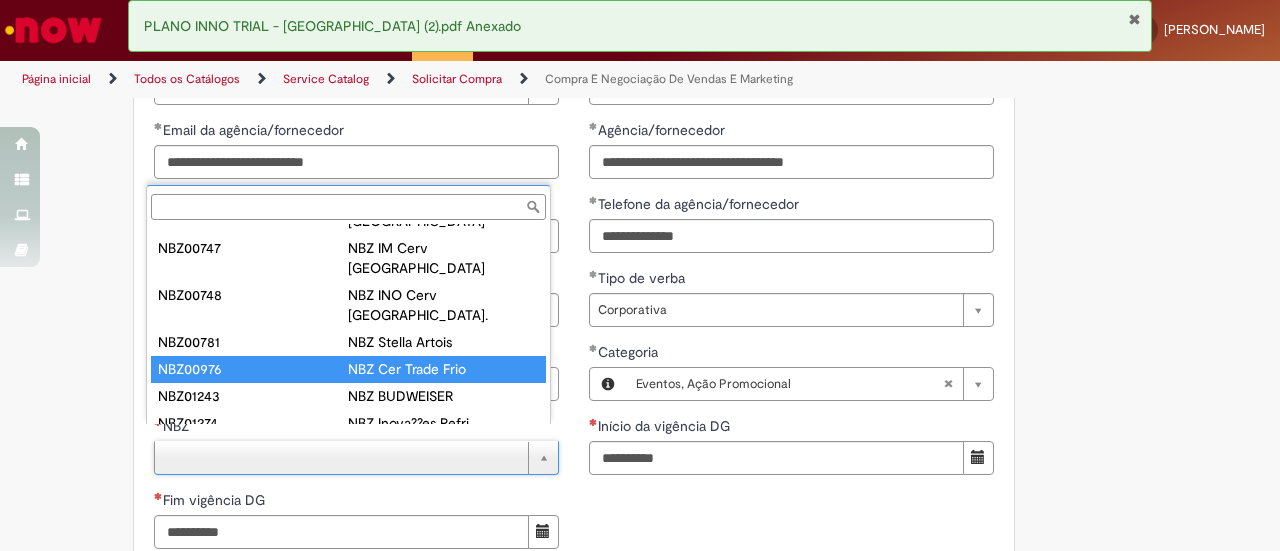 scroll, scrollTop: 300, scrollLeft: 0, axis: vertical 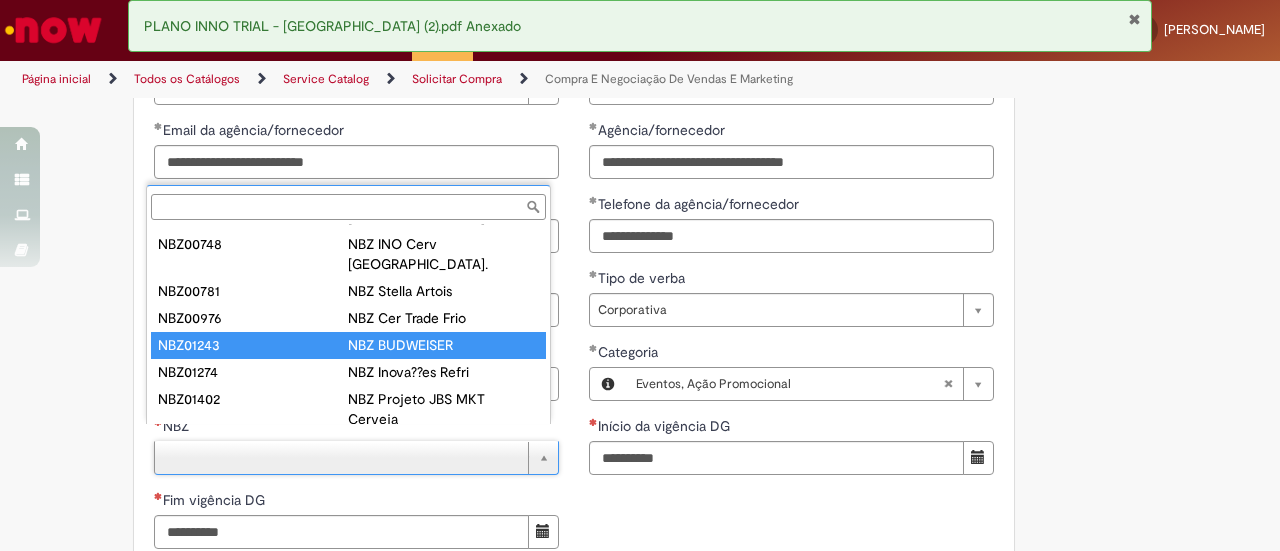type on "********" 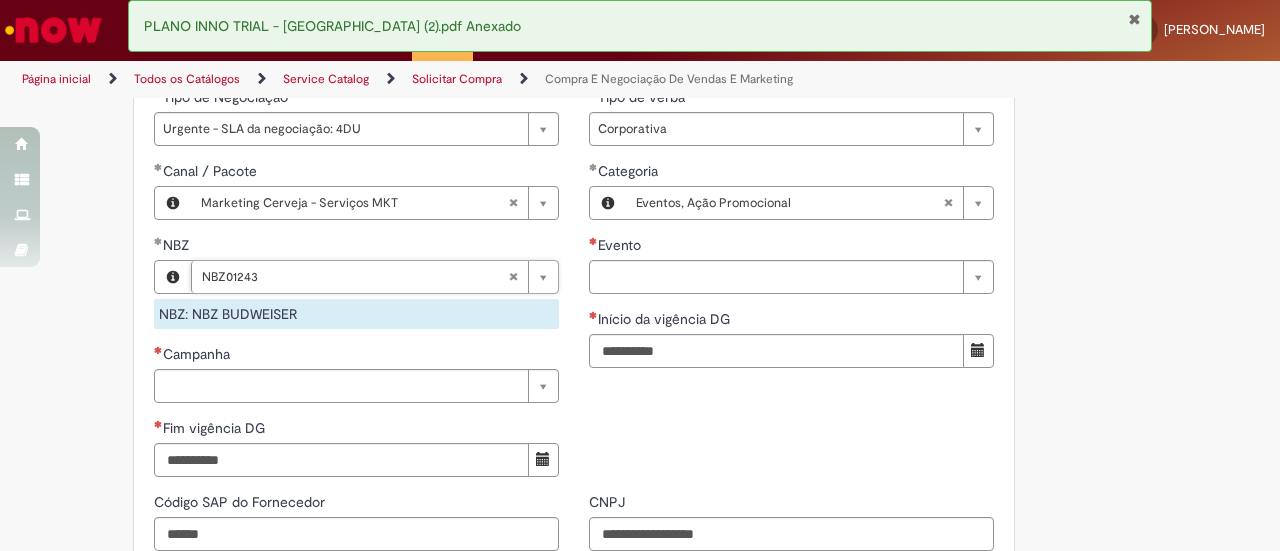 scroll, scrollTop: 1218, scrollLeft: 0, axis: vertical 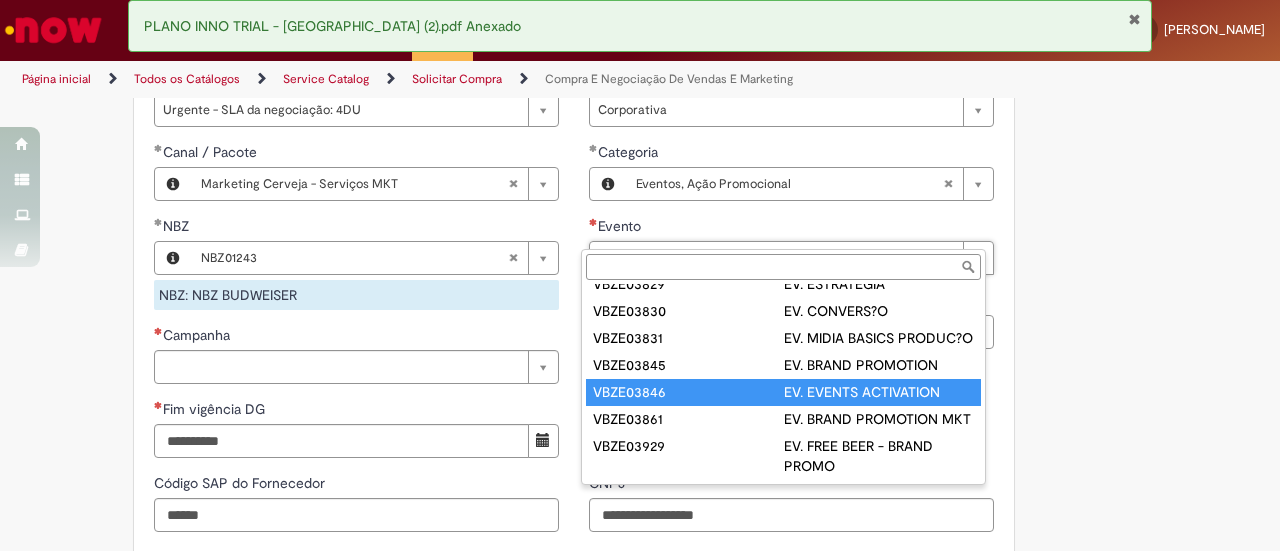 type on "*********" 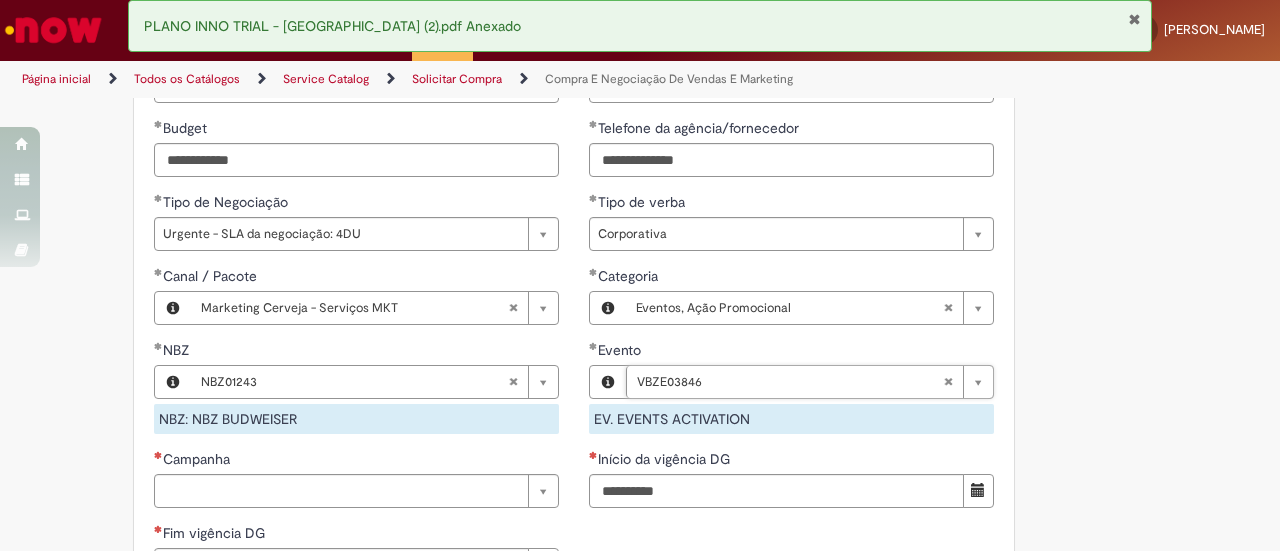 scroll, scrollTop: 1218, scrollLeft: 0, axis: vertical 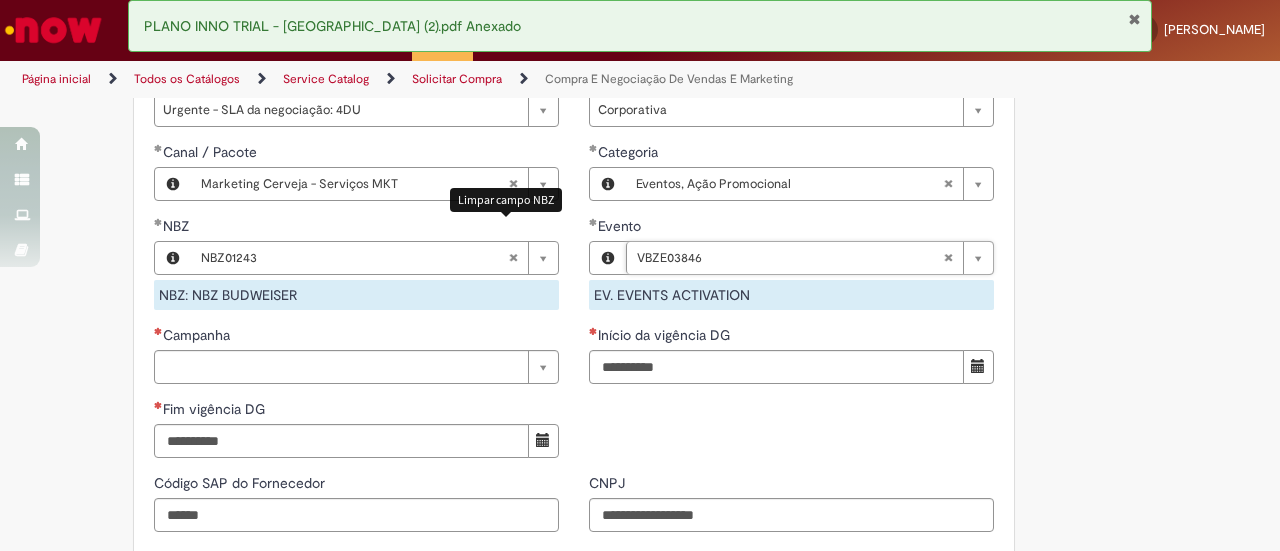 click at bounding box center [513, 258] 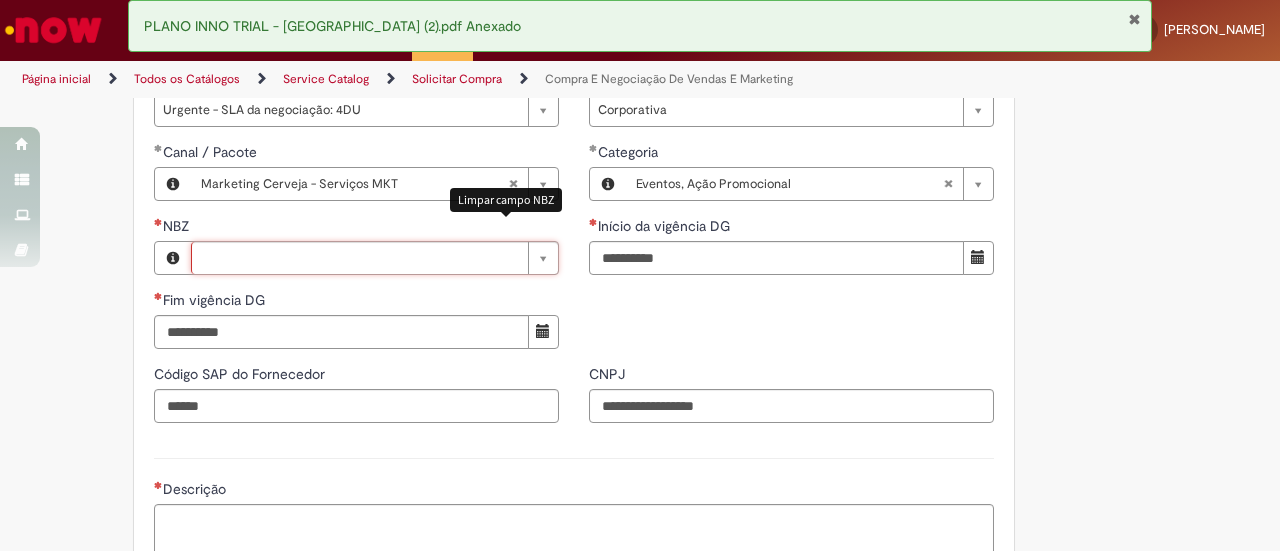 scroll, scrollTop: 0, scrollLeft: 0, axis: both 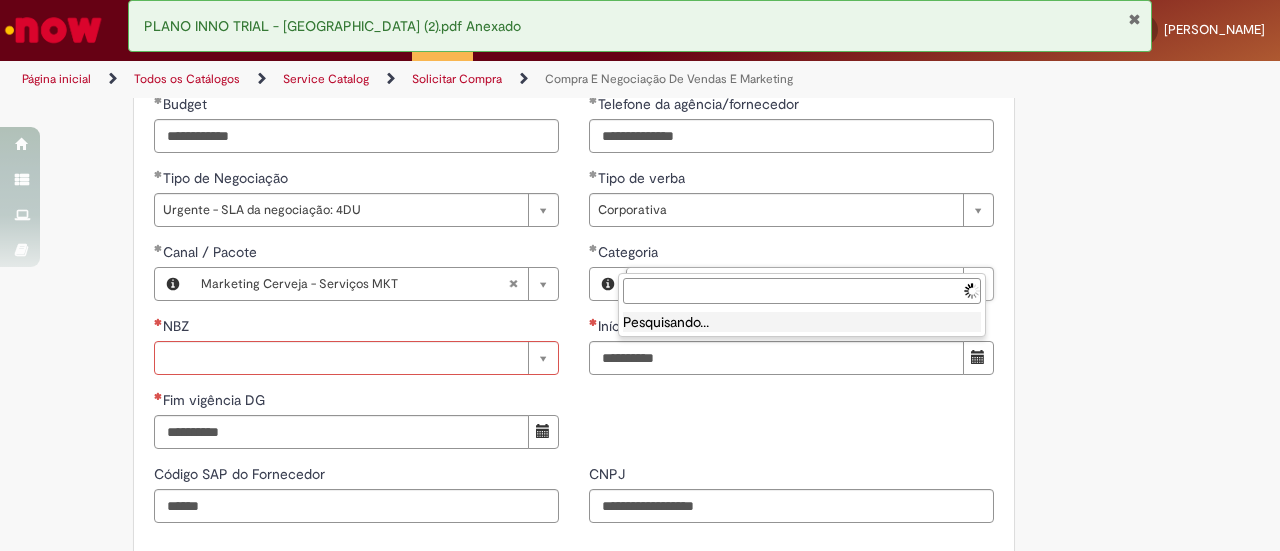 type 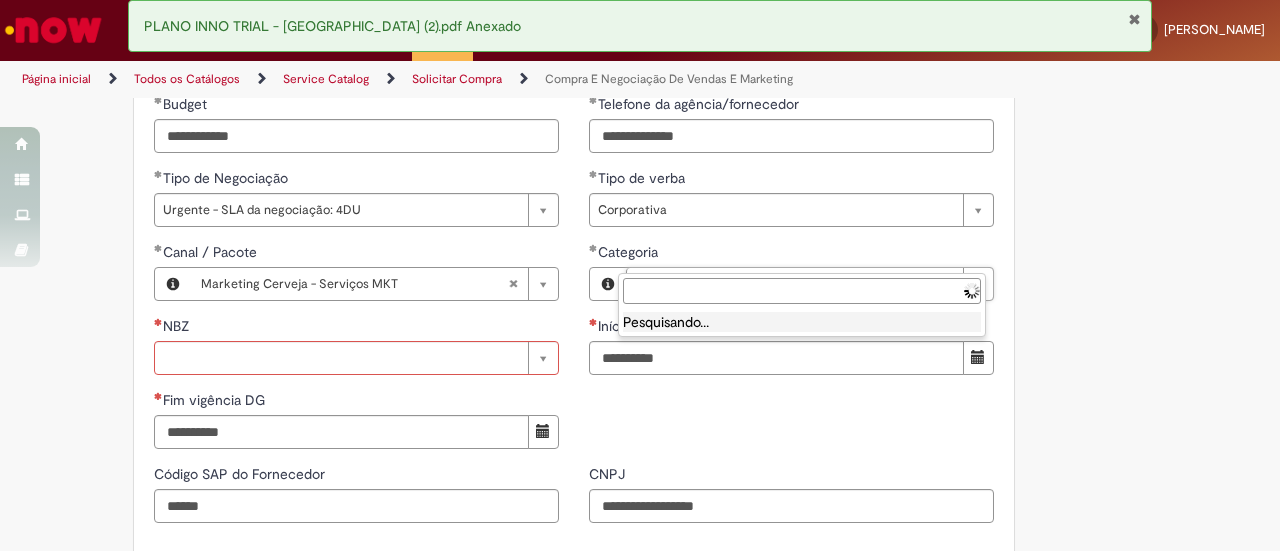 type 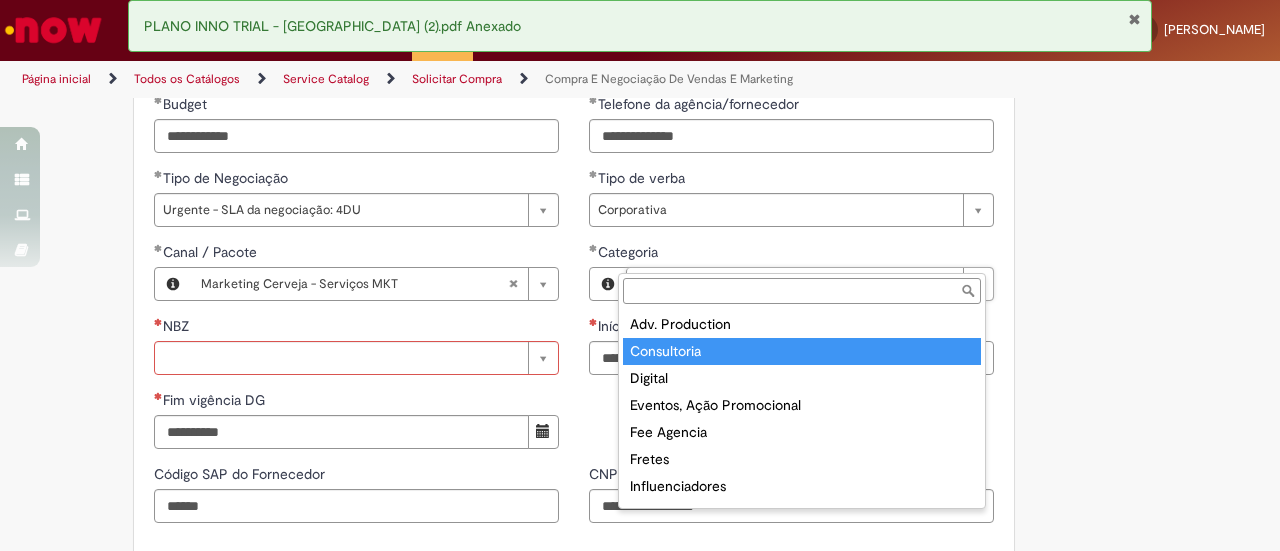 scroll, scrollTop: 0, scrollLeft: 0, axis: both 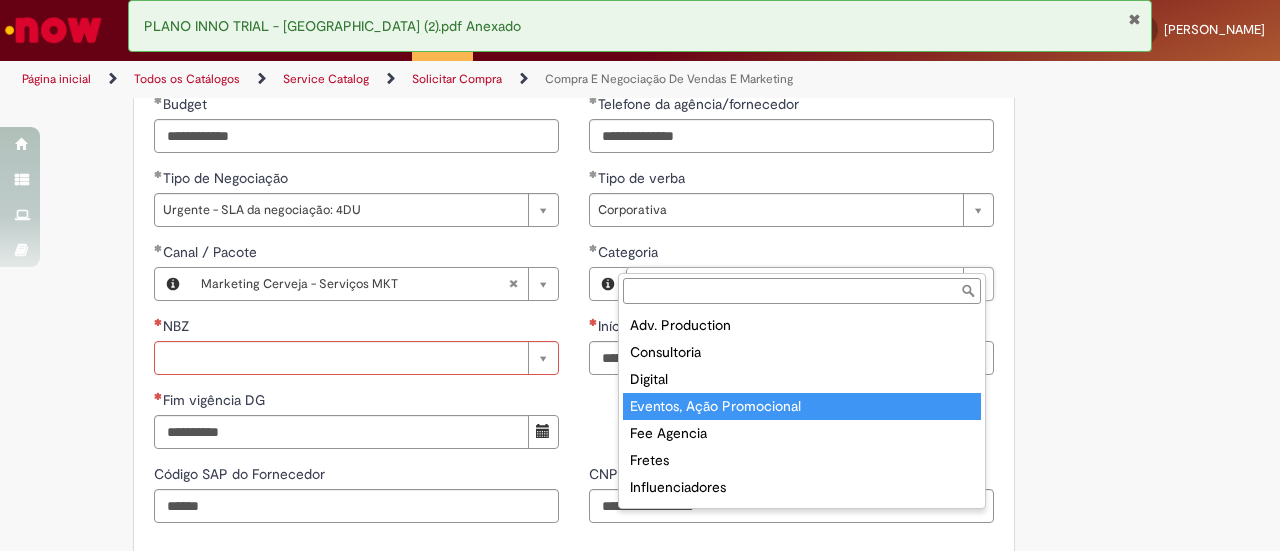 type on "**********" 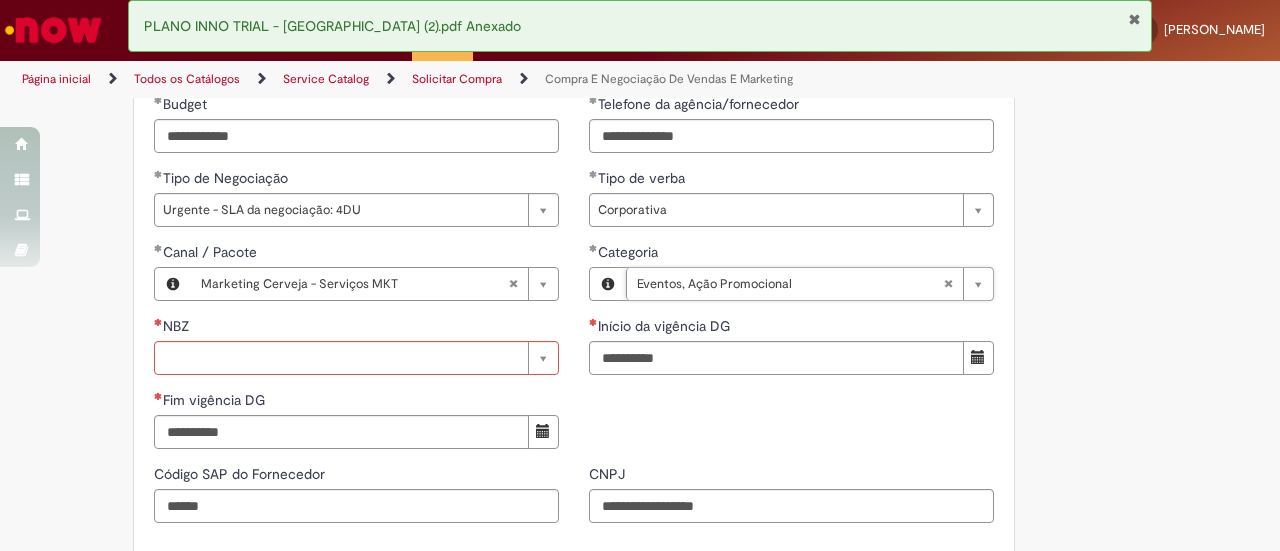 scroll, scrollTop: 0, scrollLeft: 169, axis: horizontal 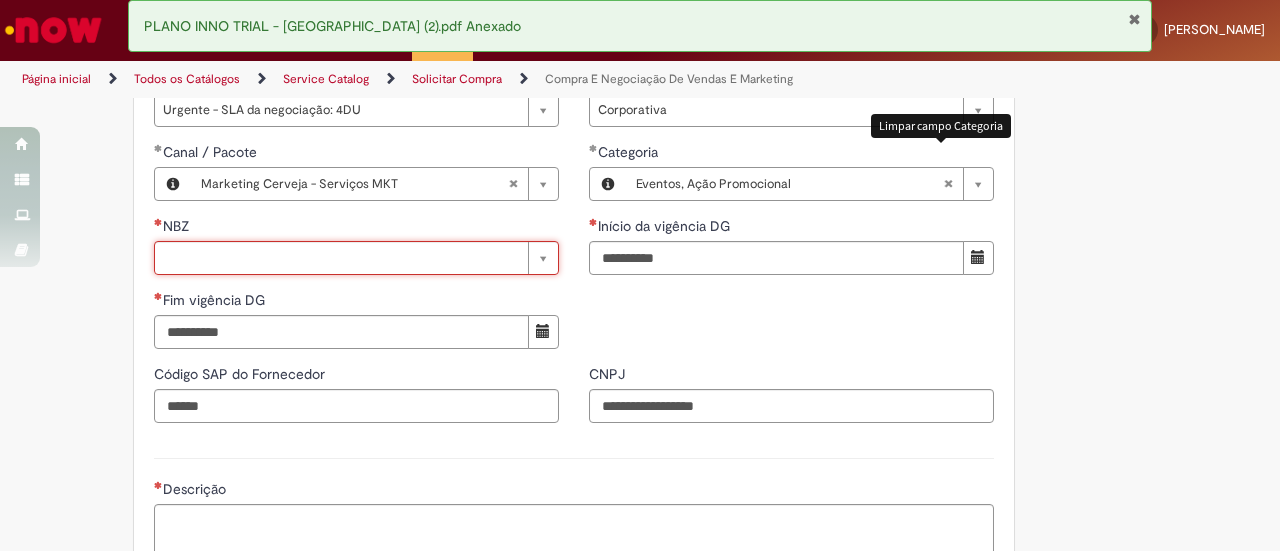 click at bounding box center [948, 184] 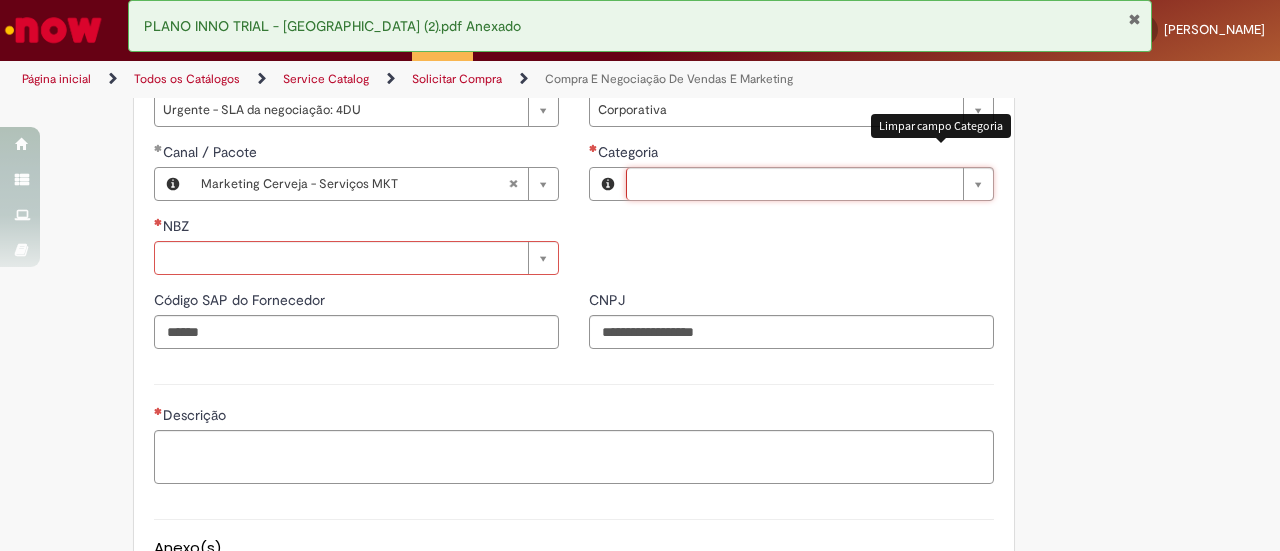 scroll, scrollTop: 0, scrollLeft: 0, axis: both 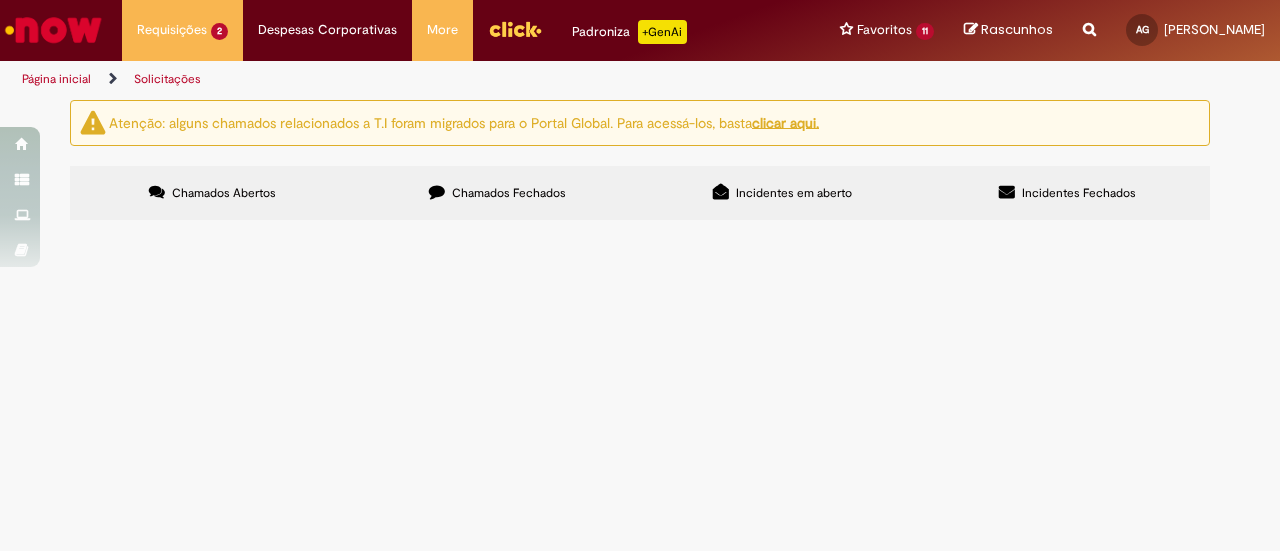 click on "Compra E Negociação De Vendas E Marketing" at bounding box center [0, 0] 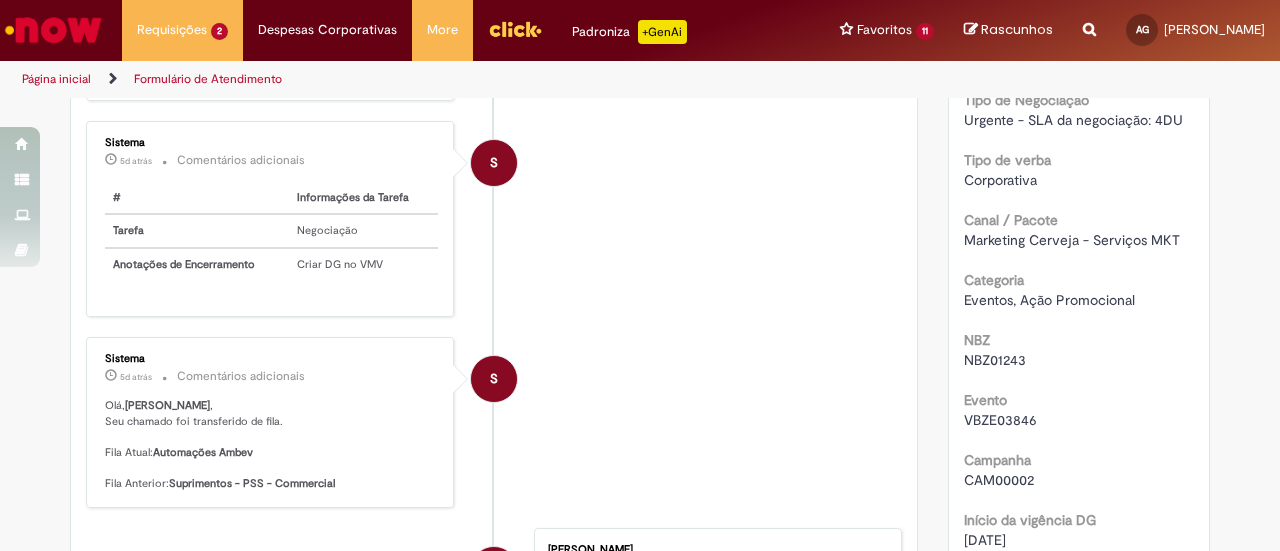 scroll, scrollTop: 914, scrollLeft: 0, axis: vertical 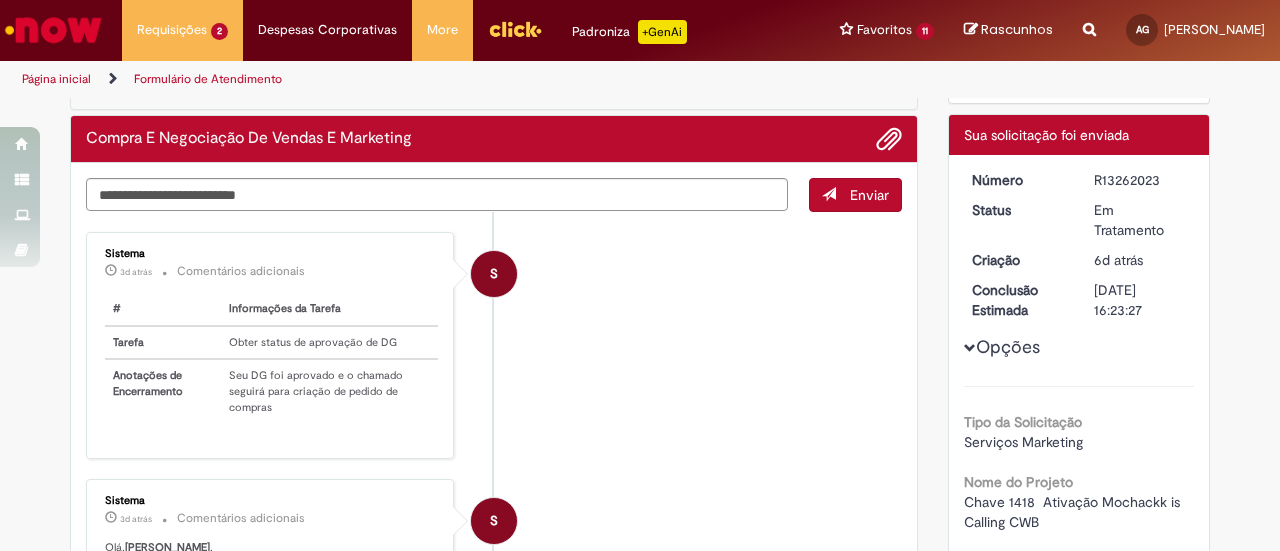 click on "S
Sistema
3d atrás 3 dias atrás     Comentários adicionais
# Informações da Tarefa Tarefa Obter status de aprovação de DG Anotações de Encerramento Seu DG foi aprovado e o chamado seguirá para criação de pedido de compras" at bounding box center (494, 346) 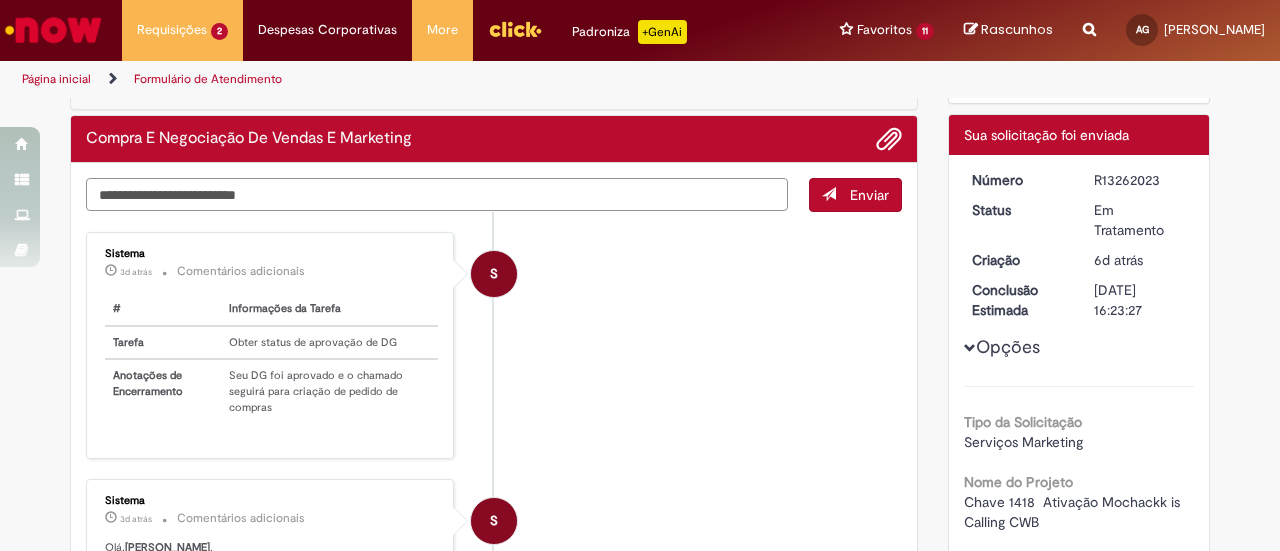 click at bounding box center [437, 194] 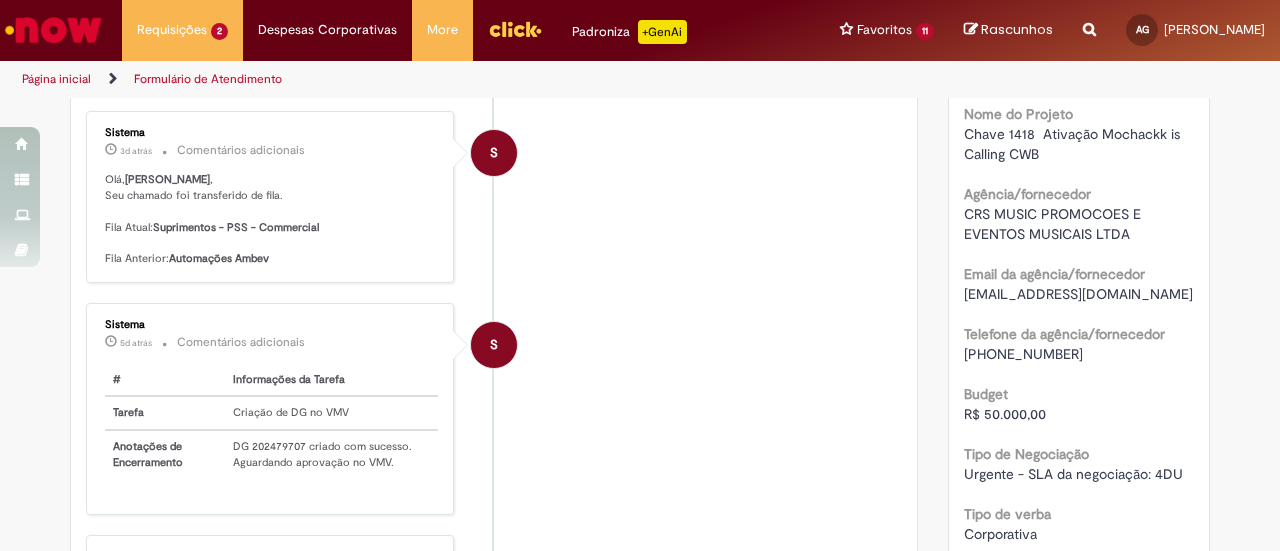 scroll, scrollTop: 600, scrollLeft: 0, axis: vertical 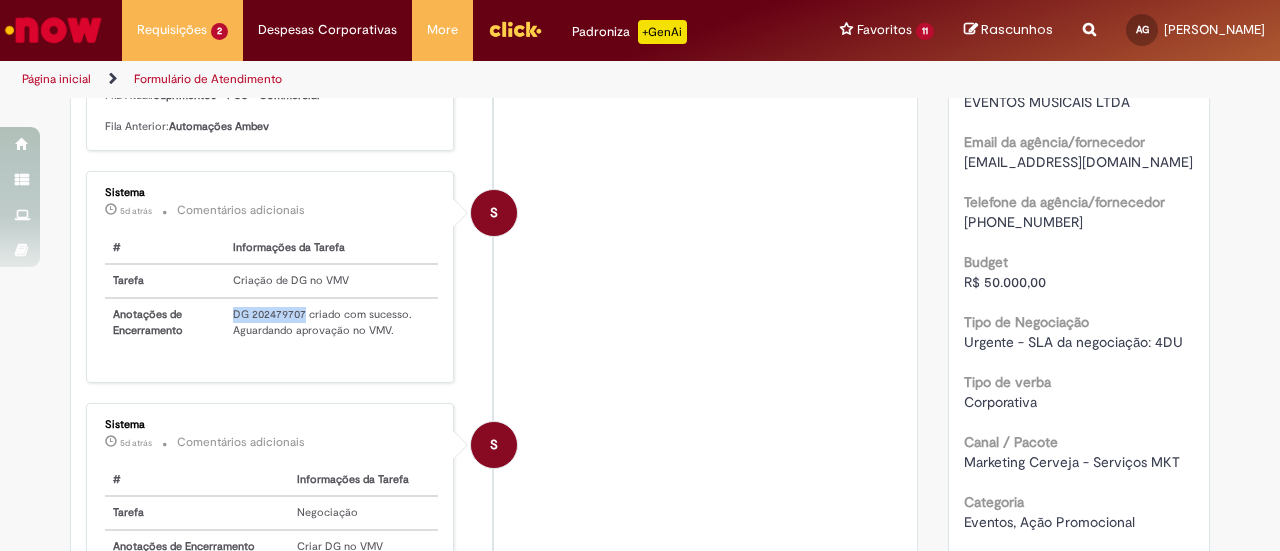 drag, startPoint x: 226, startPoint y: 308, endPoint x: 294, endPoint y: 309, distance: 68.007355 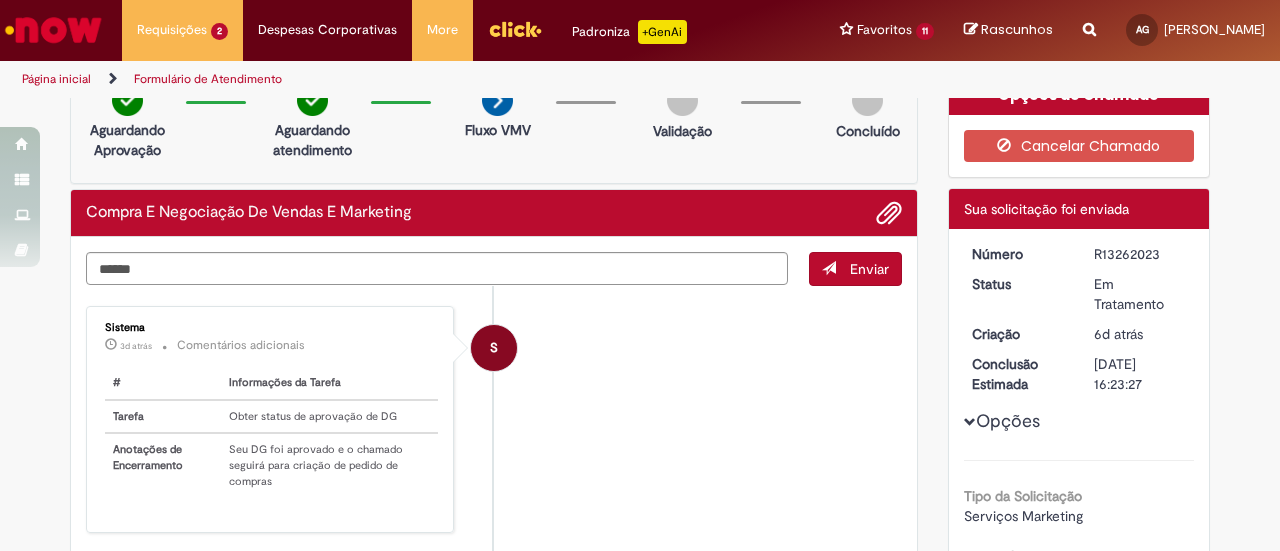 scroll, scrollTop: 0, scrollLeft: 0, axis: both 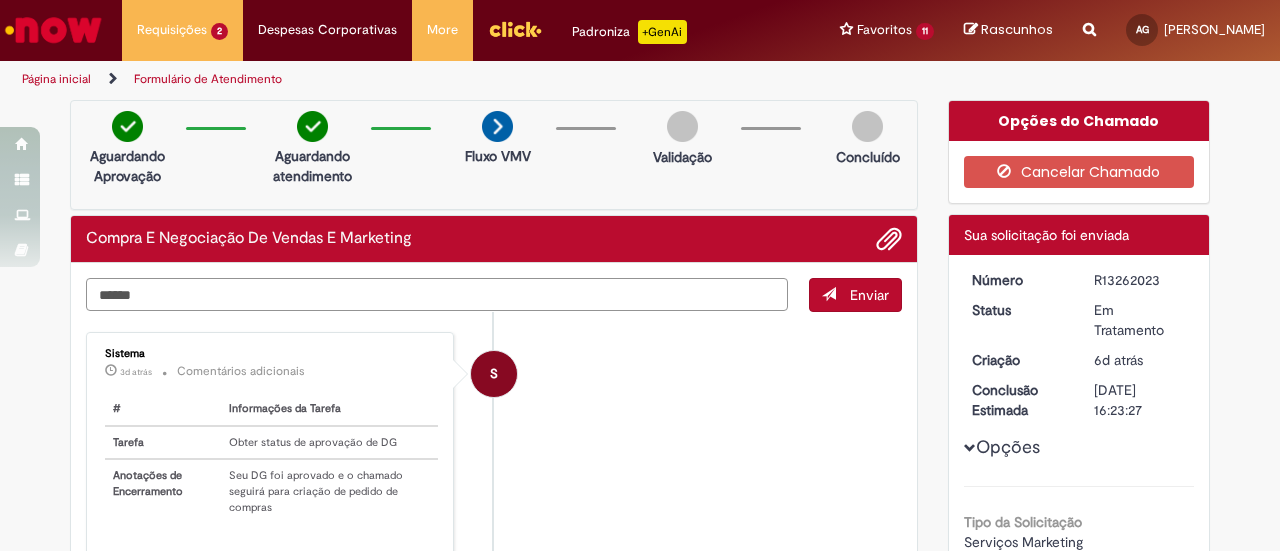 click on "*****" at bounding box center [437, 294] 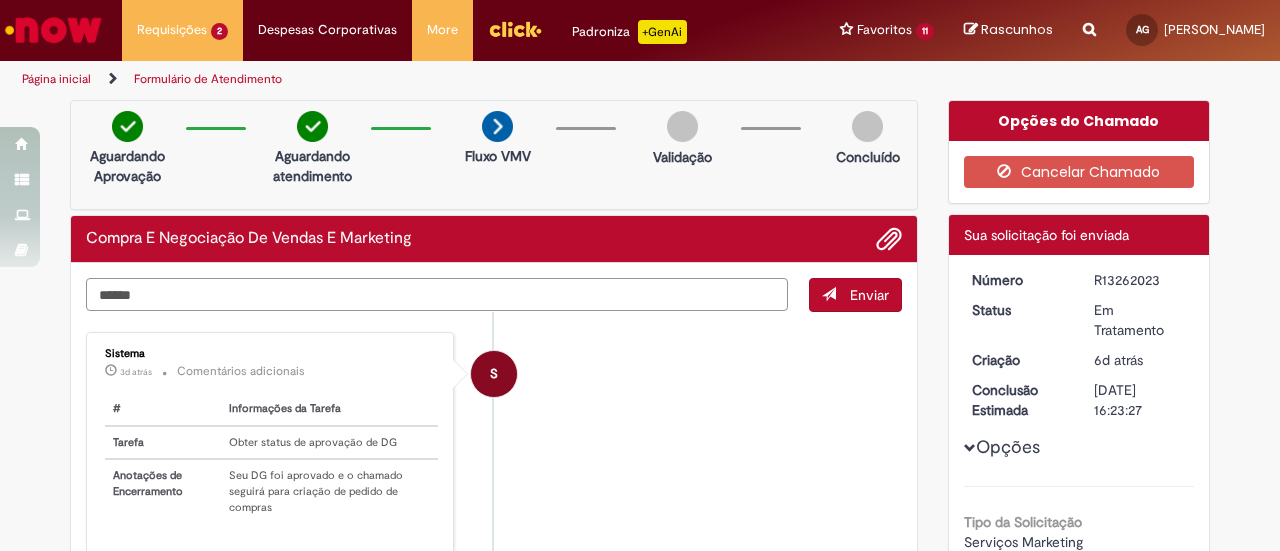 paste on "**********" 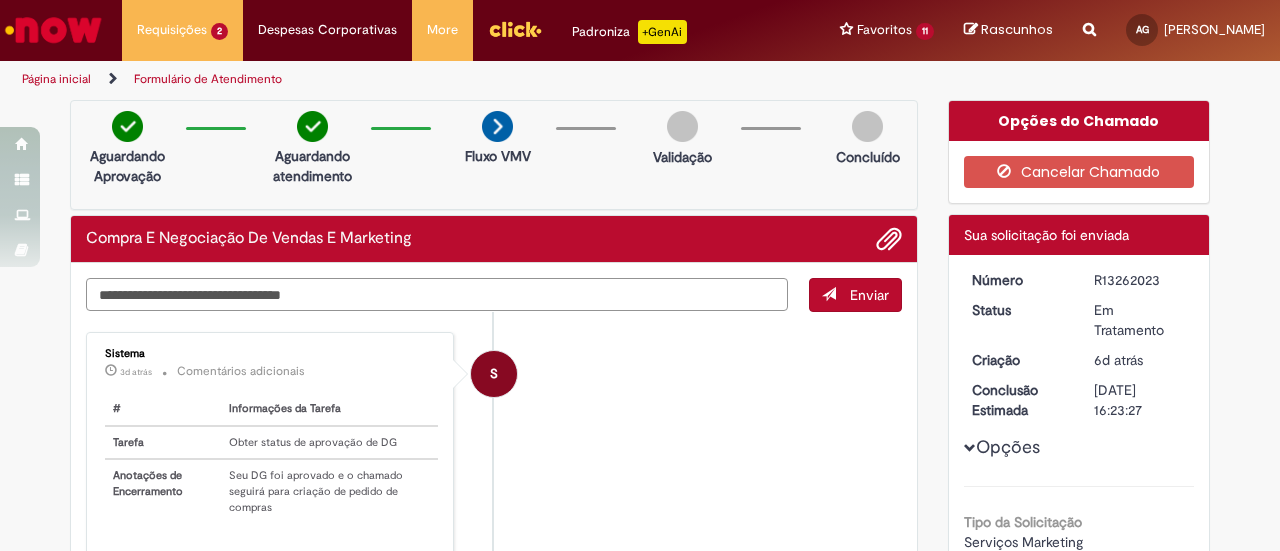 type on "**********" 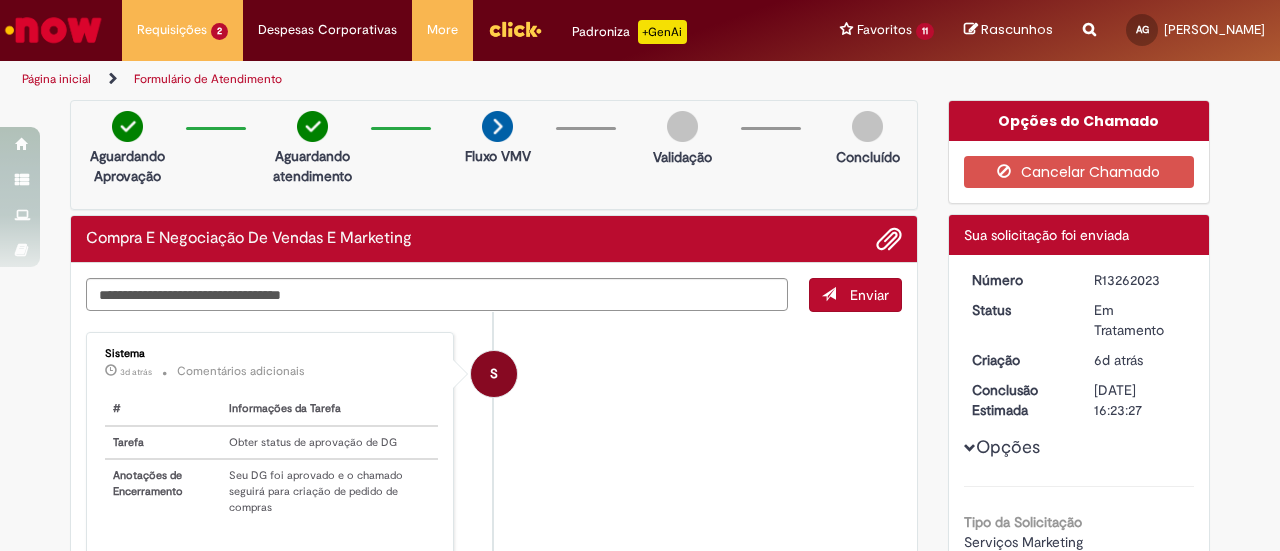 click on "Enviar" at bounding box center [869, 295] 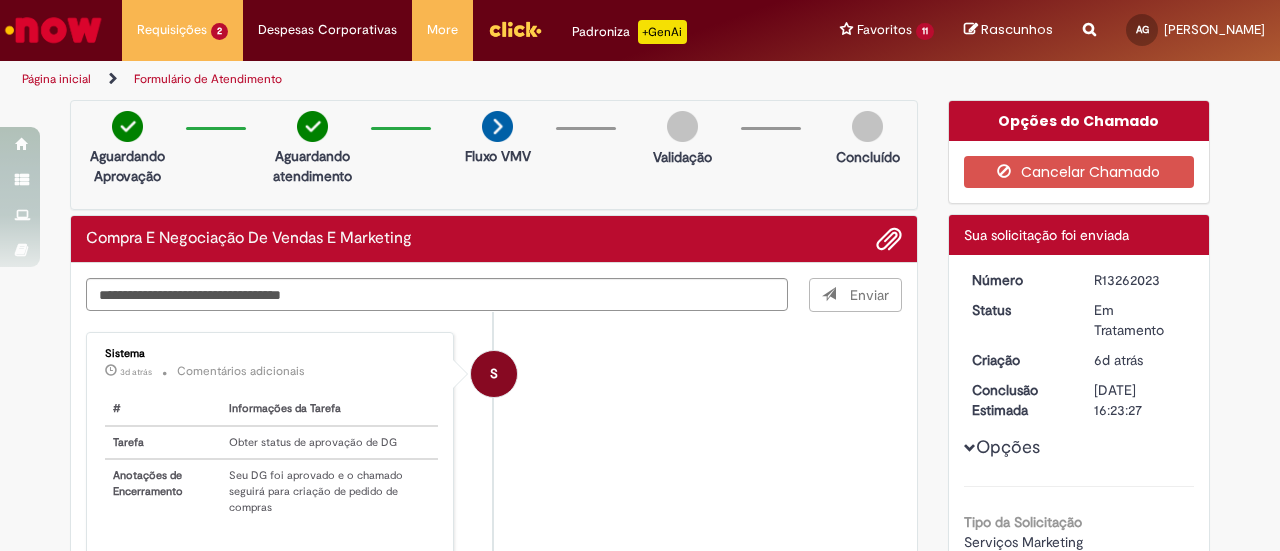 type 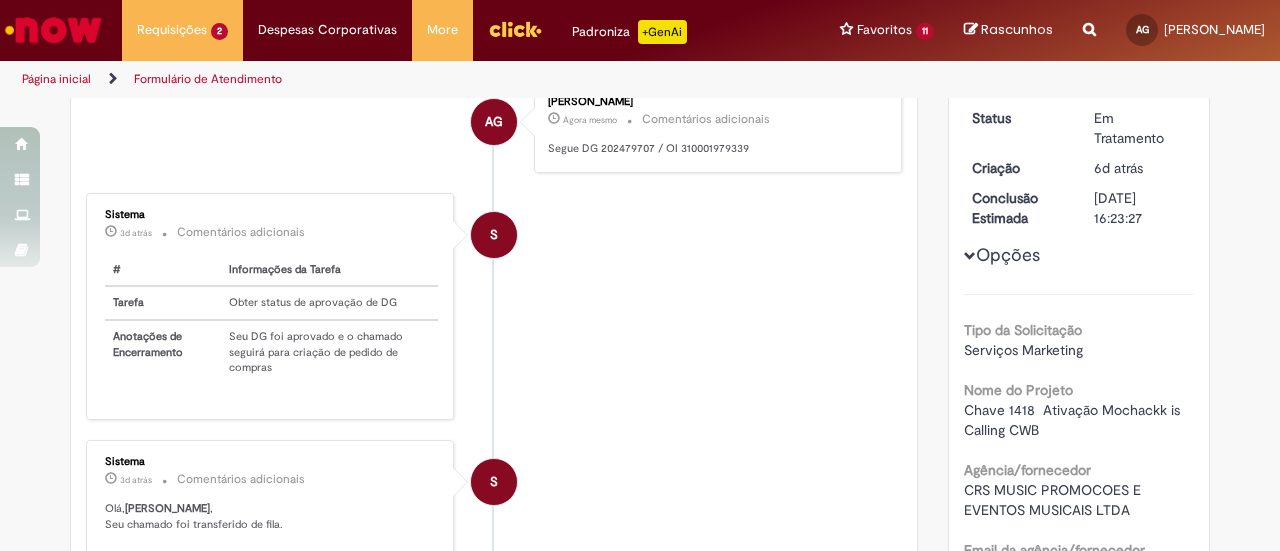 scroll, scrollTop: 0, scrollLeft: 0, axis: both 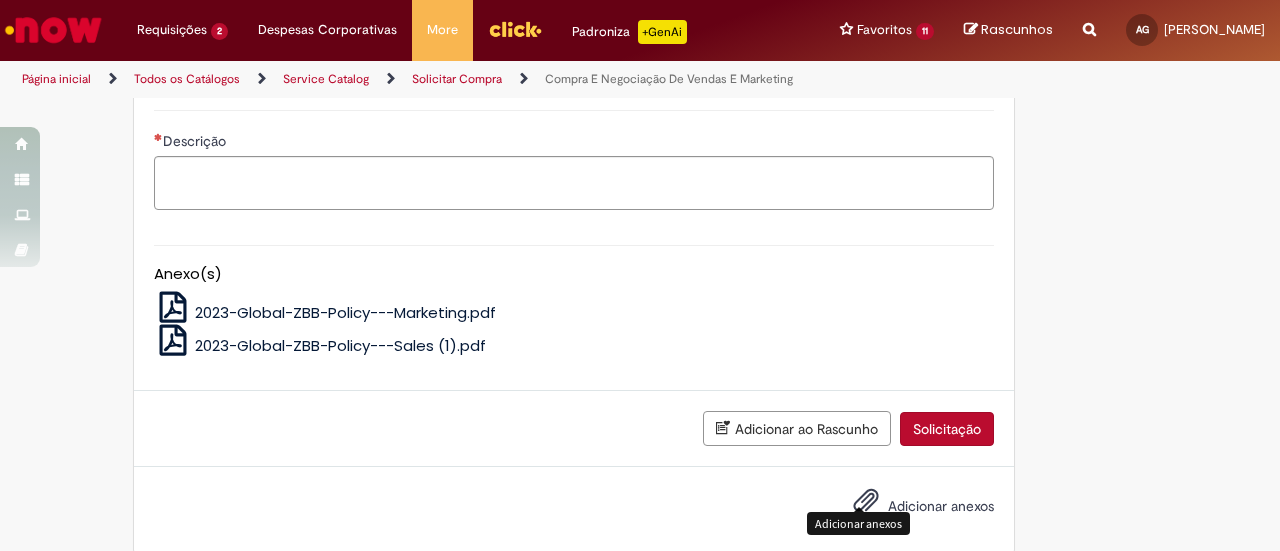 click at bounding box center (866, 501) 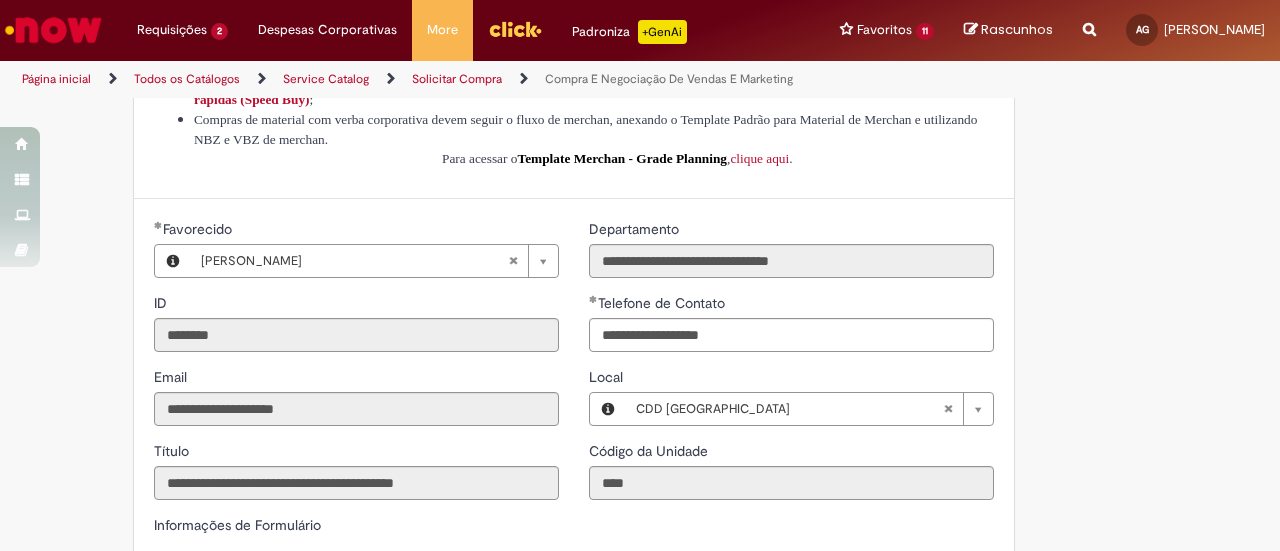 scroll, scrollTop: 889, scrollLeft: 0, axis: vertical 